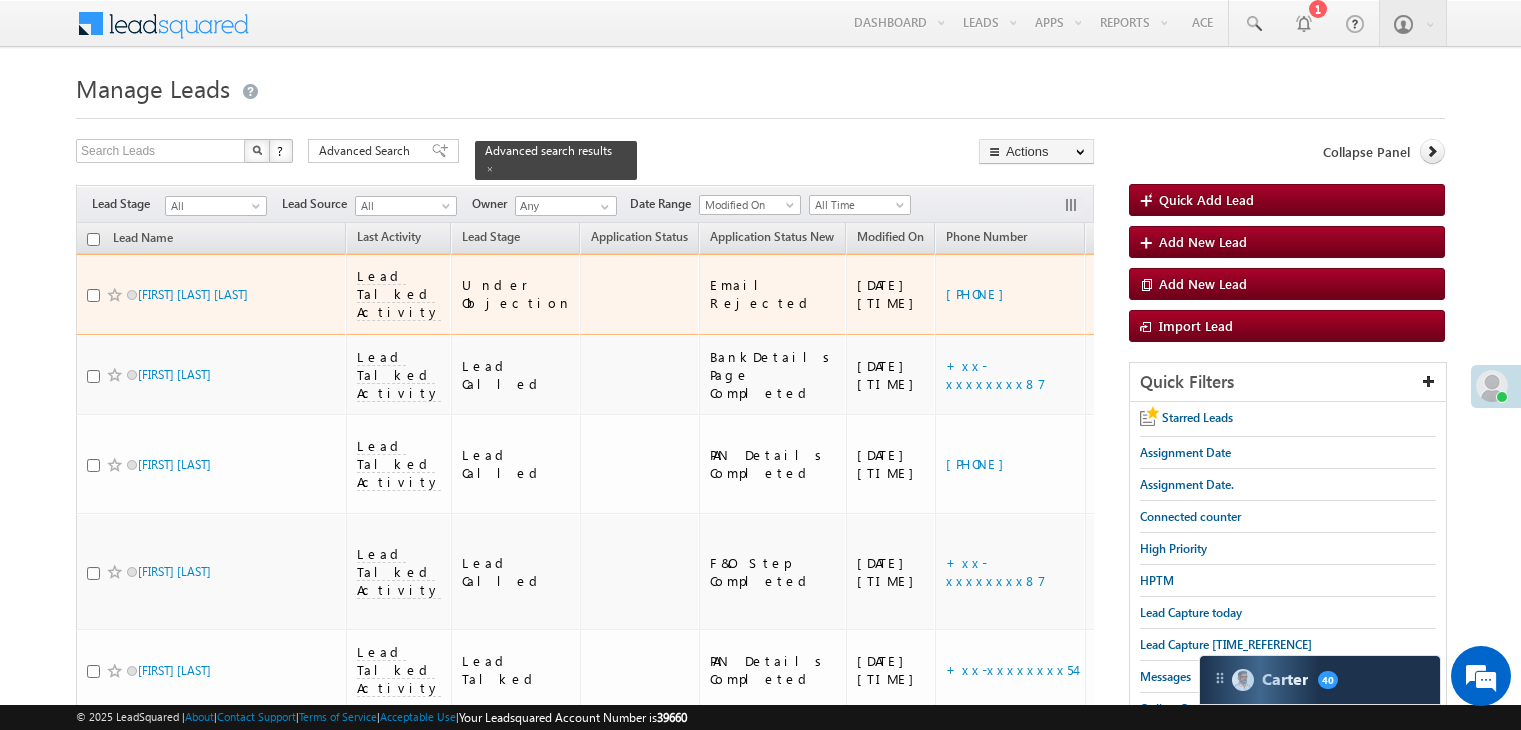 scroll, scrollTop: 0, scrollLeft: 0, axis: both 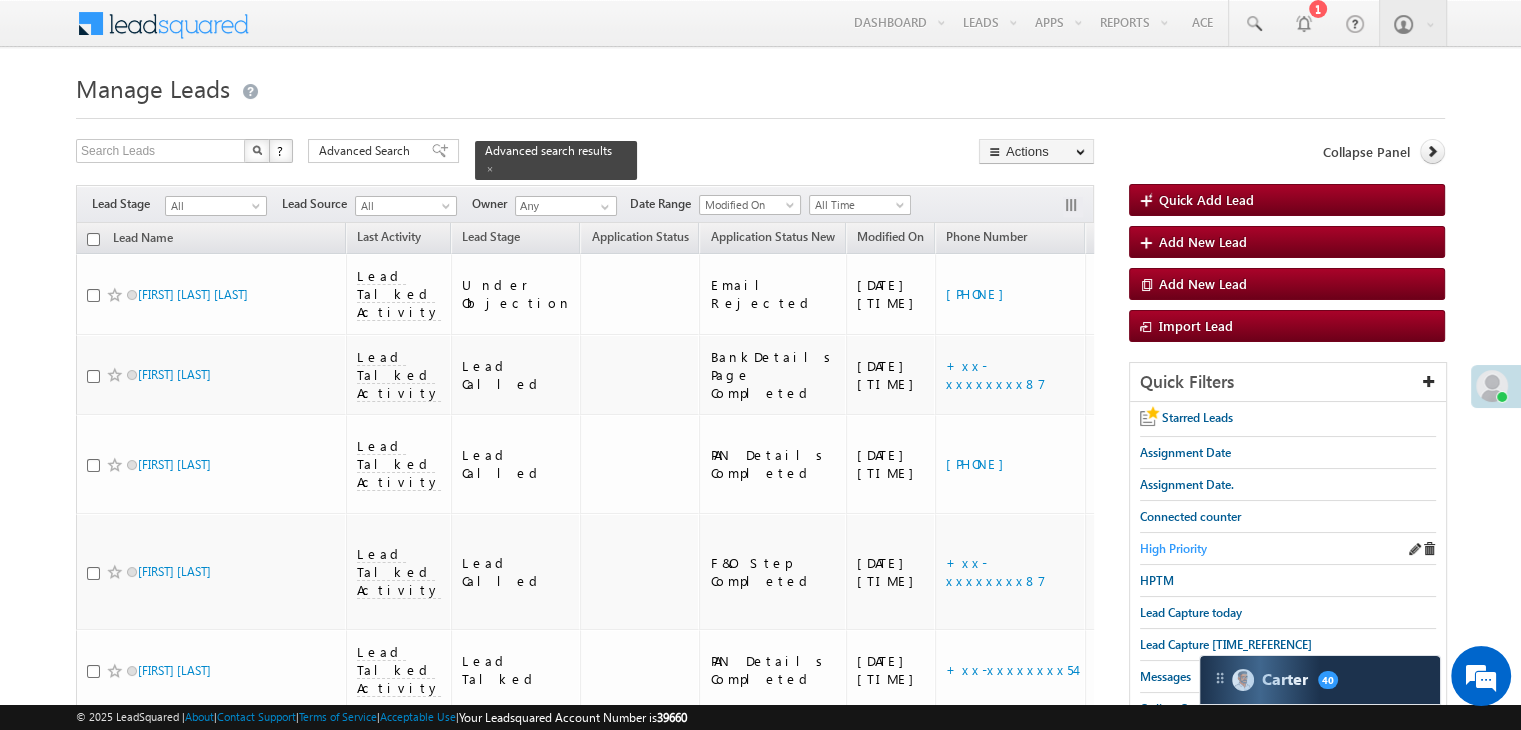 click on "High Priority" at bounding box center [1173, 548] 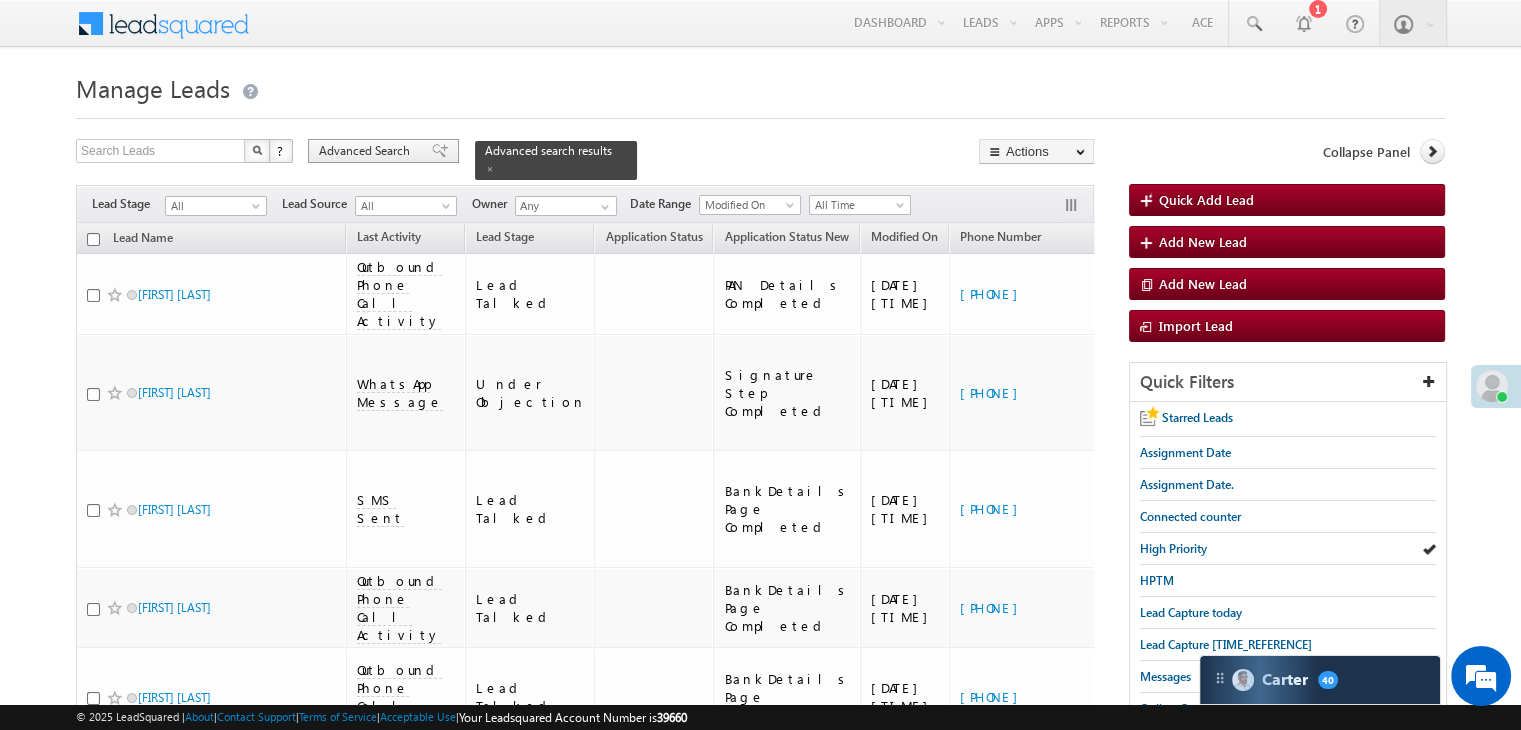 click at bounding box center [440, 151] 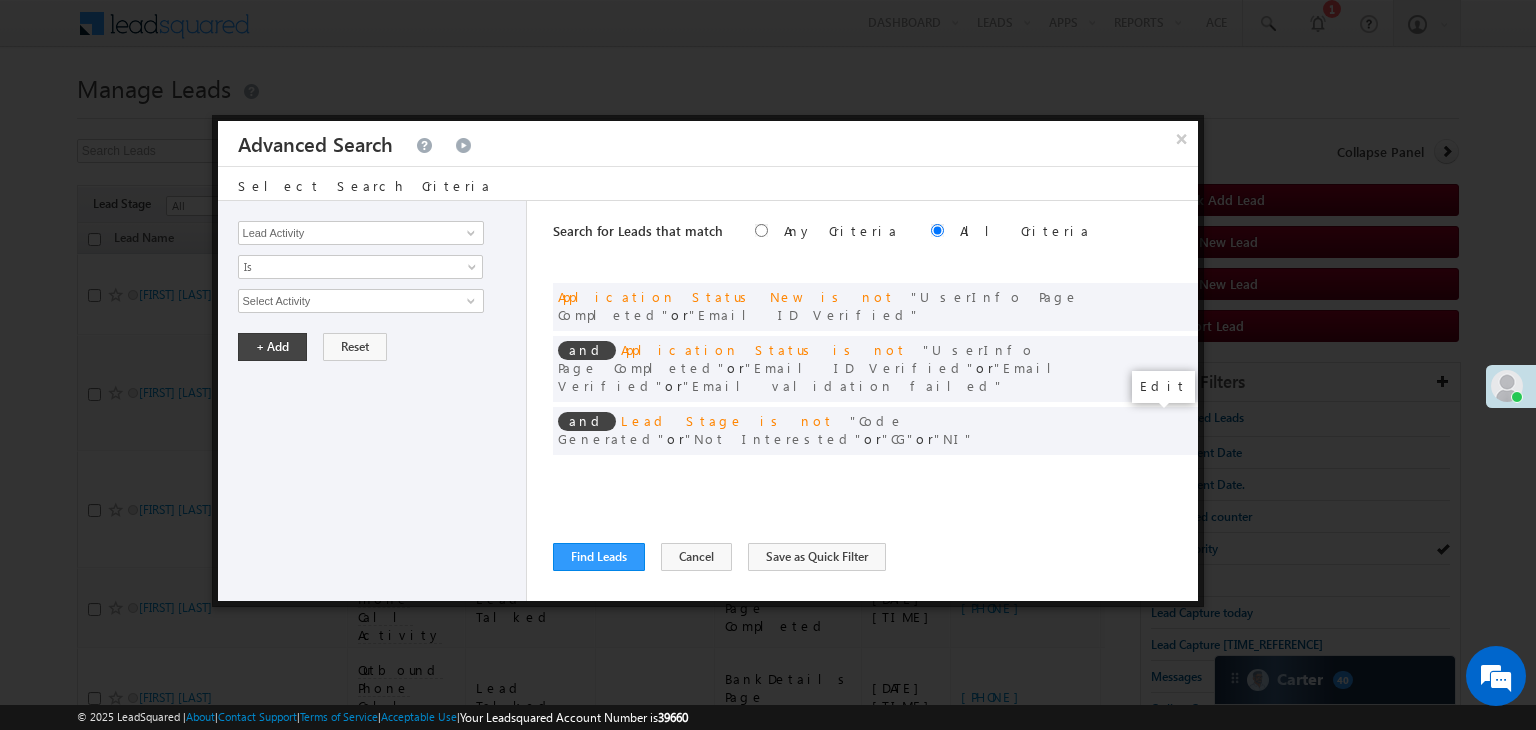 click at bounding box center [1152, 472] 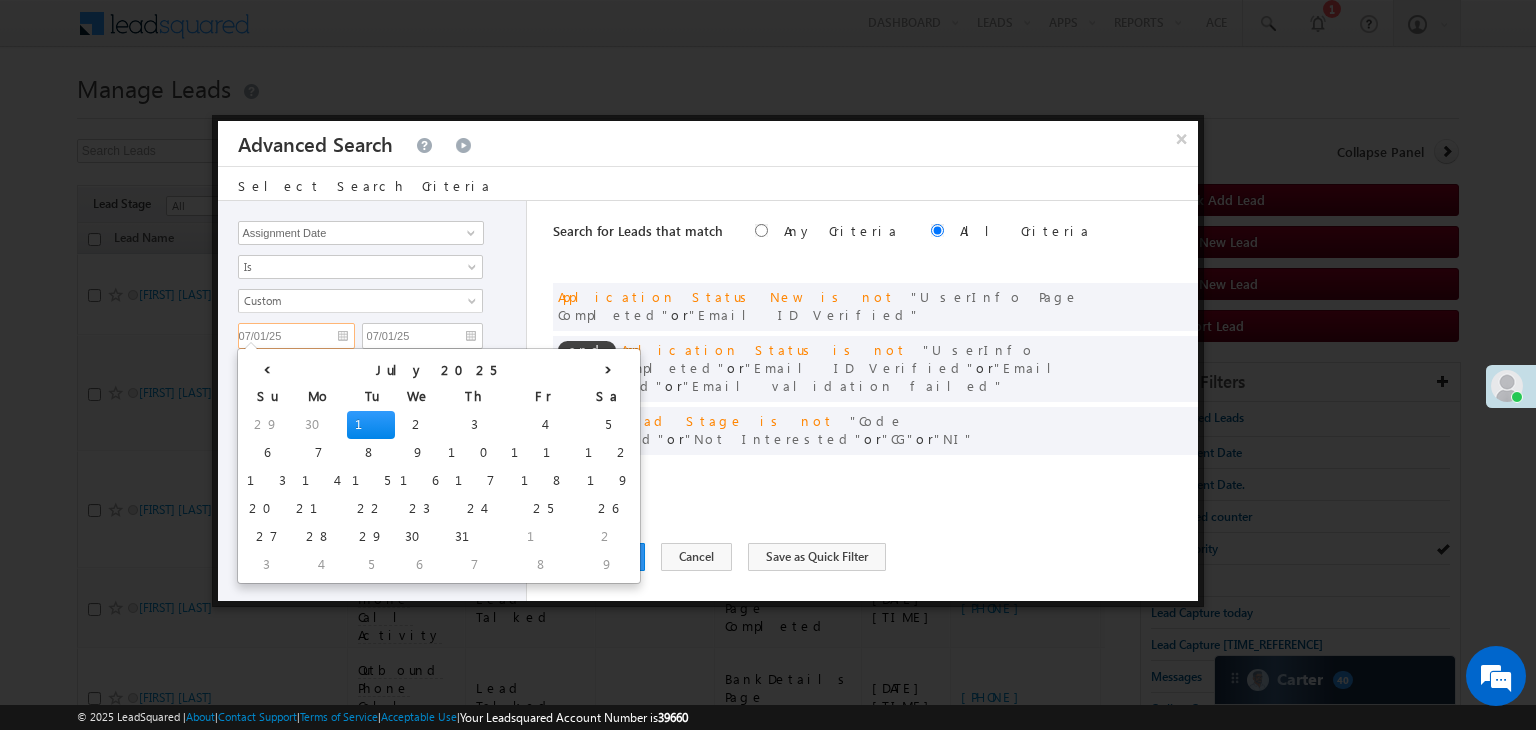 click on "07/01/25" at bounding box center [296, 336] 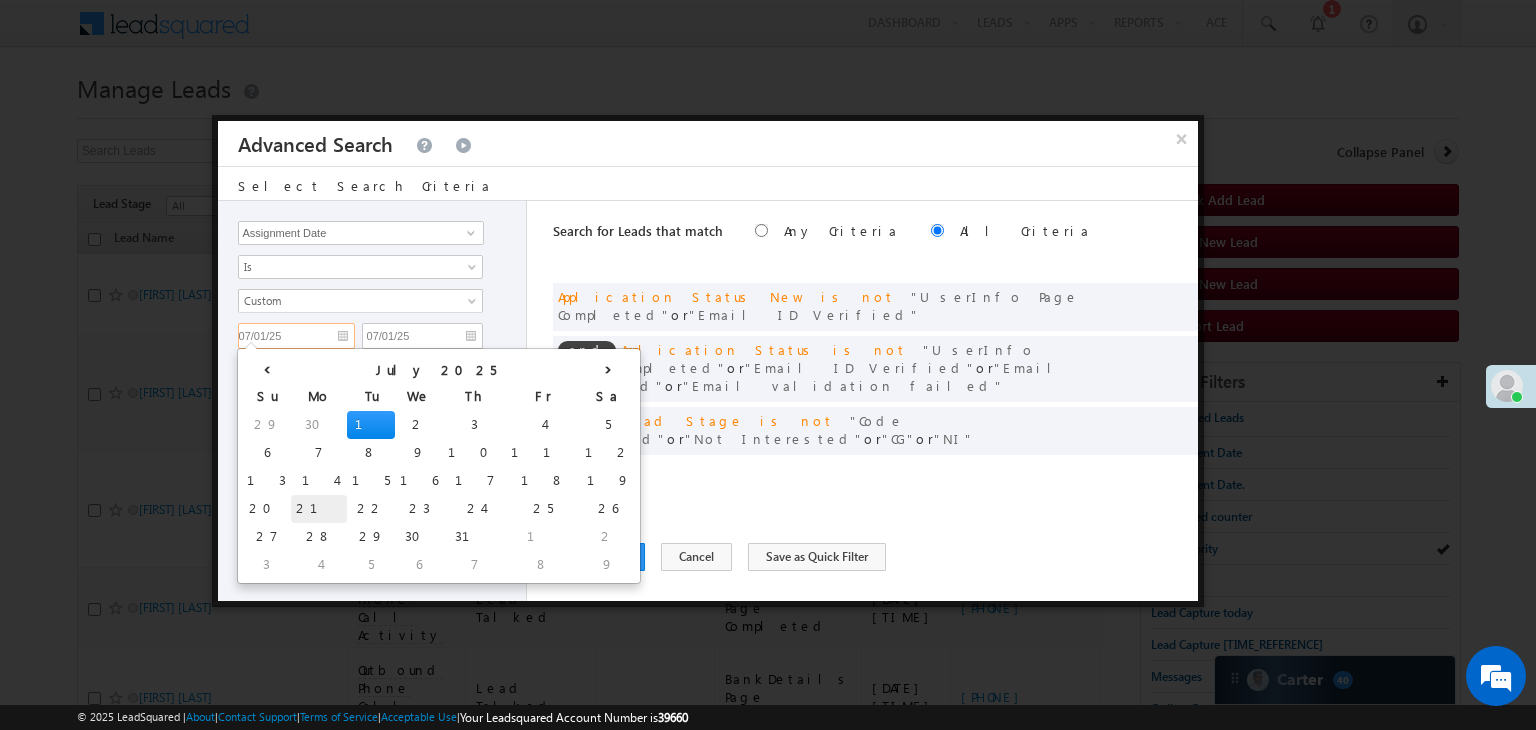 click on "21" at bounding box center [319, 509] 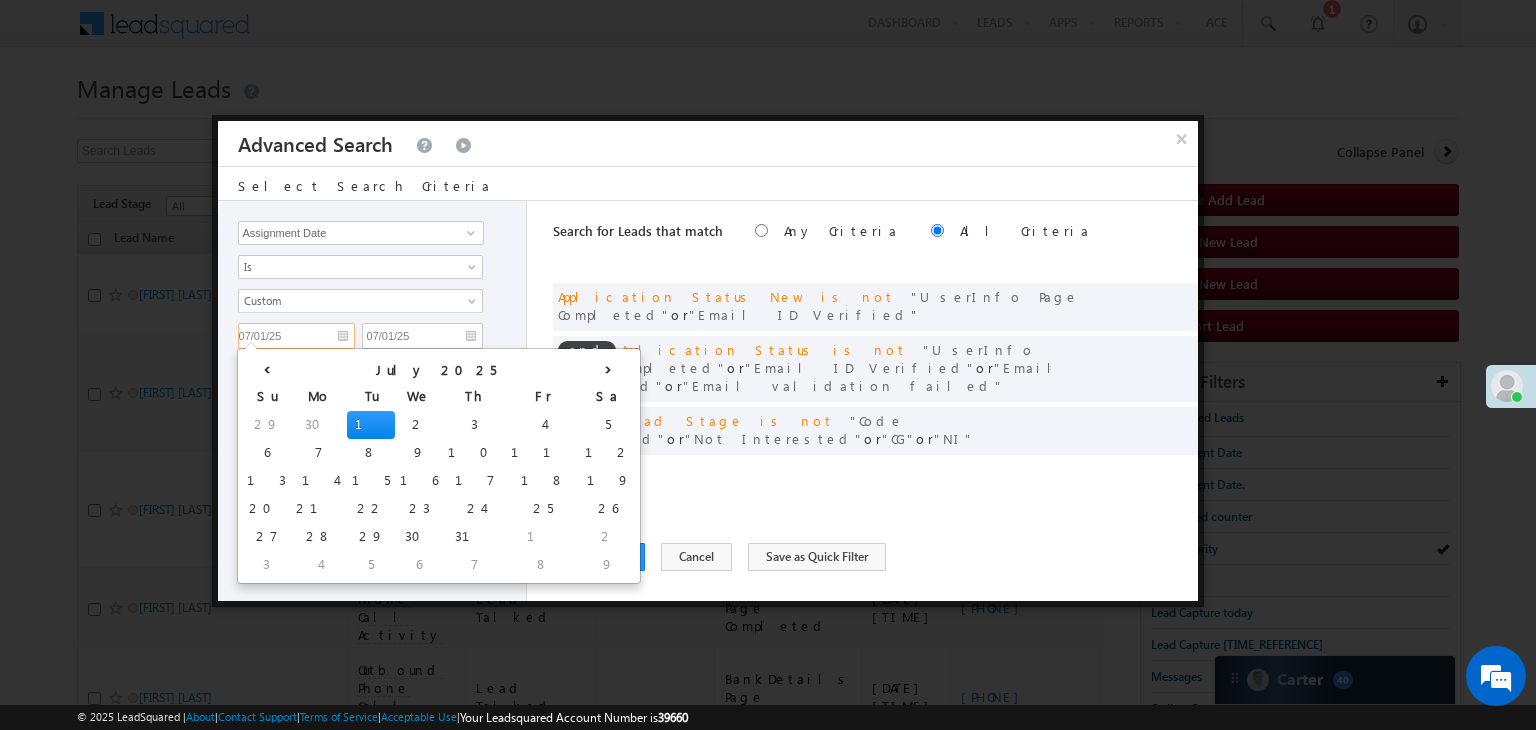 type on "07/21/25" 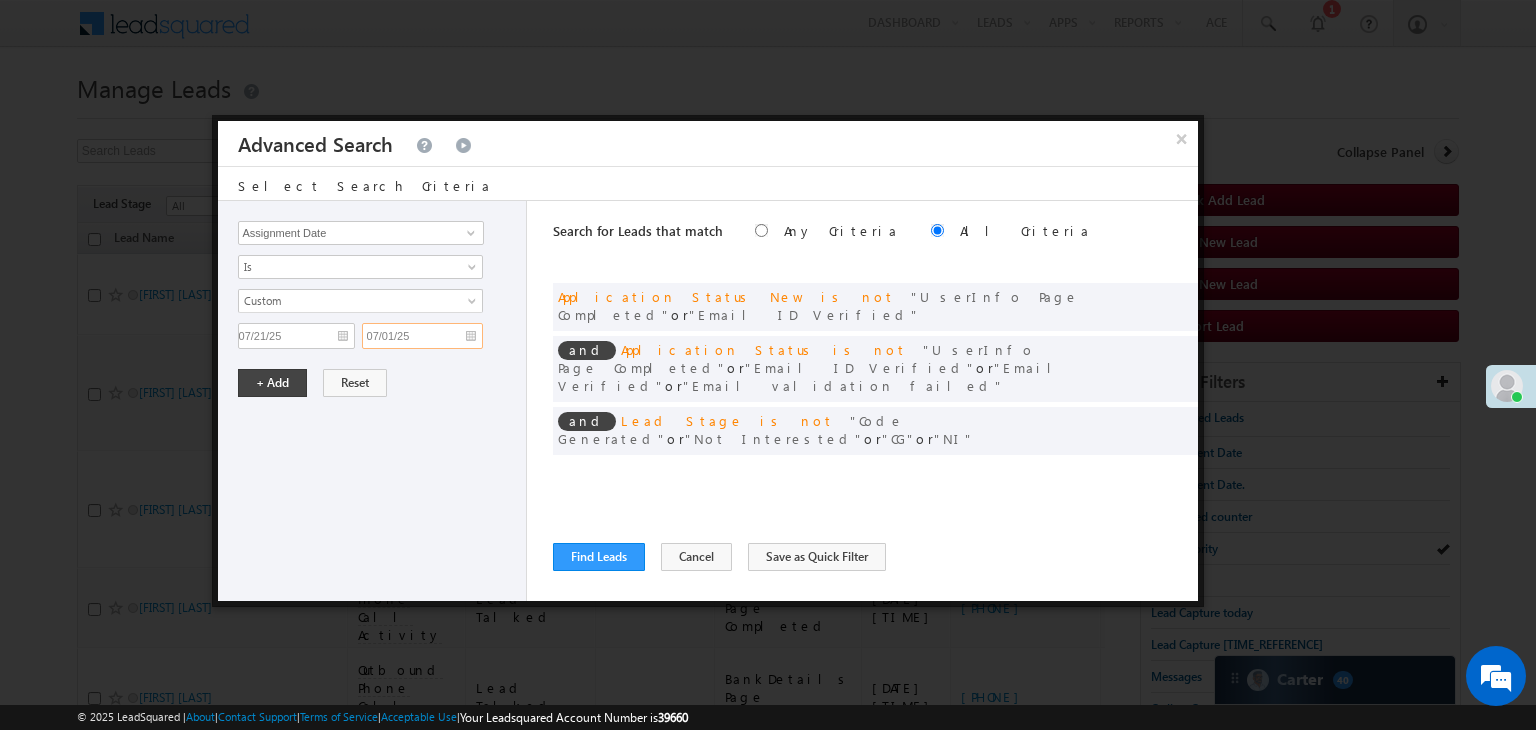 click on "07/01/25" at bounding box center [422, 336] 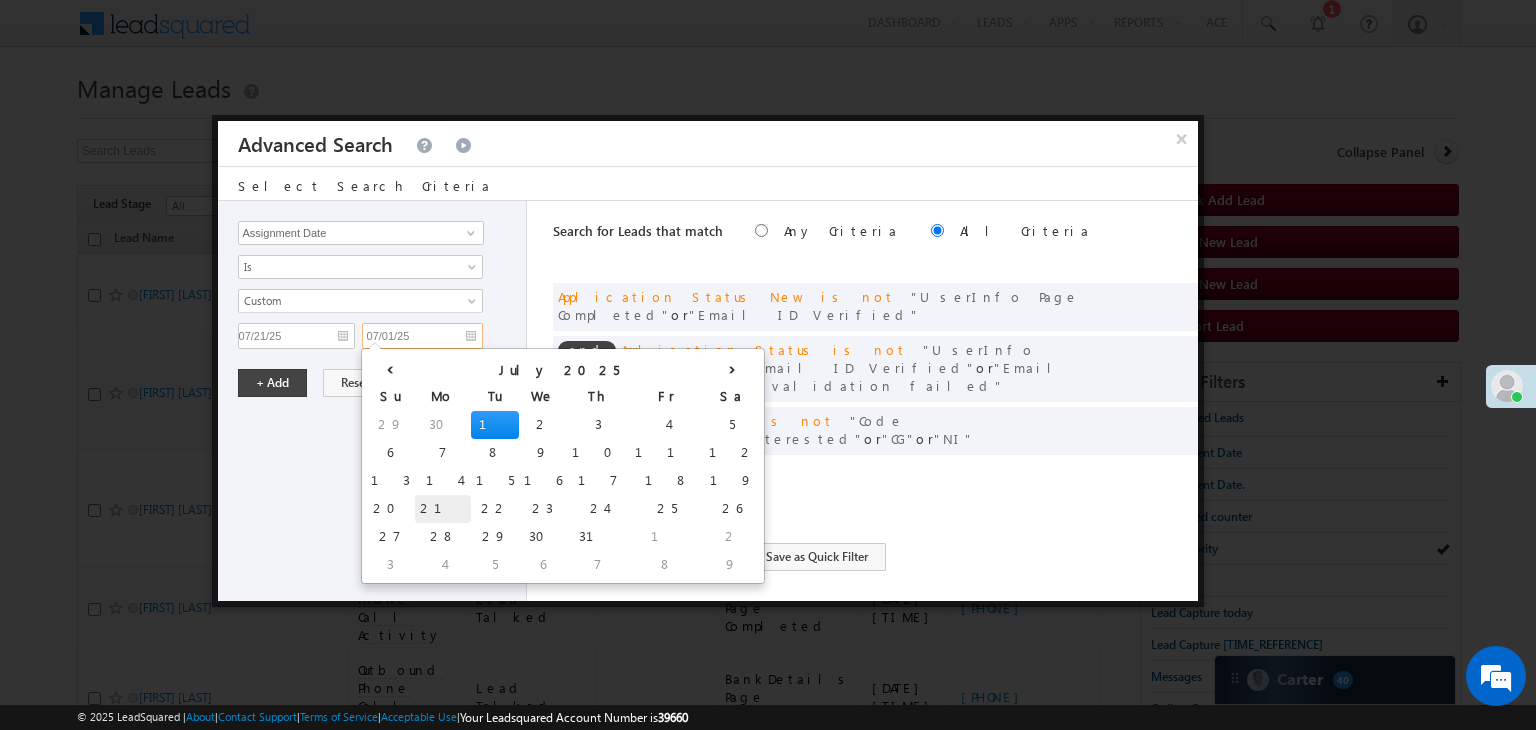 click on "21" at bounding box center (443, 509) 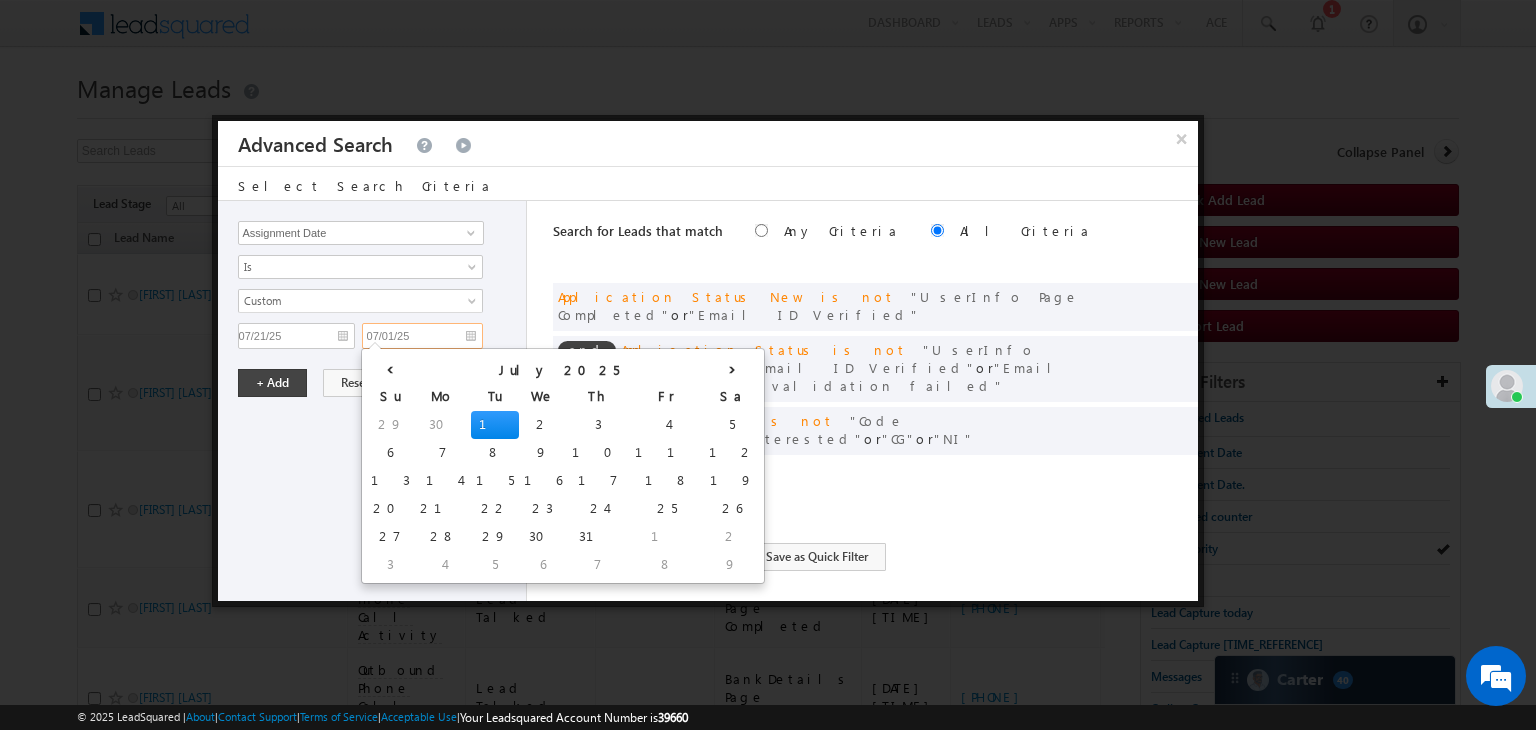 type on "07/21/25" 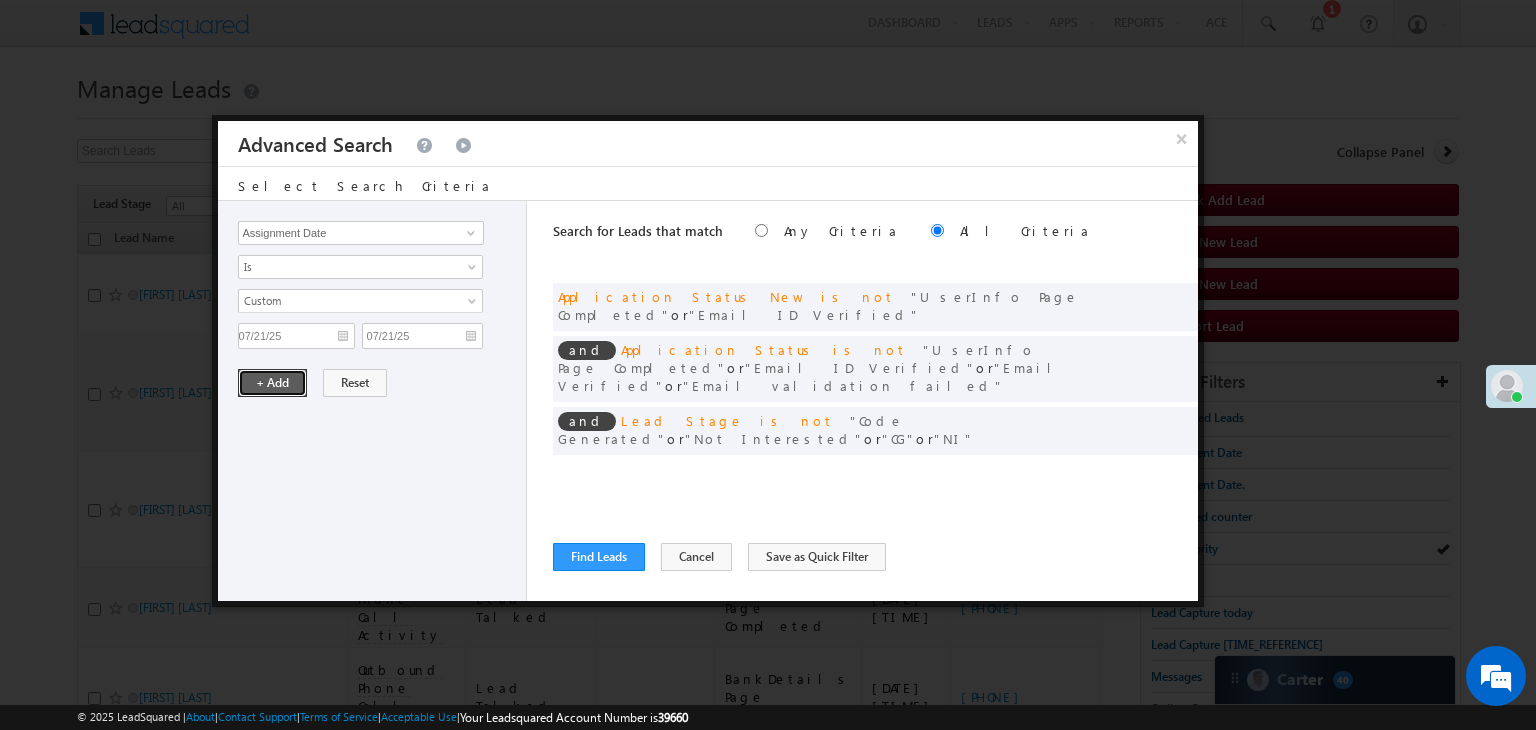 click on "+ Add" at bounding box center (272, 383) 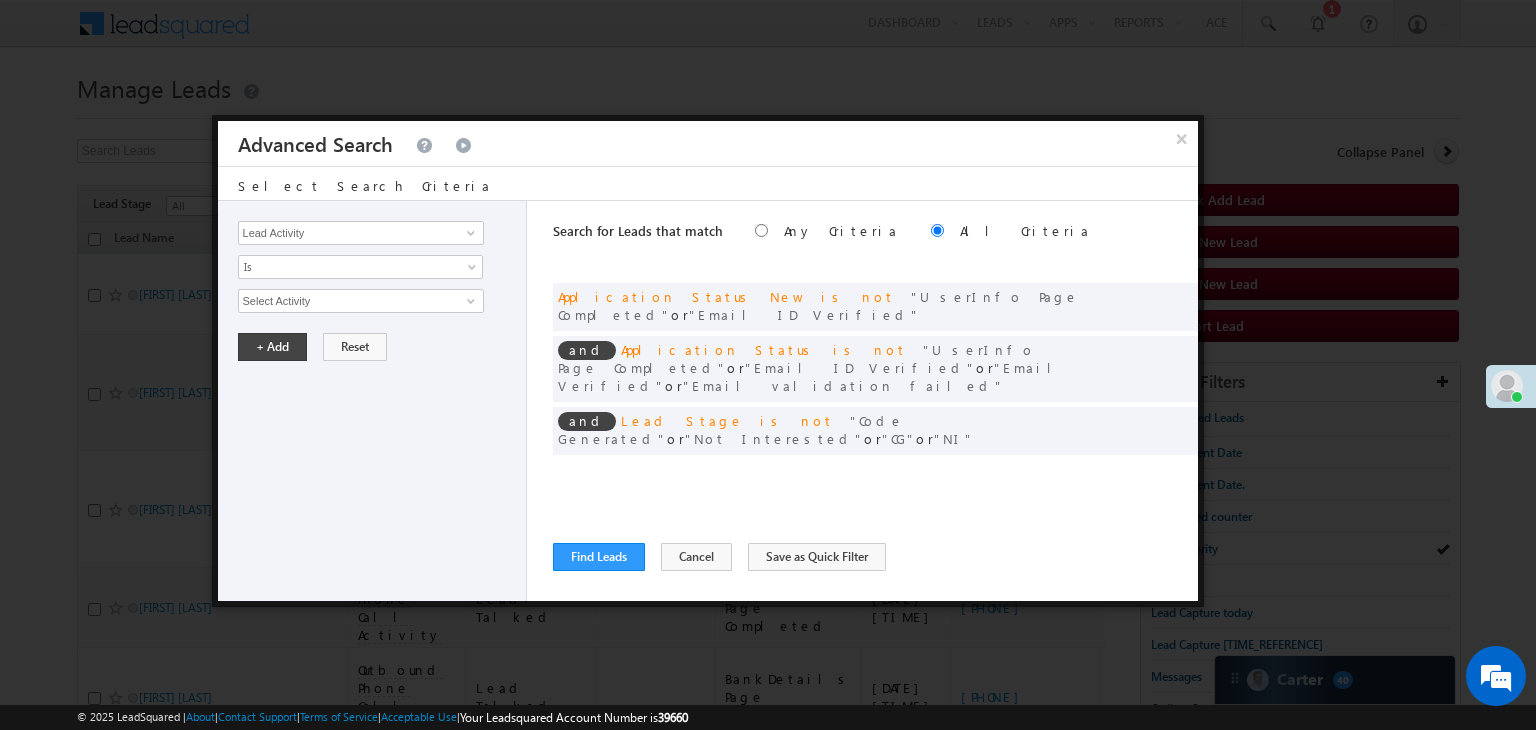click on "Search for Leads that match
Any Criteria
All Criteria
Note that the current triggering entity  is not considered  in the condition
If more than one opportunities are returned, the opportunity which is  most recently created  will be considered.
Descending
Ascending
and  Application Status New   is not    or  Email ID Verified" at bounding box center (875, 401) 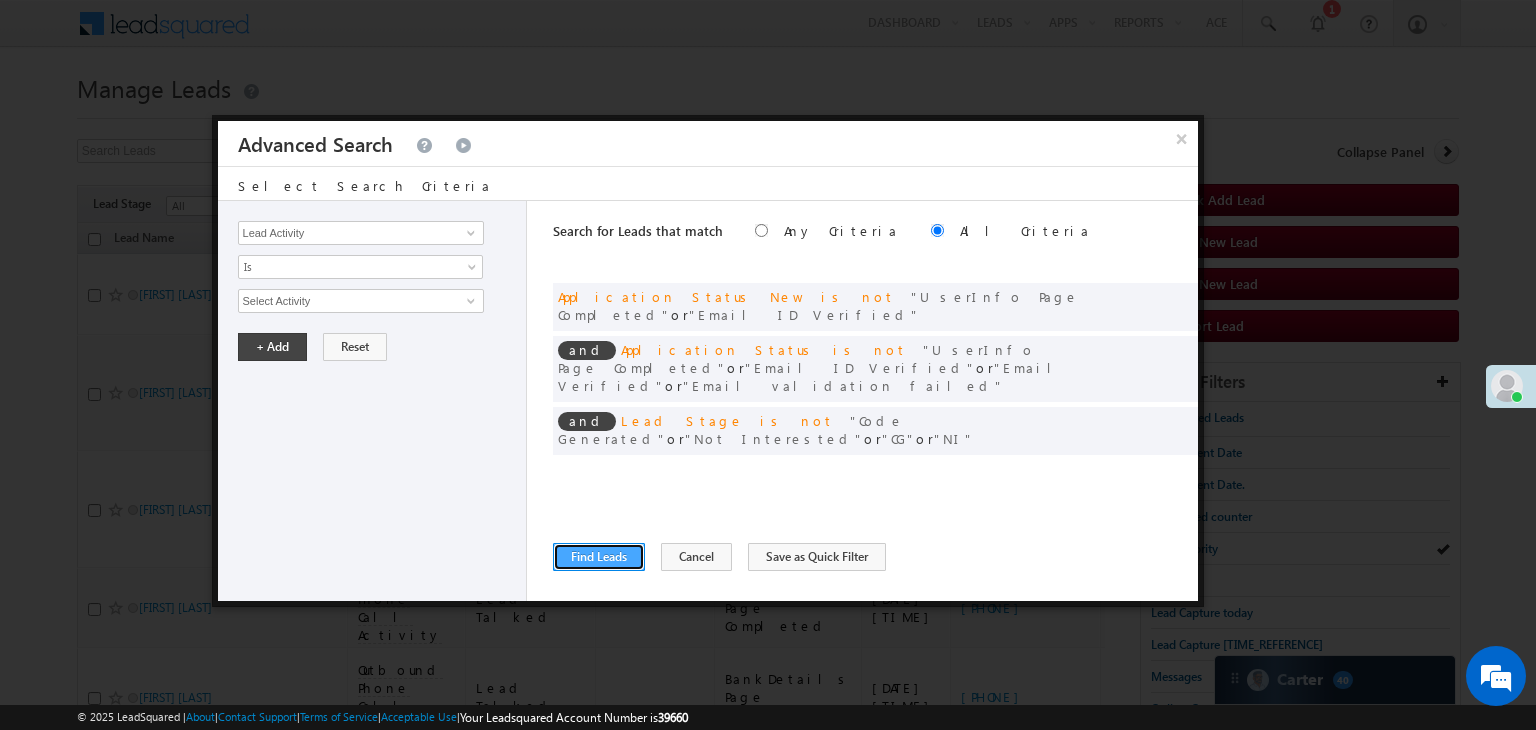 click on "Find Leads" at bounding box center (599, 557) 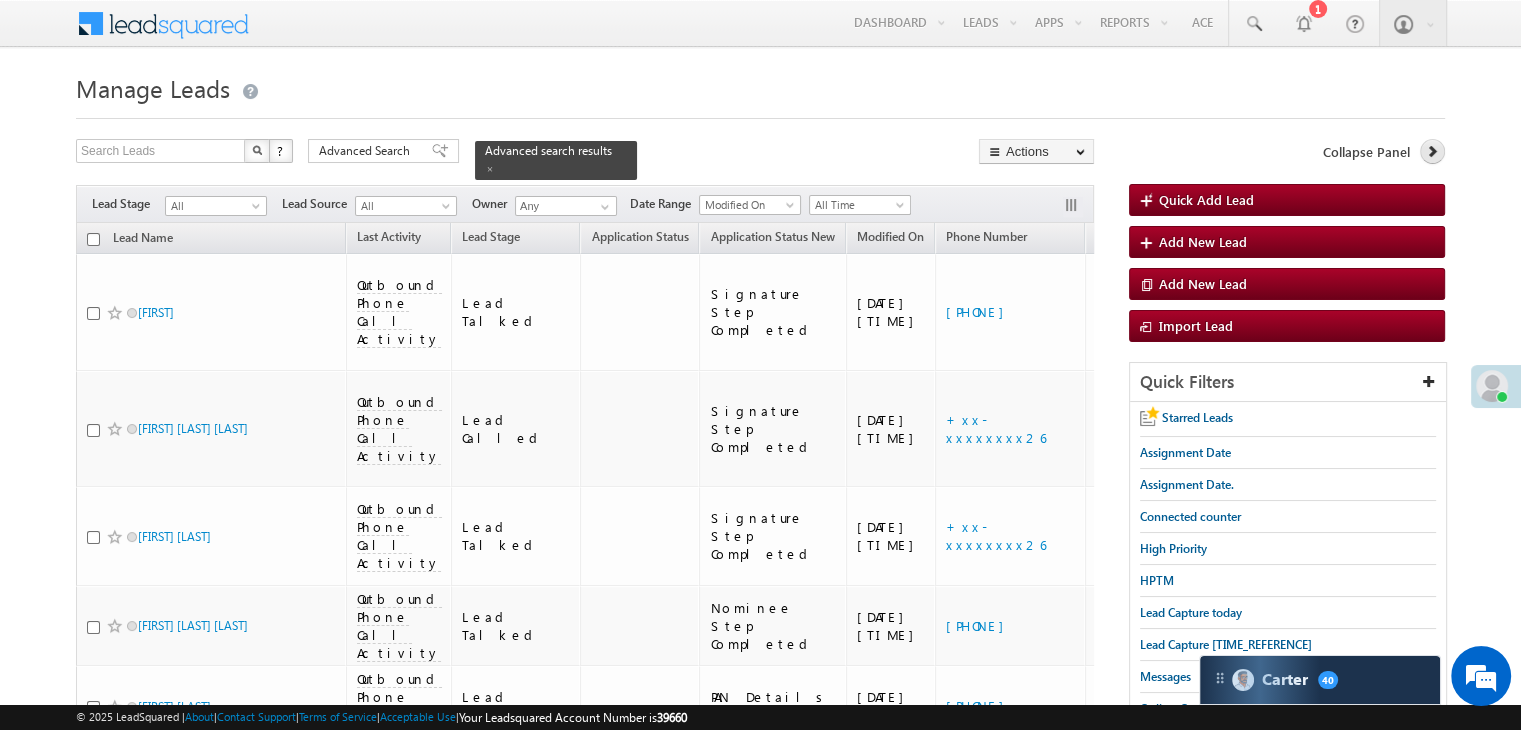 click at bounding box center (1432, 151) 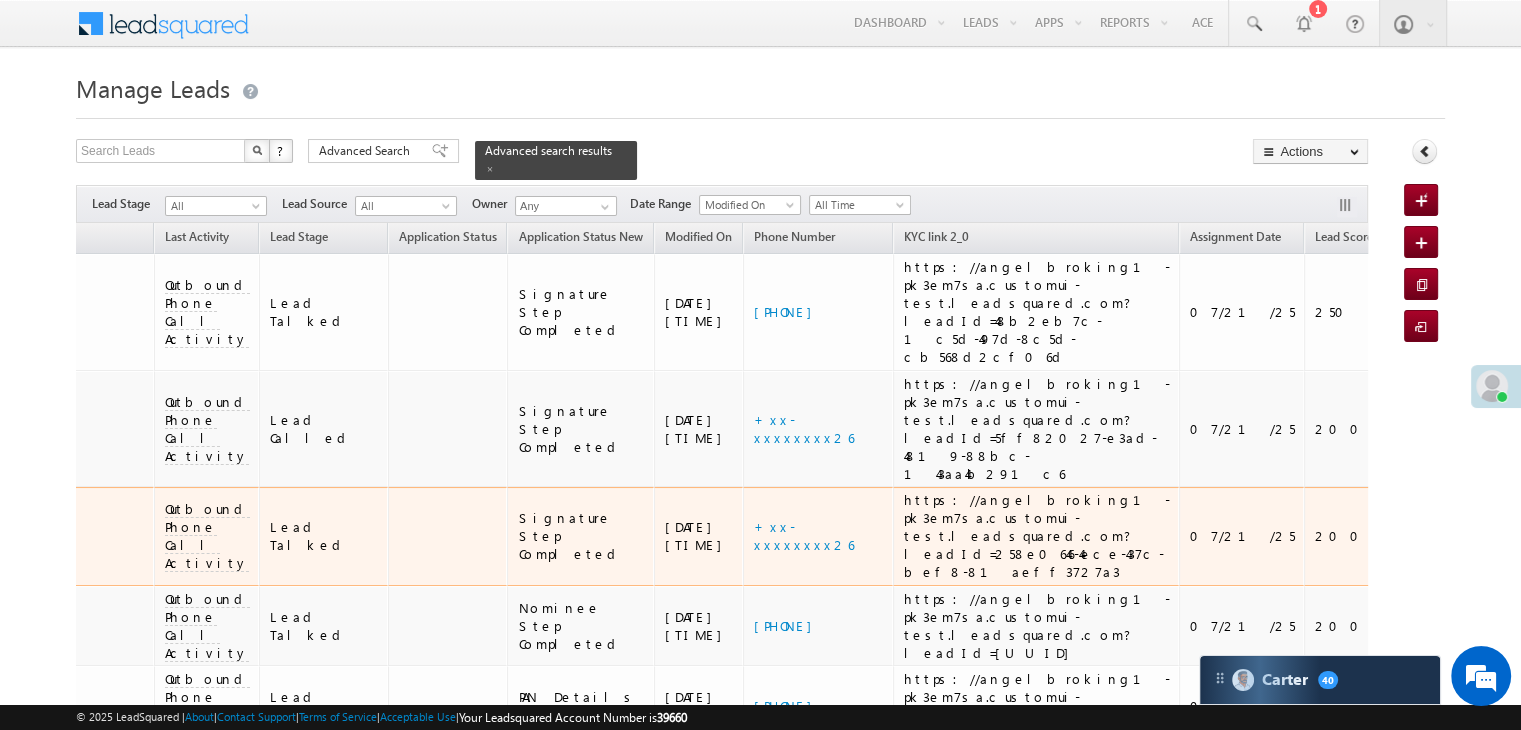 scroll, scrollTop: 0, scrollLeft: 194, axis: horizontal 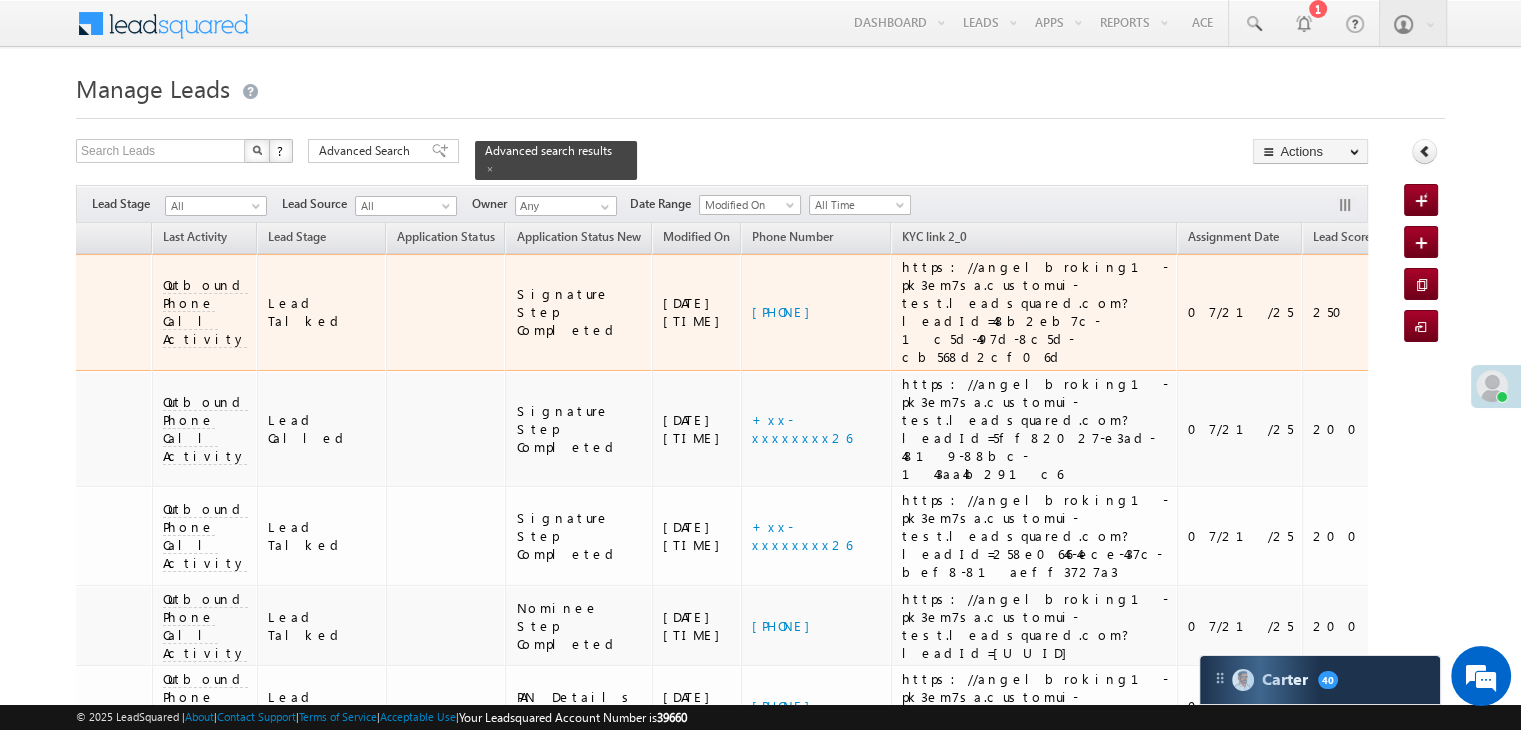 click on "EQ19457983" at bounding box center [1483, 312] 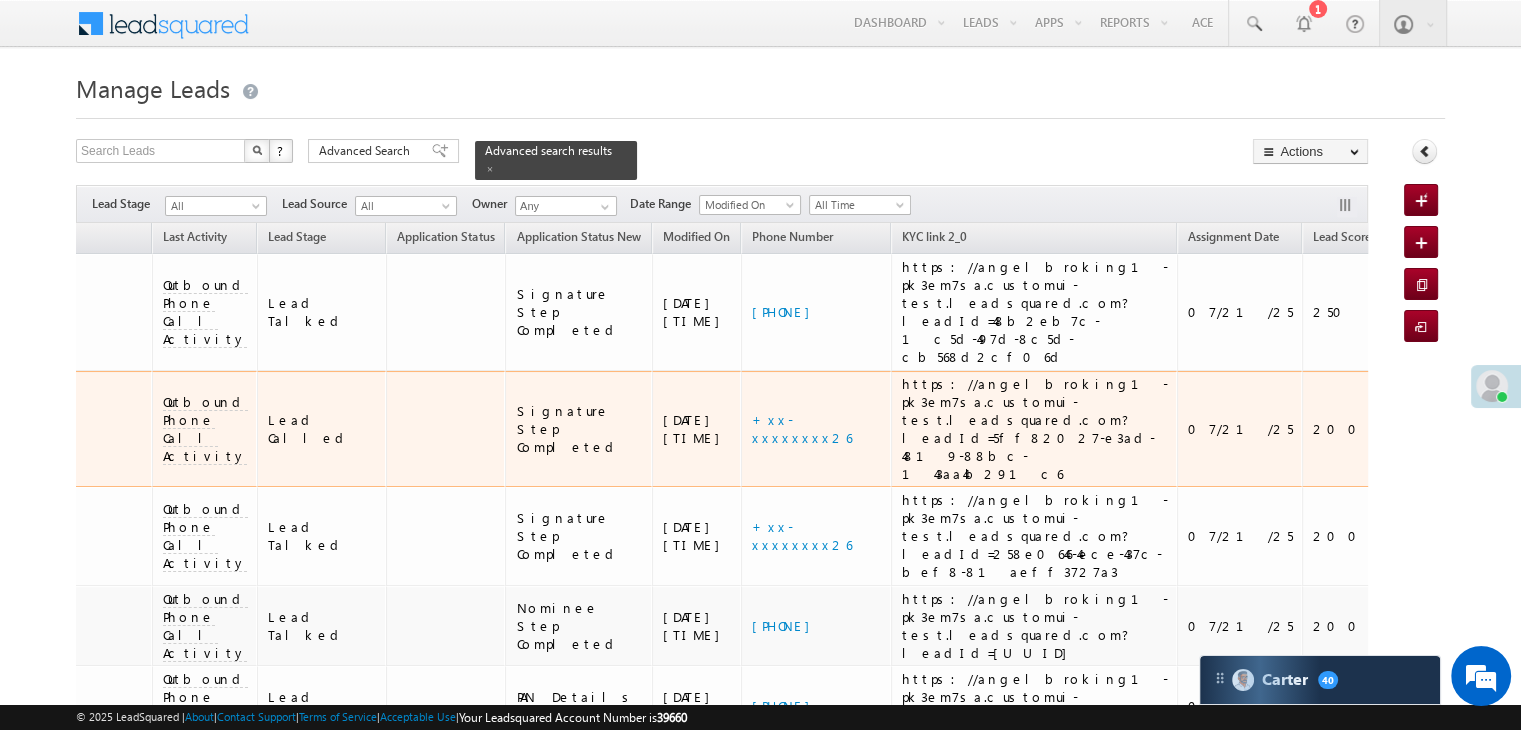 click on "EQ[NUMBER]" at bounding box center (1483, 429) 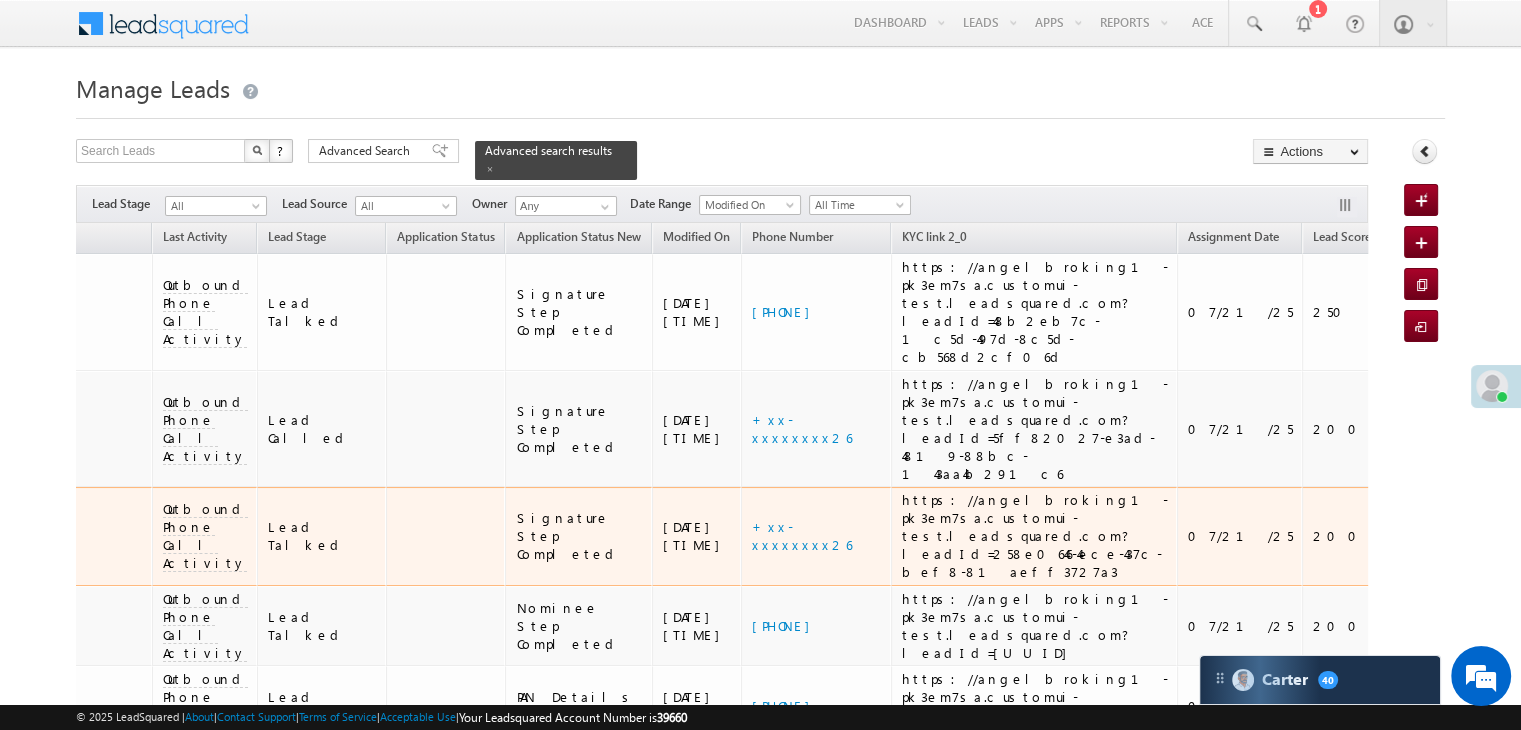 click on "EQ[NUMBER]" at bounding box center [1483, 536] 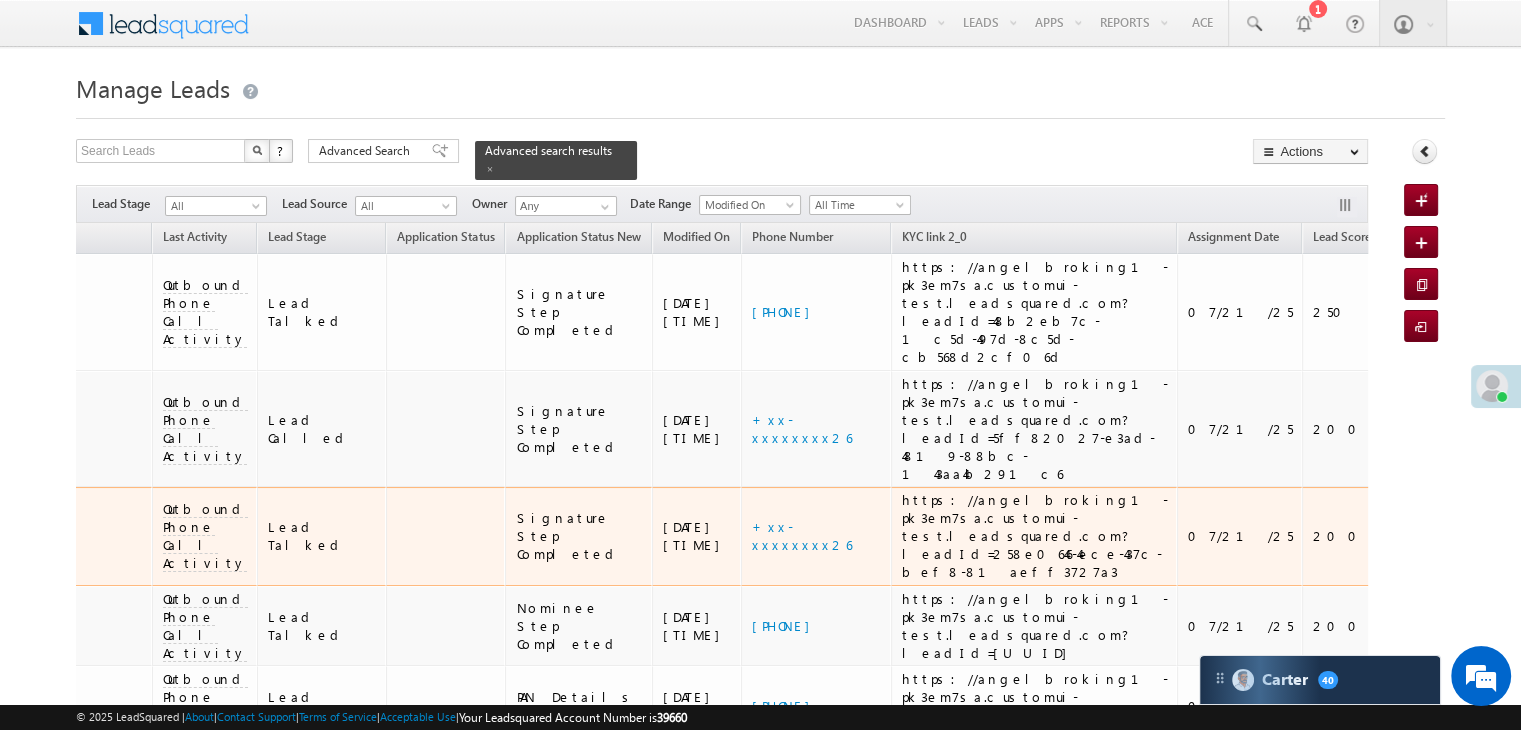 click on "EQ[NUMBER]" at bounding box center [1483, 536] 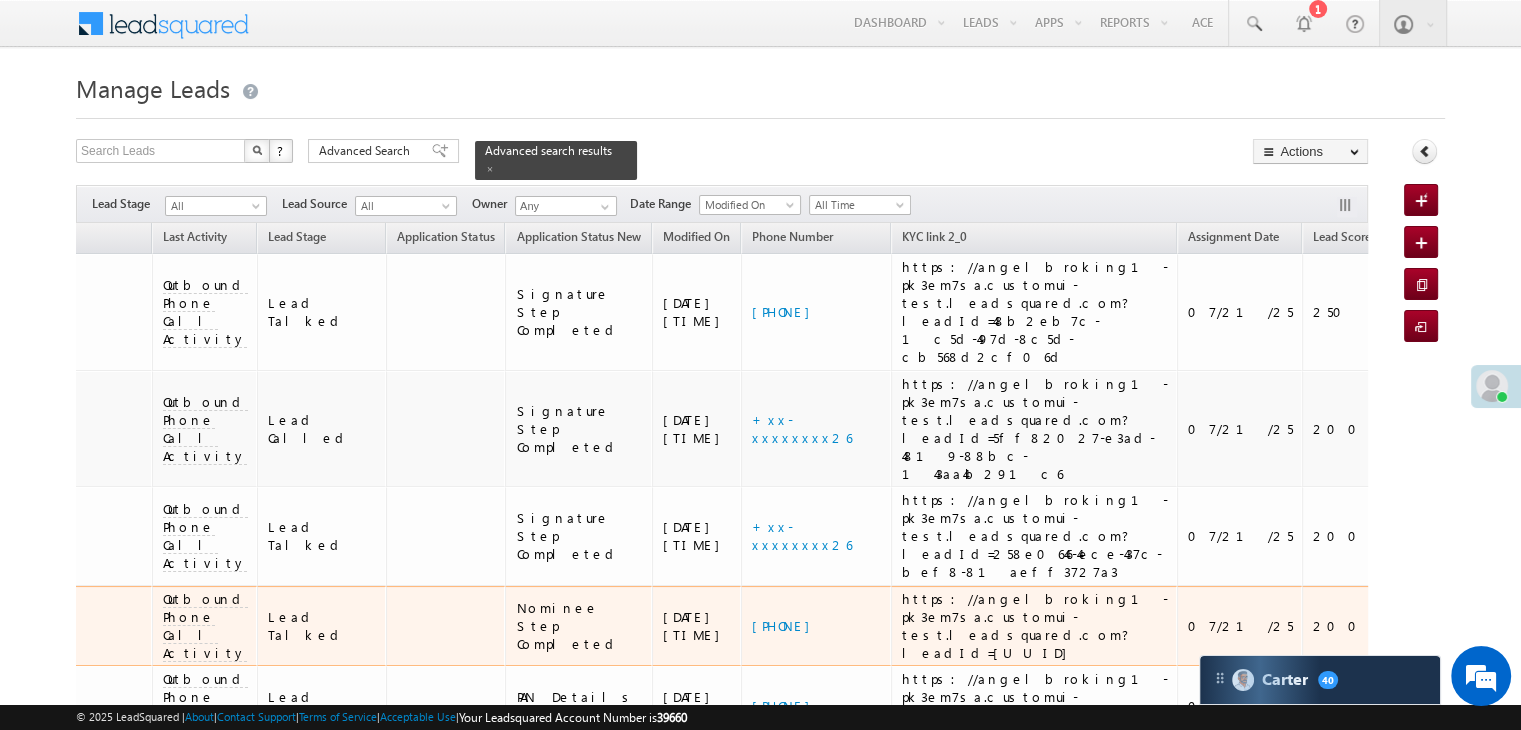 click on "EQ[NUMBER]" at bounding box center [1483, 626] 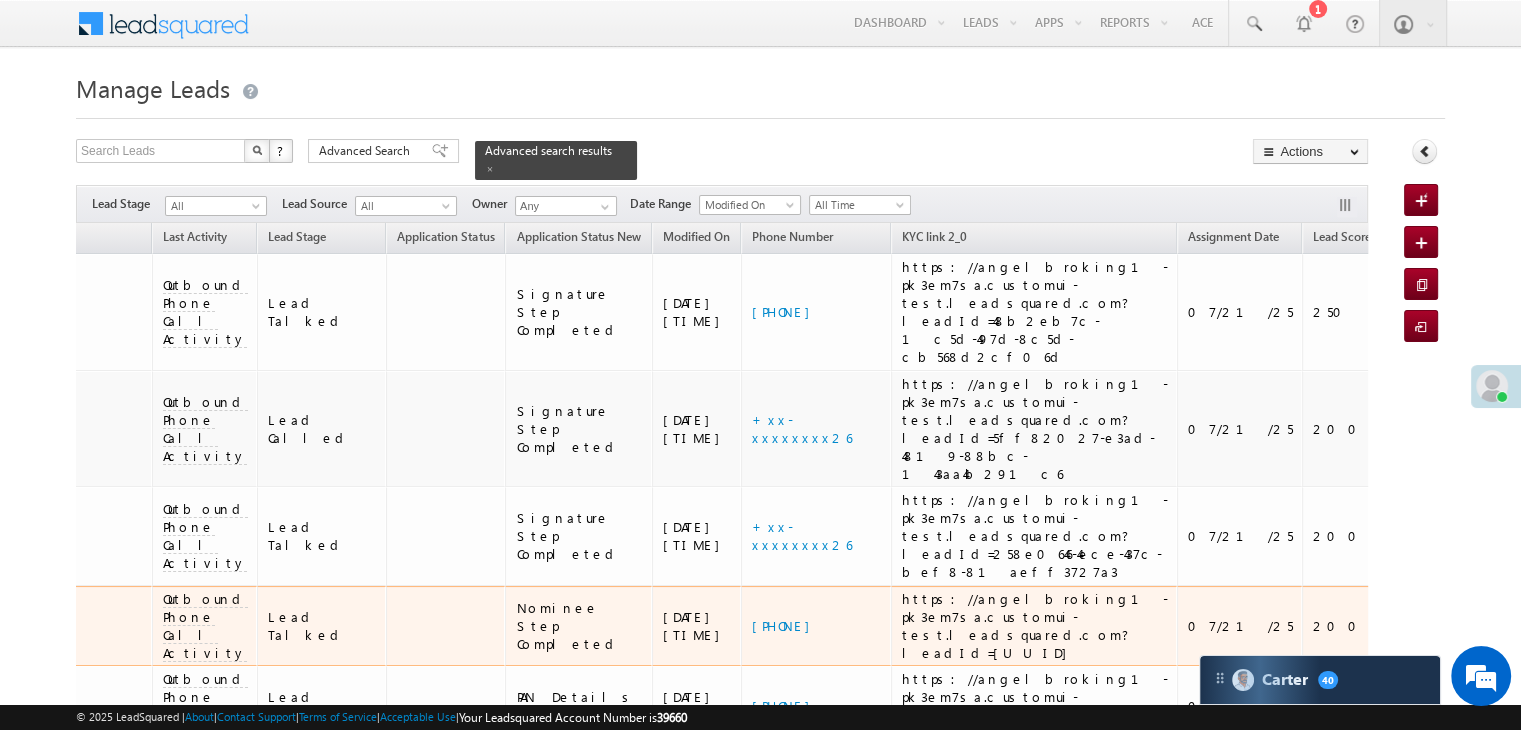 click on "EQ[NUMBER]" at bounding box center [1483, 626] 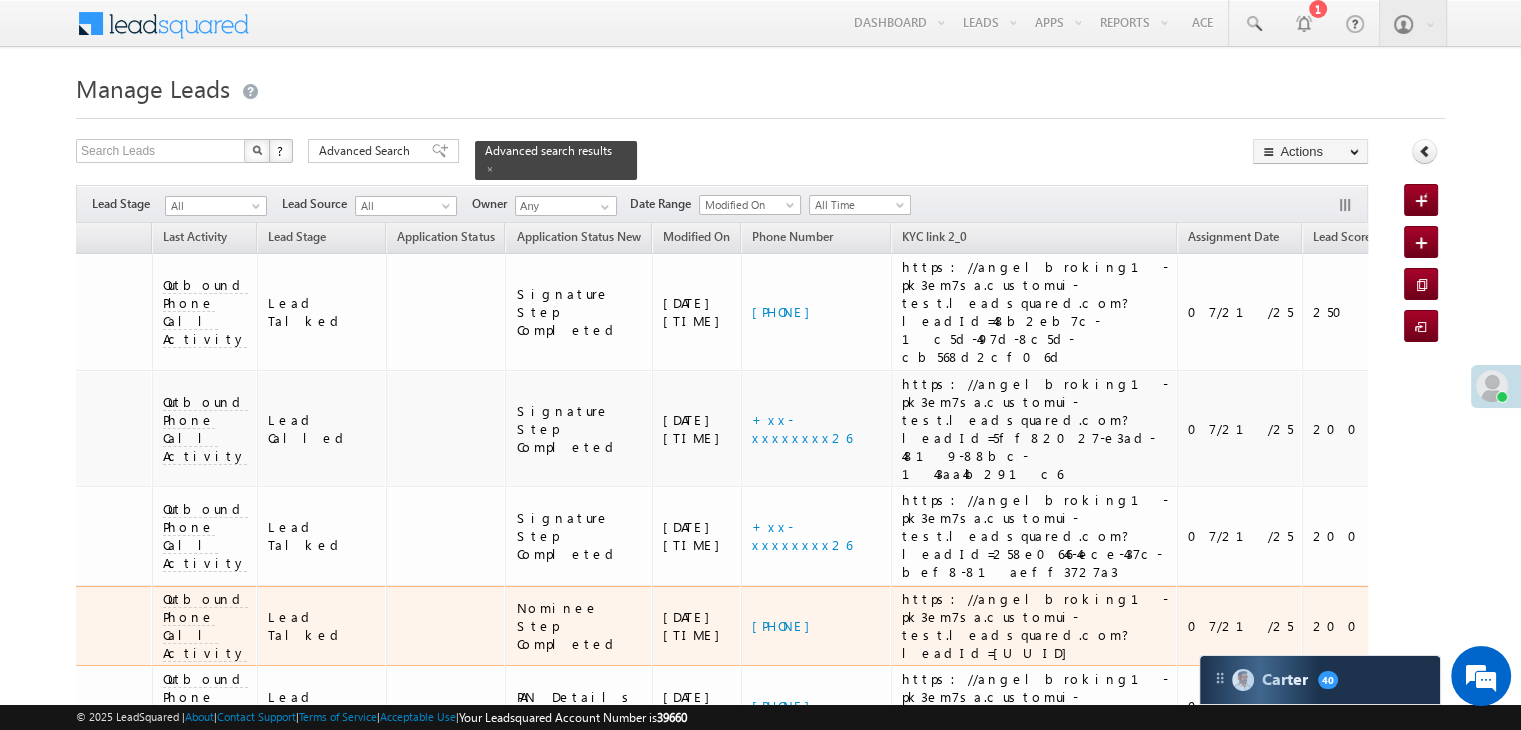 copy on "EQ[NUMBER]" 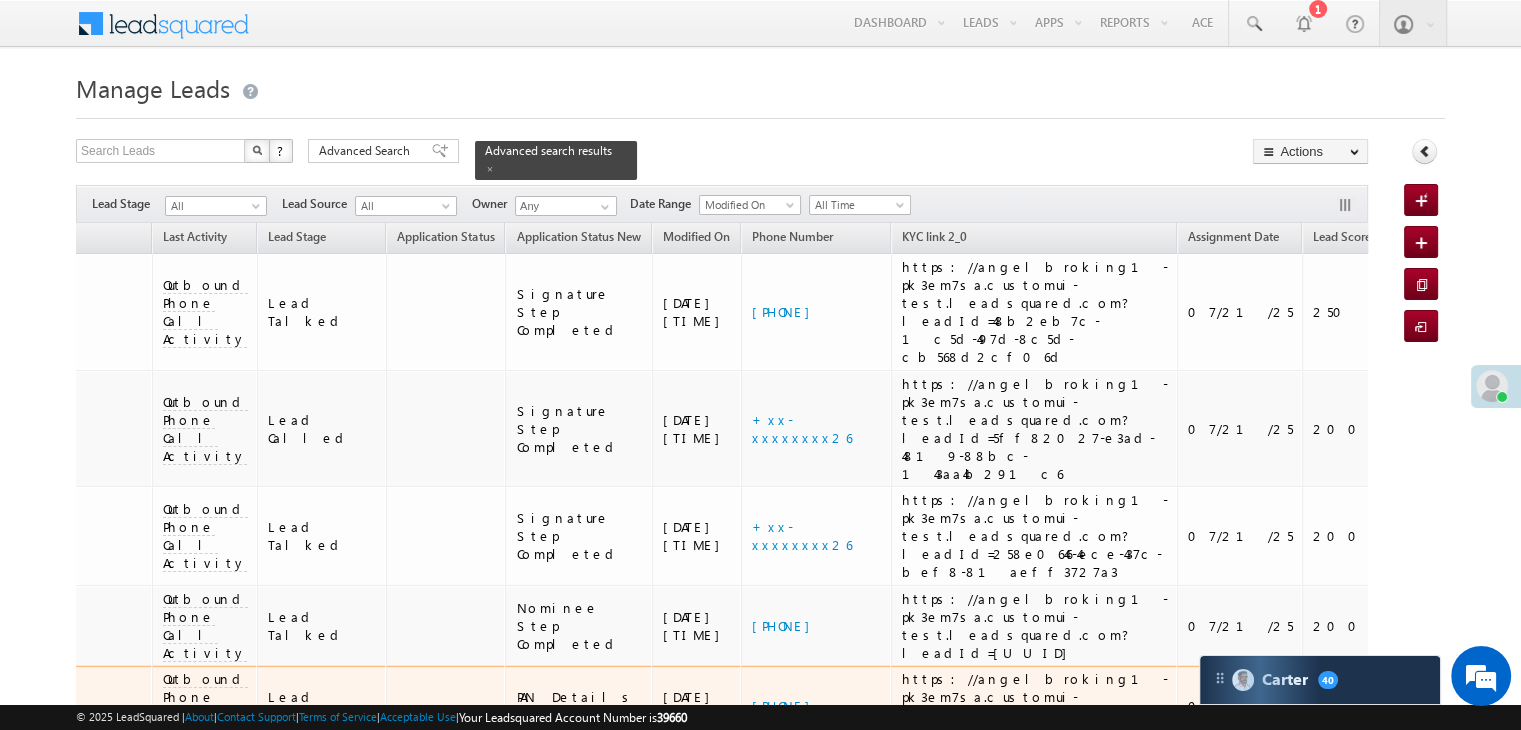 scroll, scrollTop: 100, scrollLeft: 0, axis: vertical 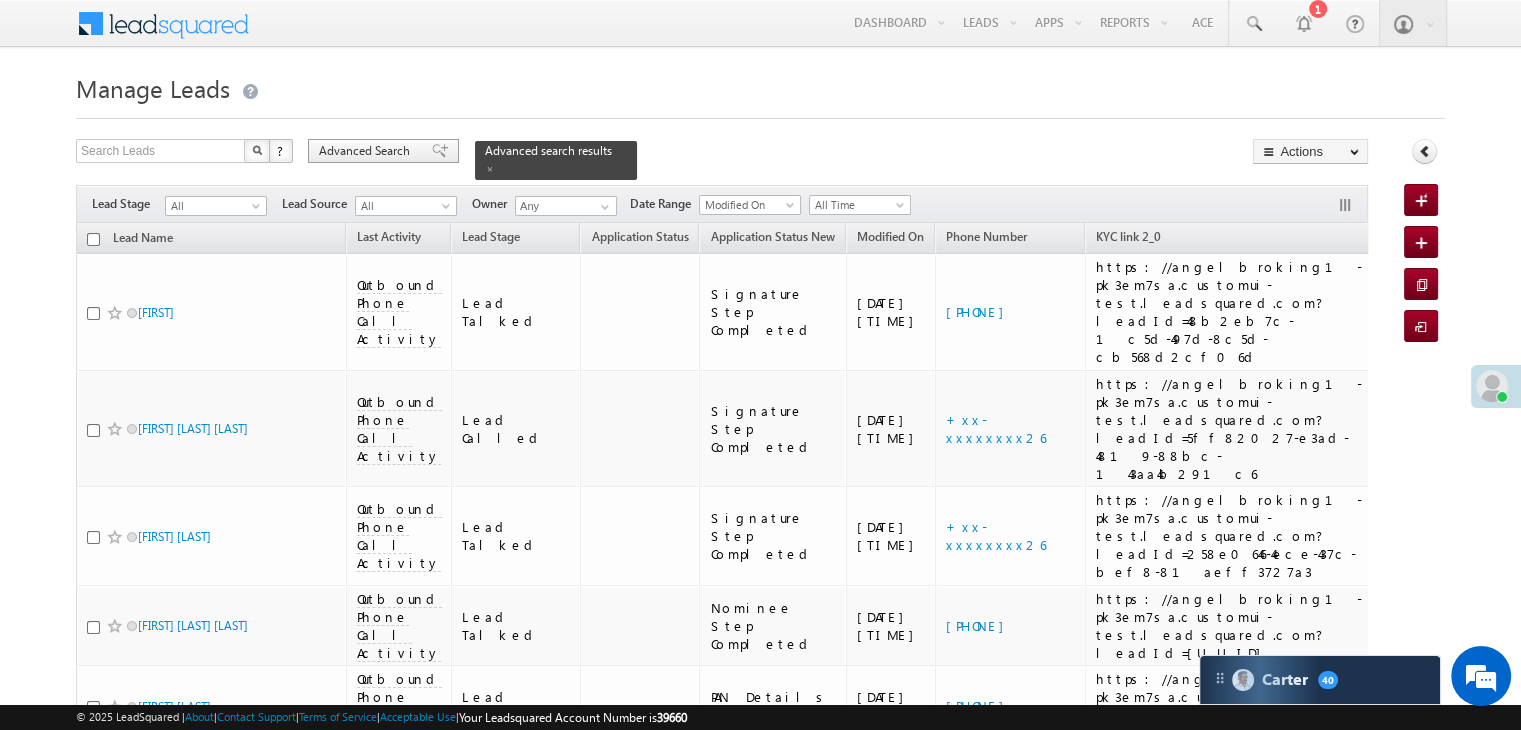 click on "Advanced Search" at bounding box center (383, 151) 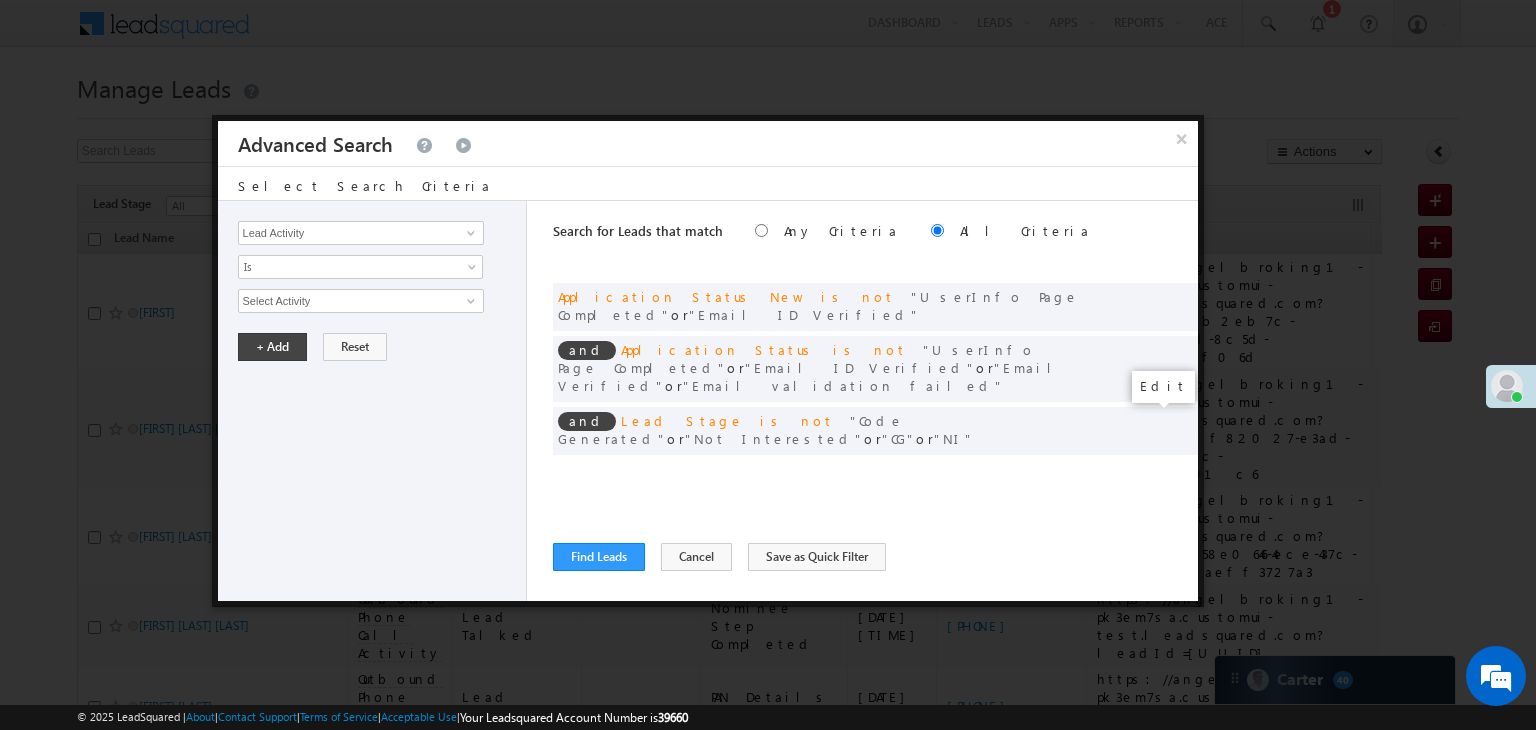 click at bounding box center (1152, 472) 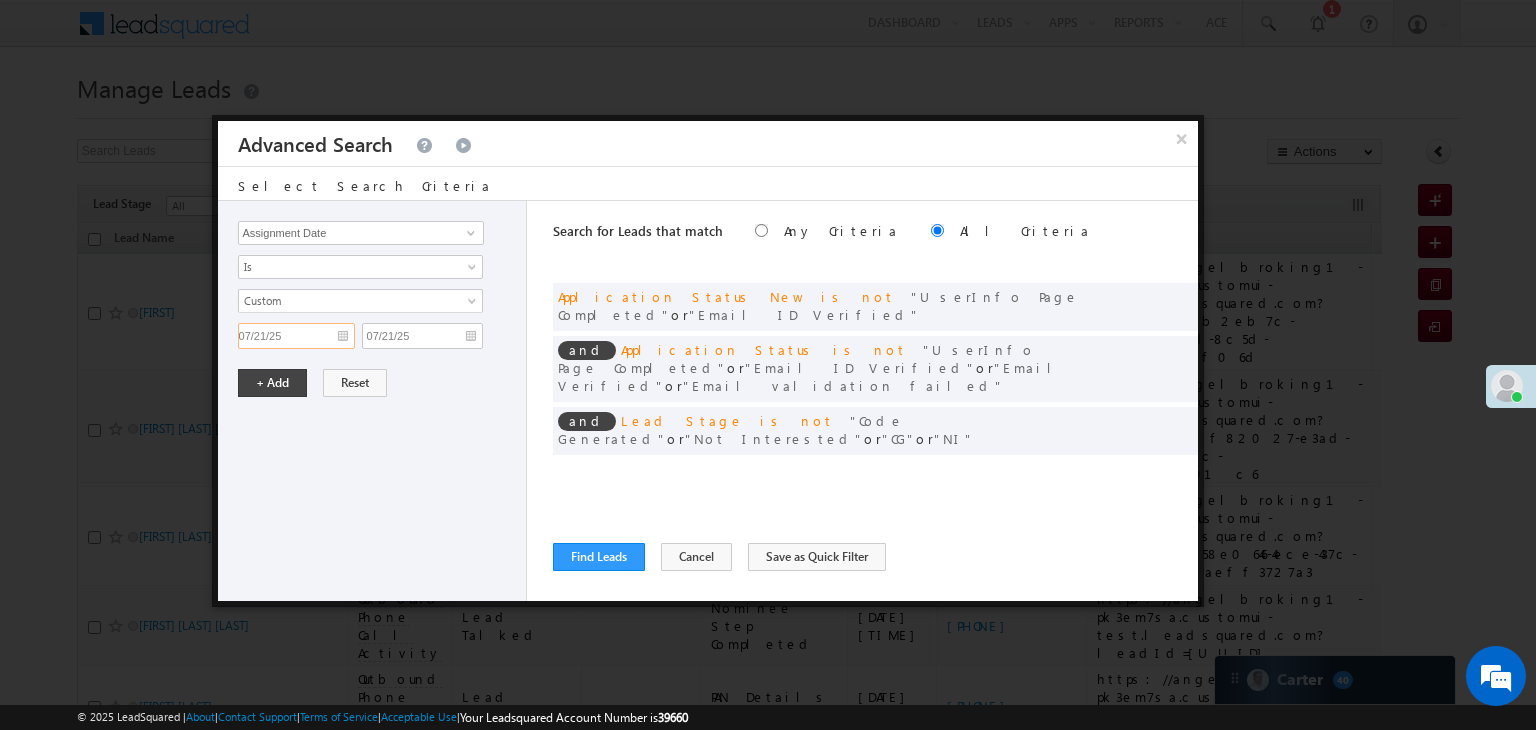 click on "07/21/25" at bounding box center (296, 336) 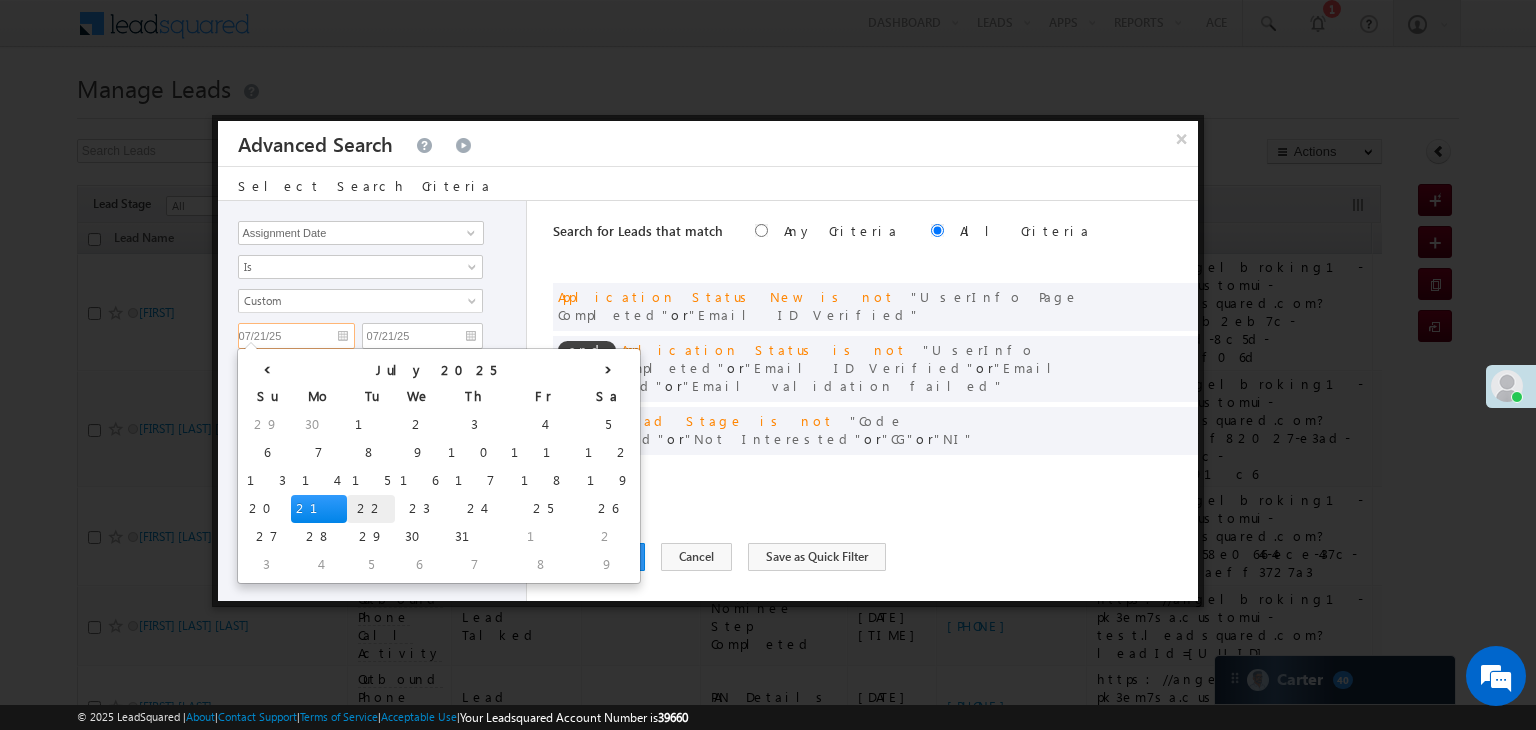 click on "22" at bounding box center [371, 509] 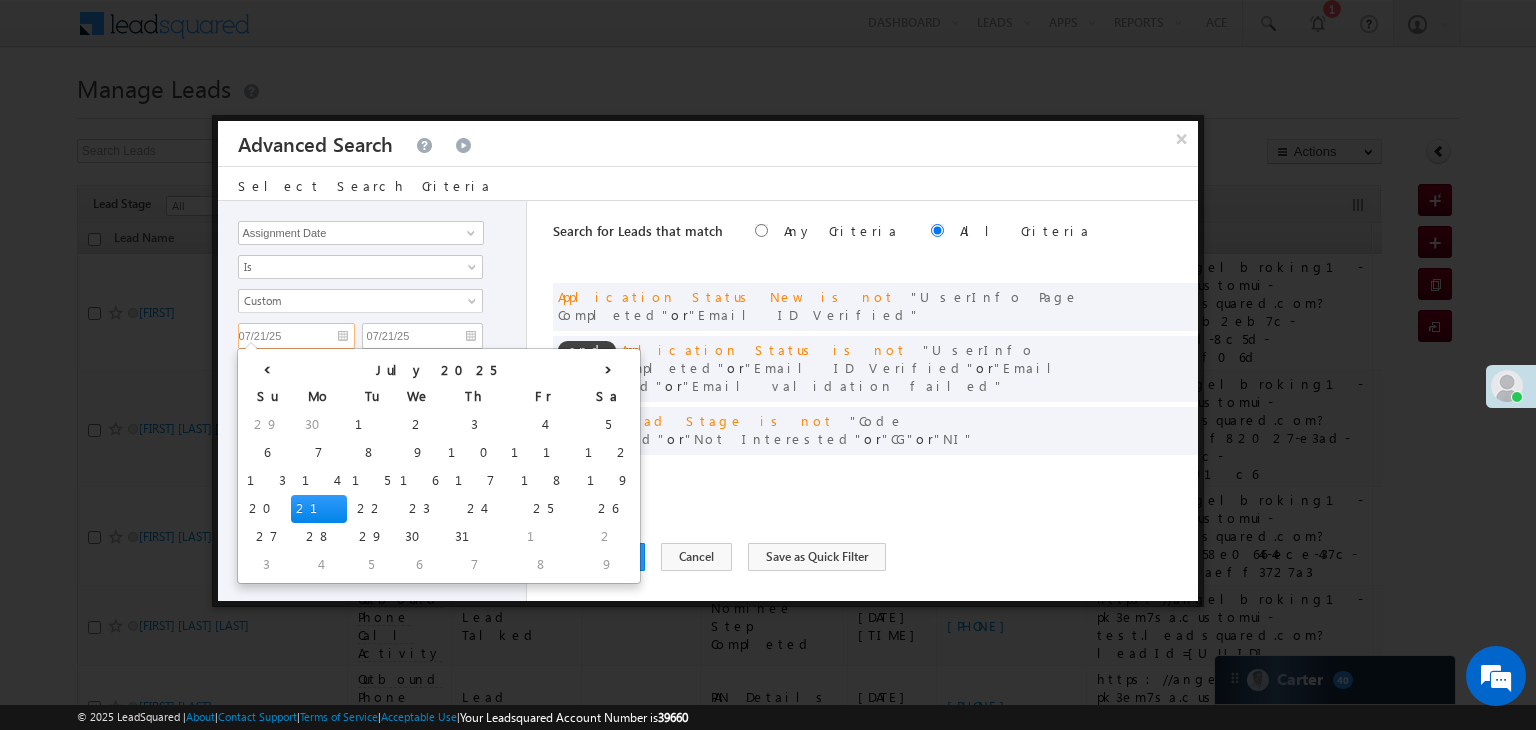 type on "[DATE]" 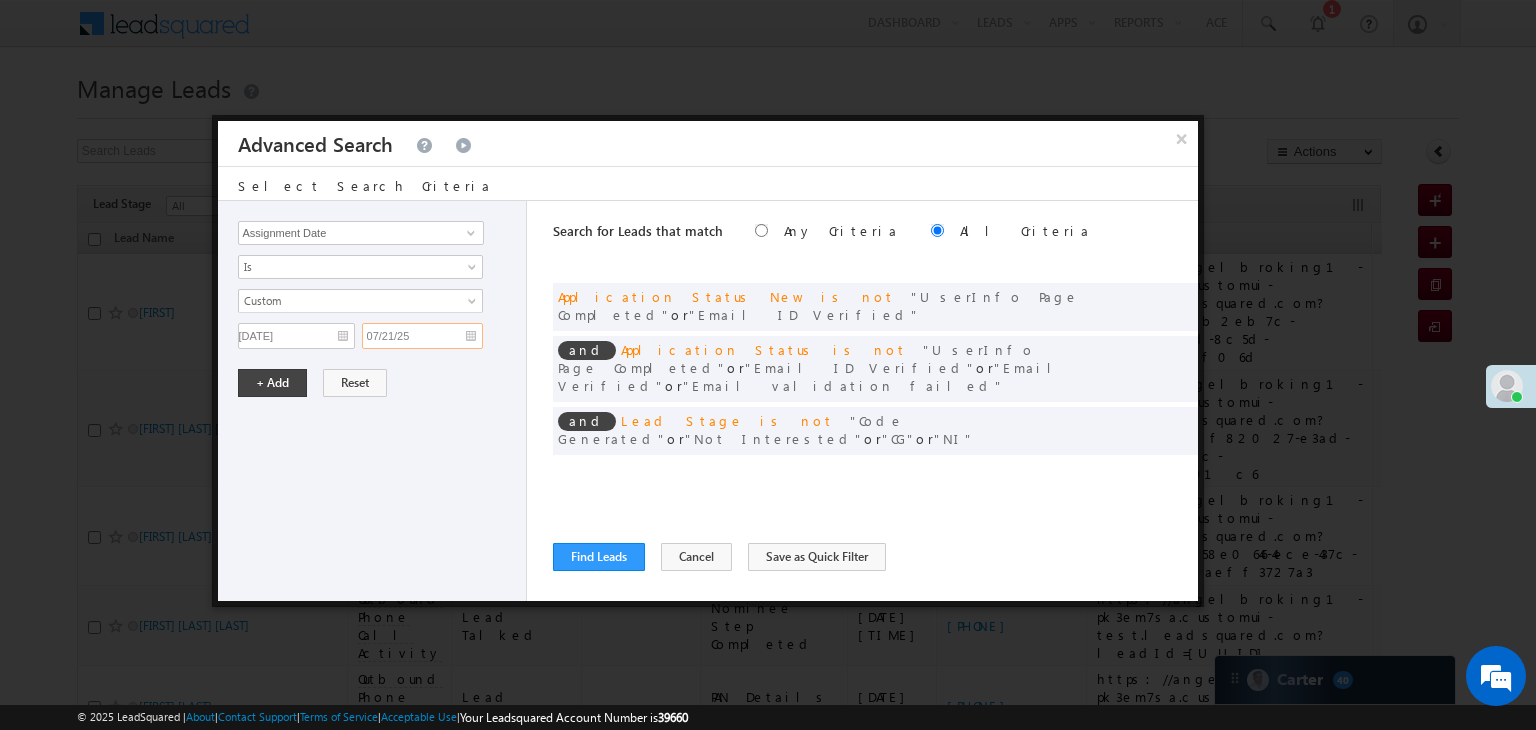 click on "07/21/25" at bounding box center [422, 336] 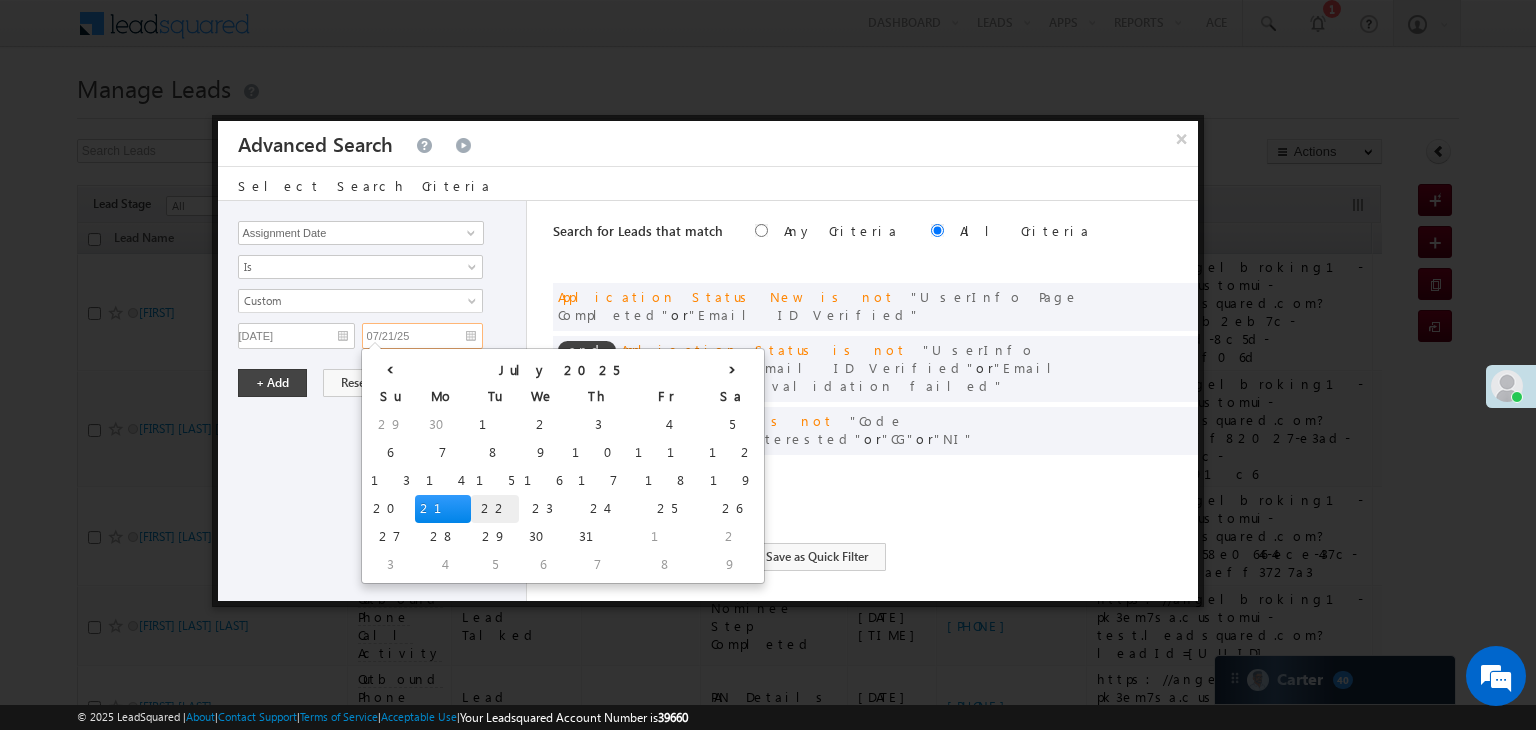 click on "22" at bounding box center (495, 509) 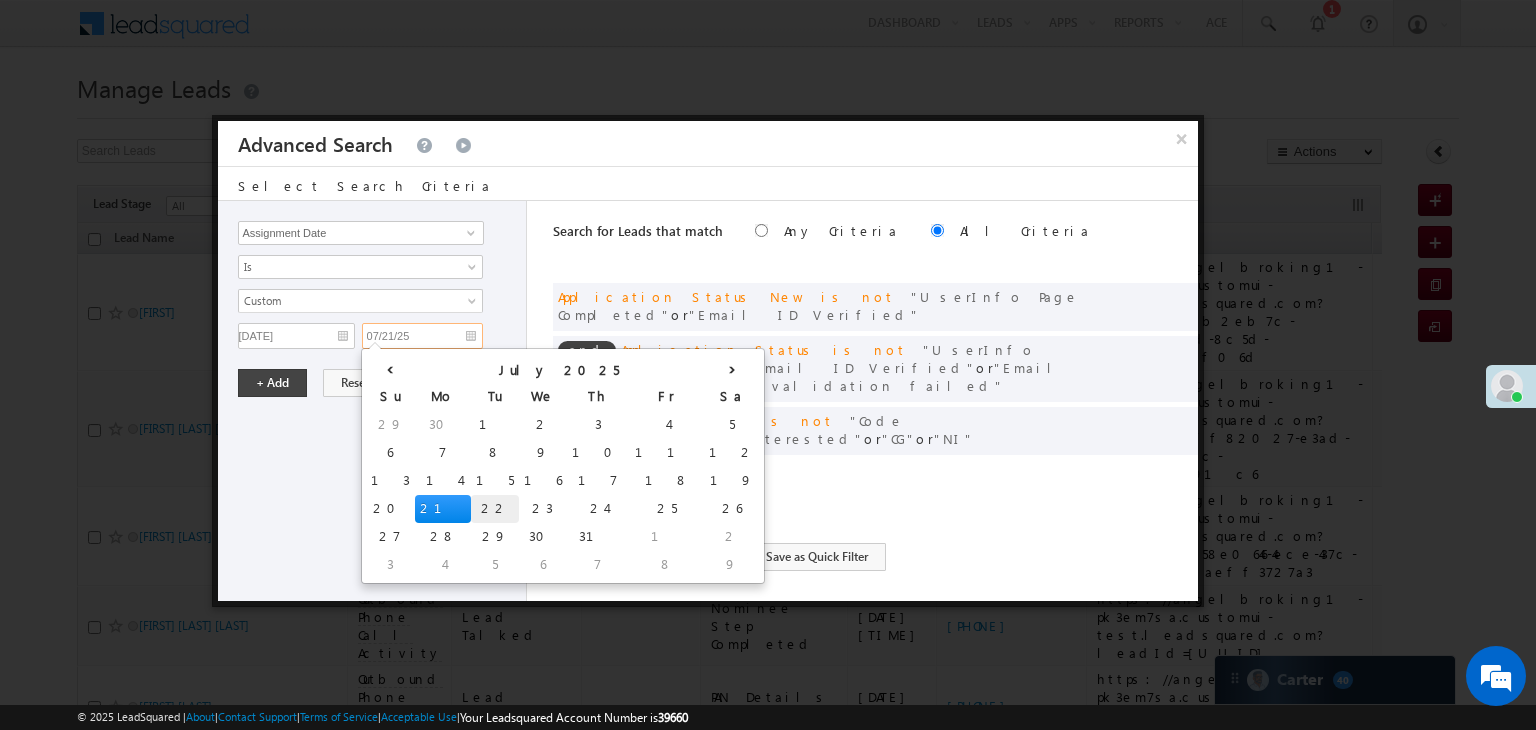type on "[DATE]" 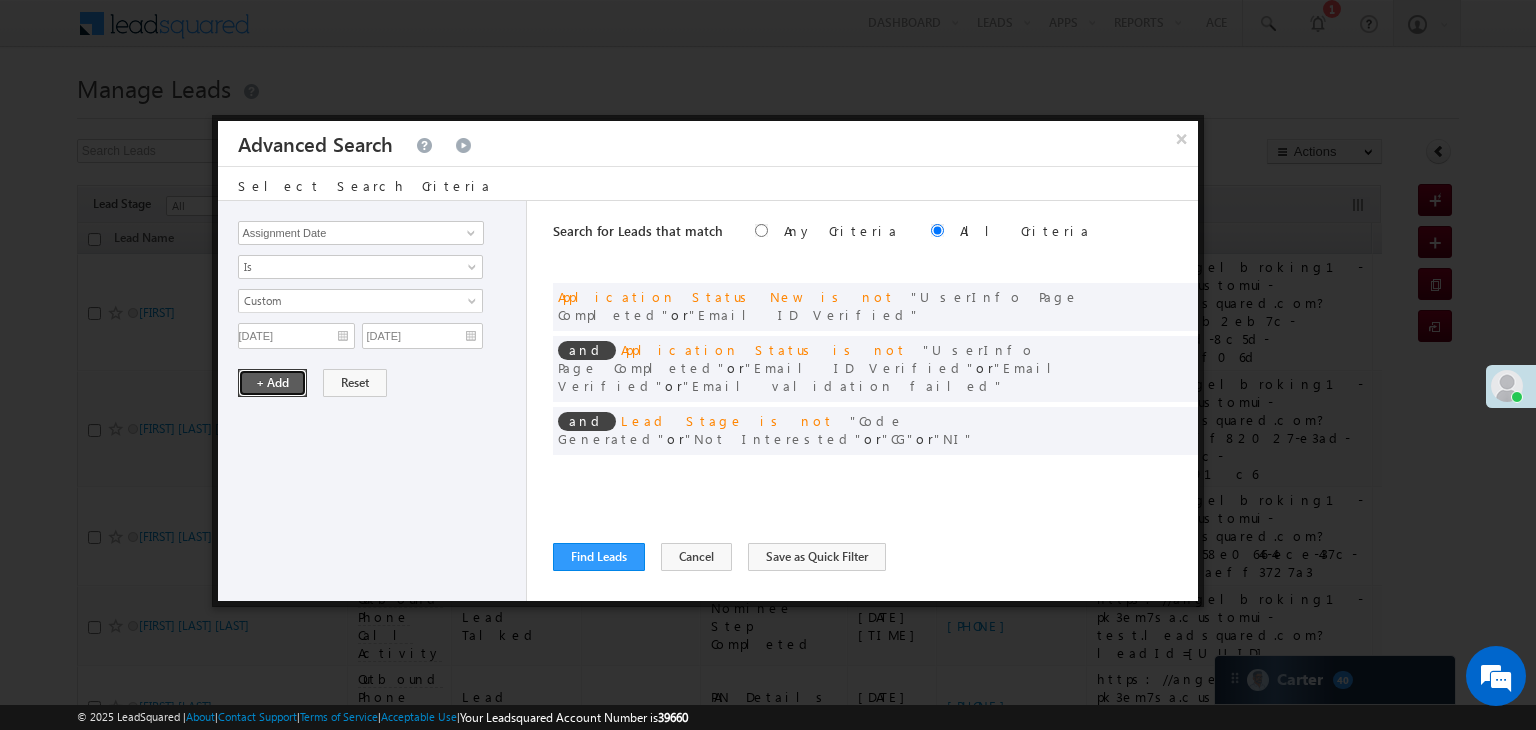 click on "+ Add" at bounding box center (272, 383) 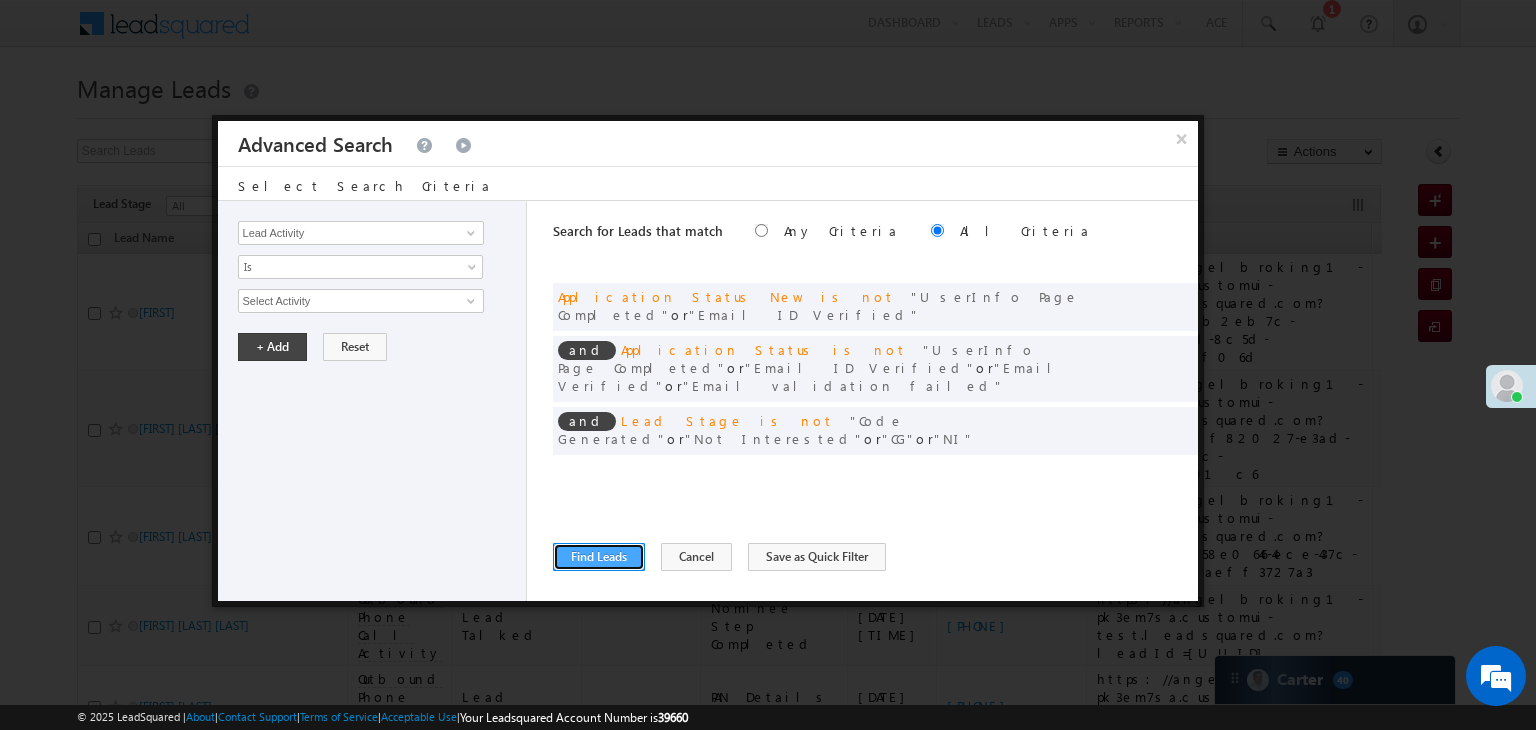 click on "Find Leads" at bounding box center [599, 557] 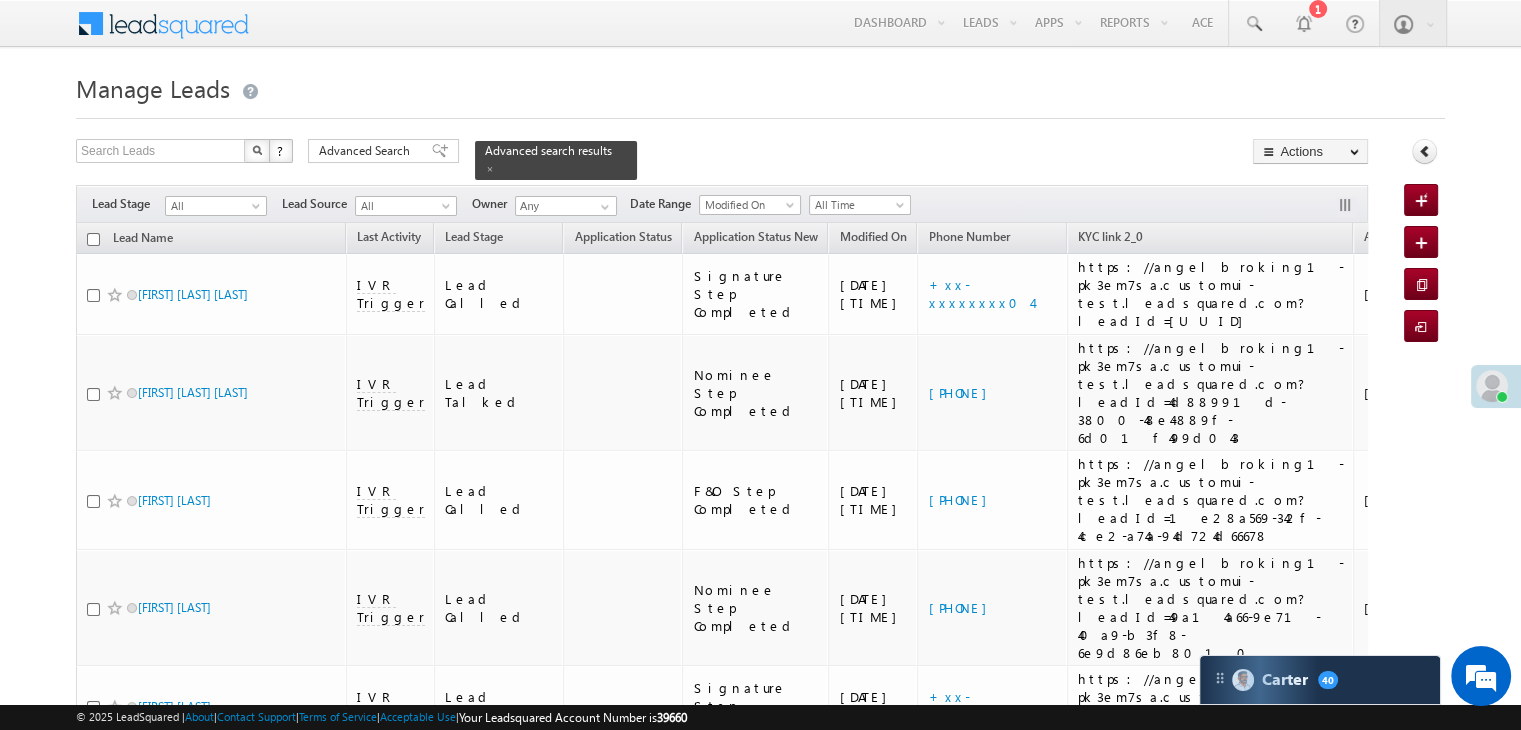 drag, startPoint x: 1170, startPoint y: 388, endPoint x: 1007, endPoint y: 143, distance: 294.2686 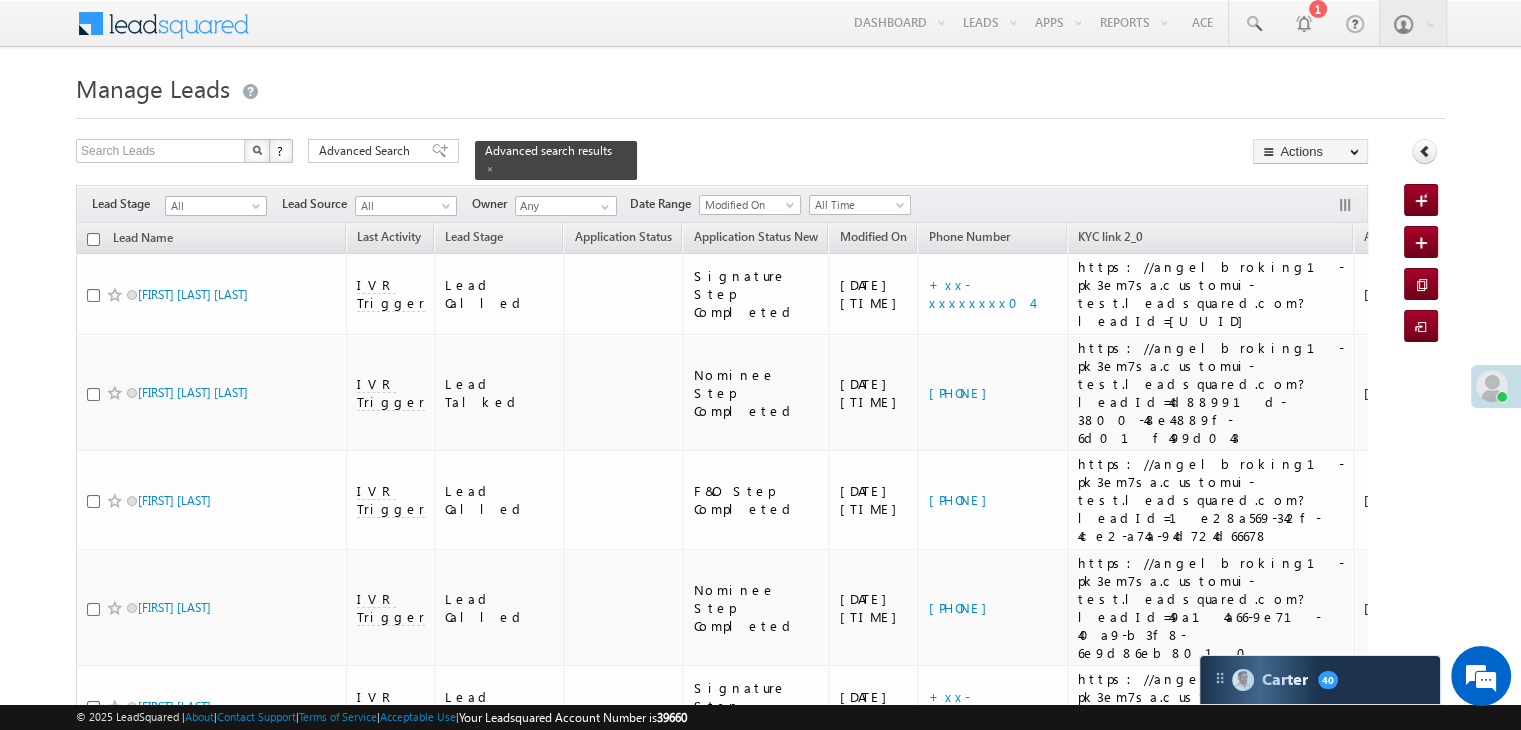 click on "Search Leads X ?   10 results found
Advanced Search
Advanced Search
Advanced search results
Actions Export Leads Reset all Filters
Actions Export Leads Bulk Update Send Email Add to List Add Activity Change Owner Change Stage Delete Merge Leads" at bounding box center [722, 159] 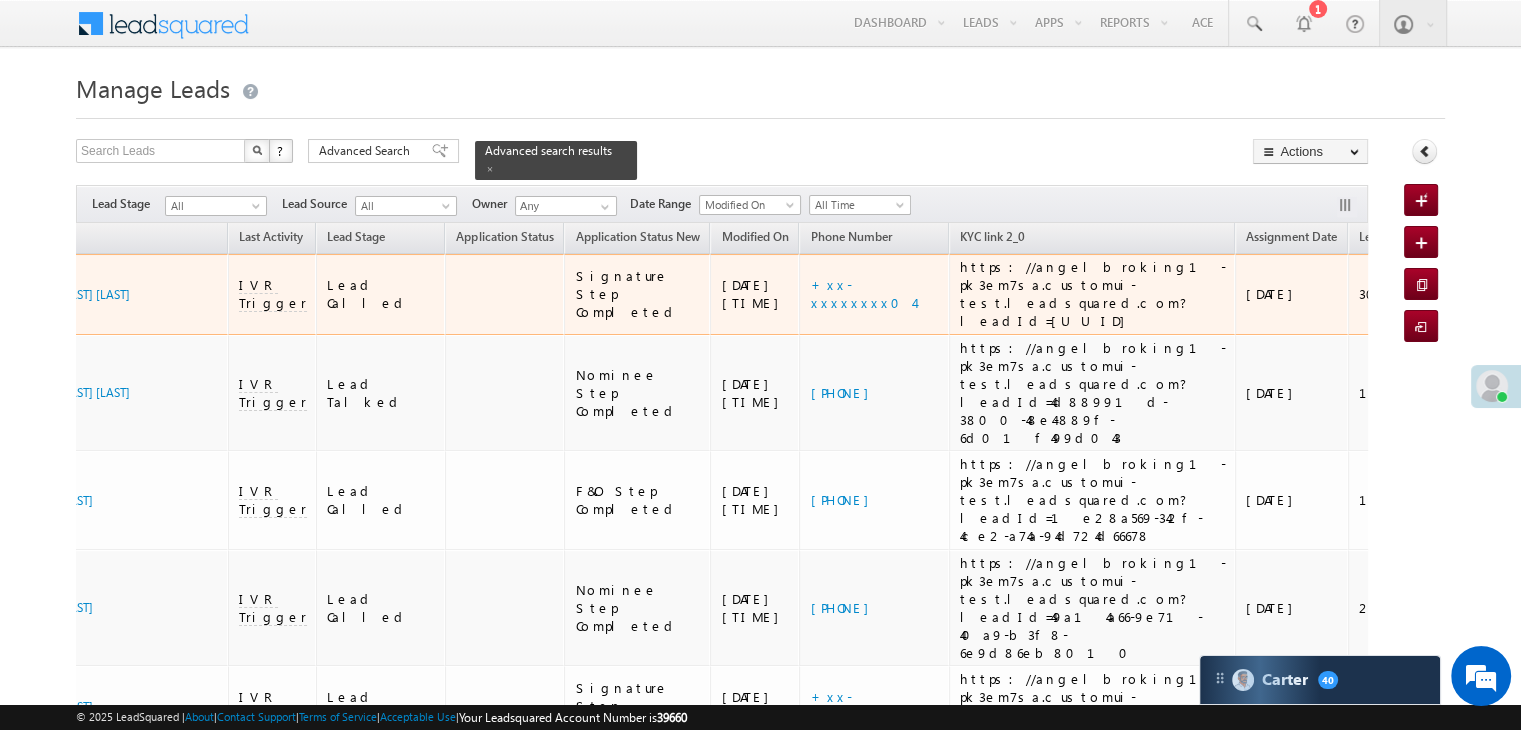 scroll, scrollTop: 0, scrollLeft: 115, axis: horizontal 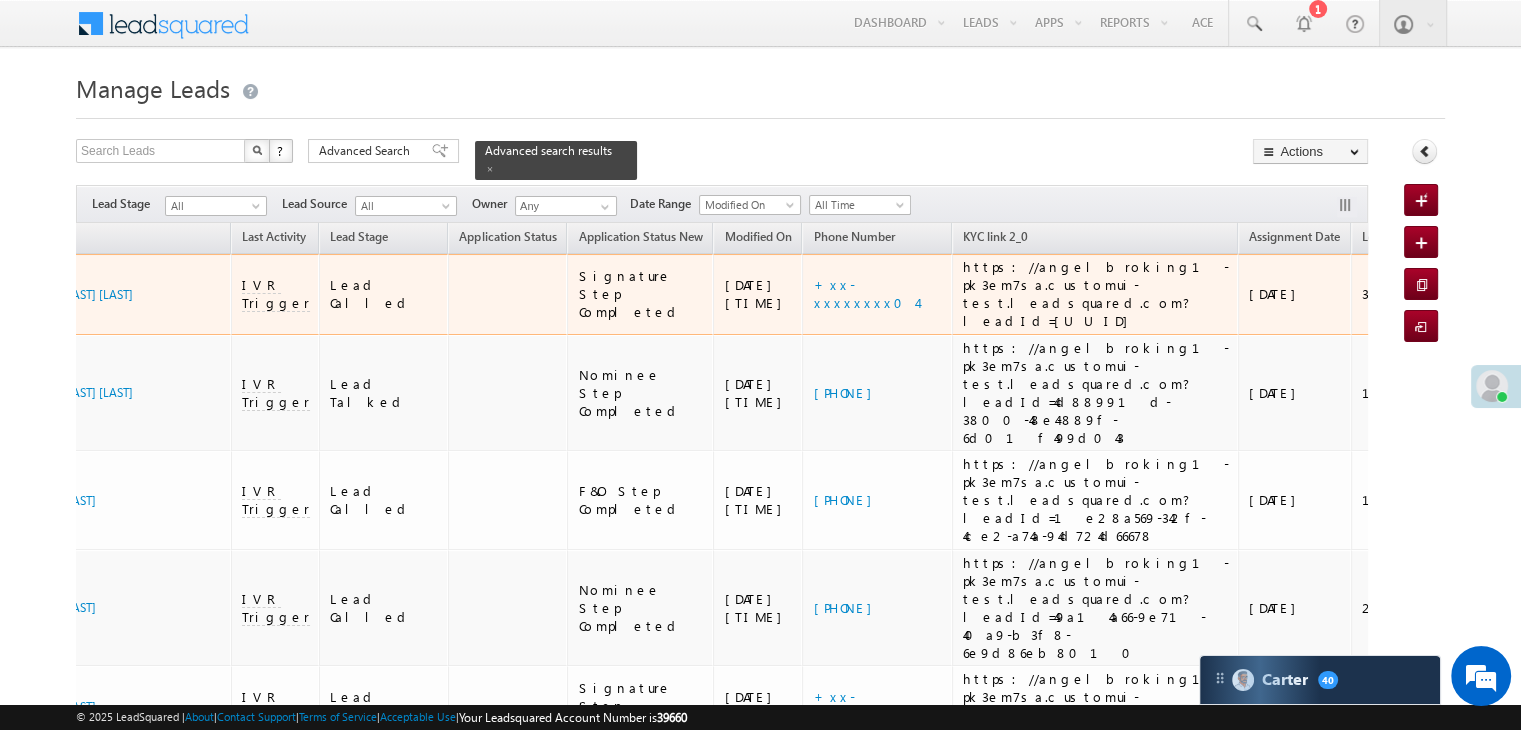 click on "EQ[NUMBER]" at bounding box center (1520, 294) 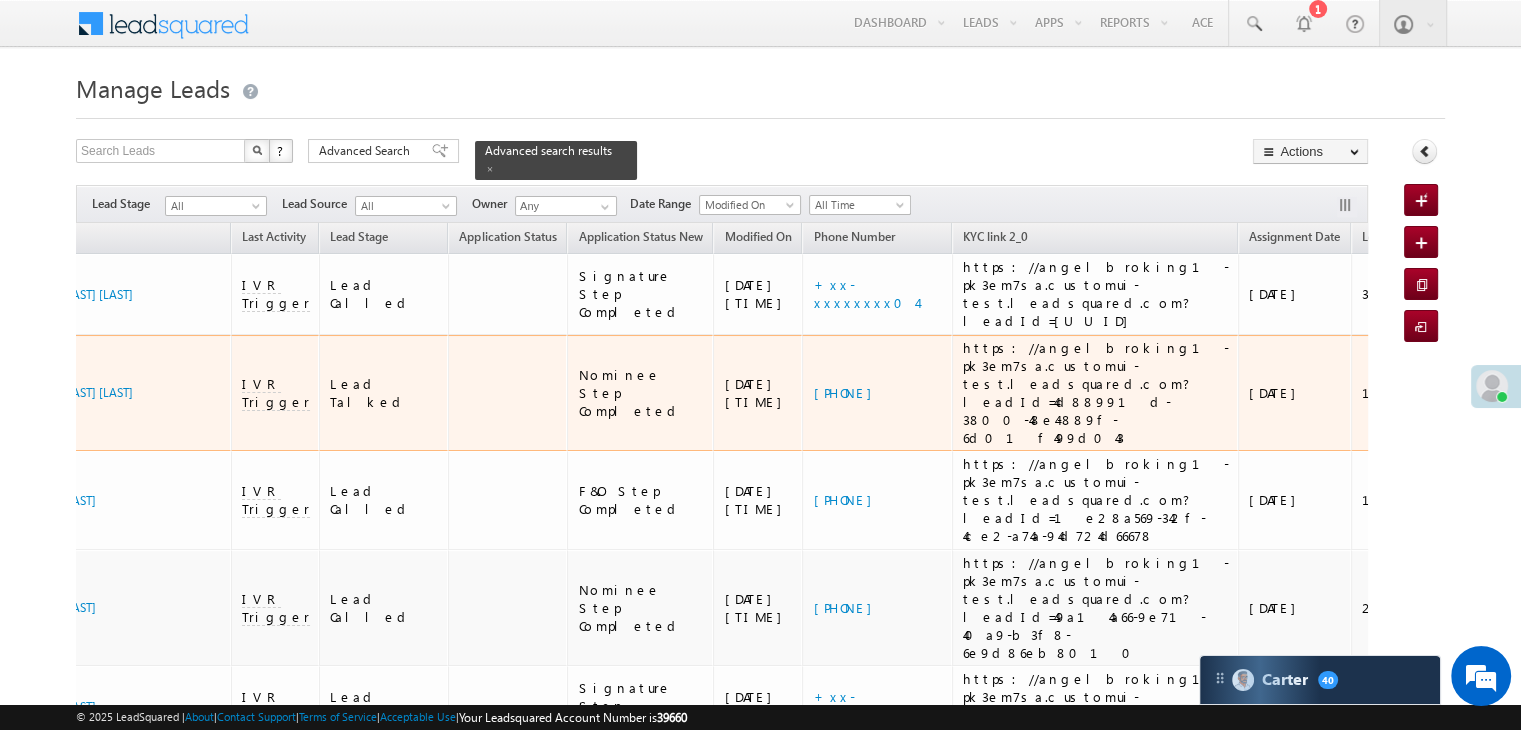 click on "EQ[NUMBER]" at bounding box center [1520, 393] 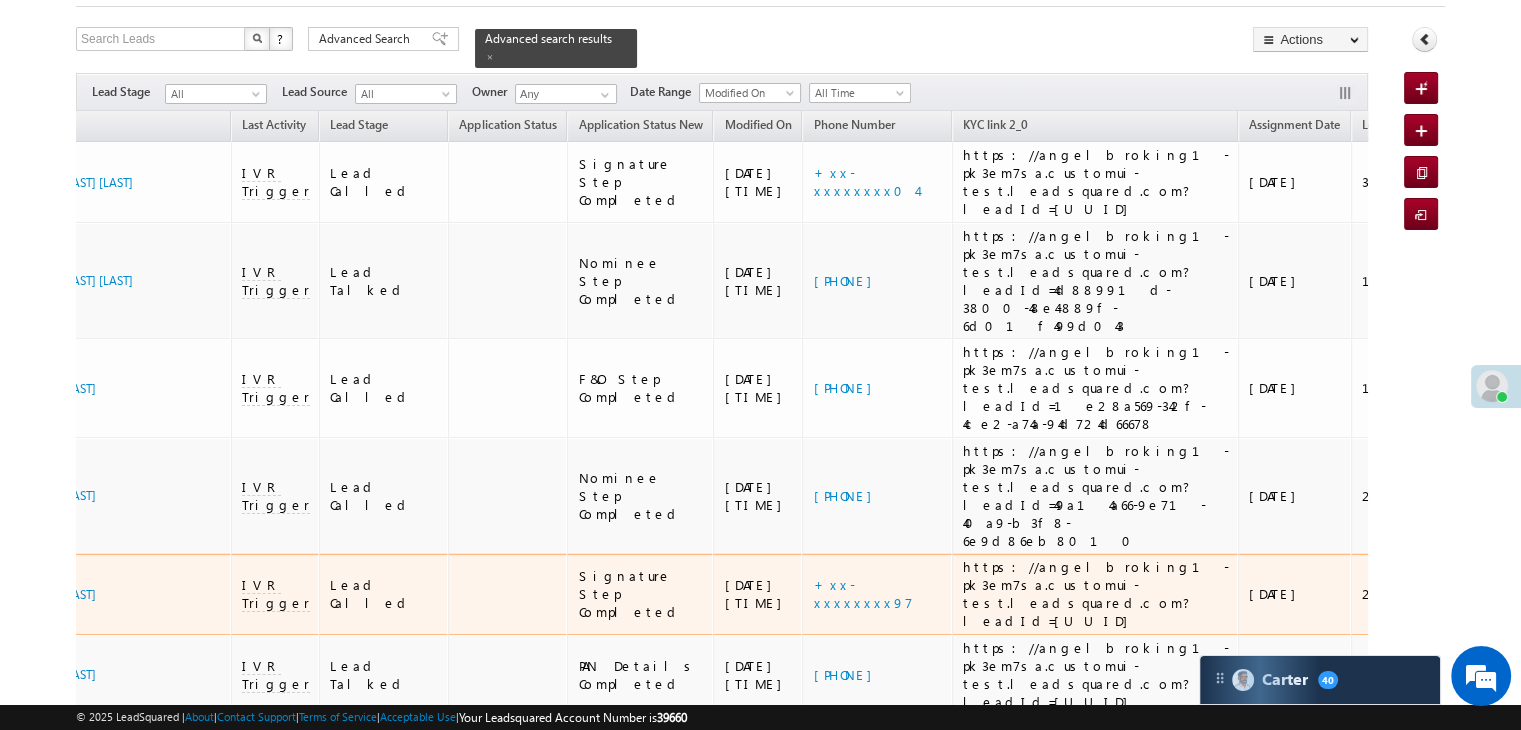 scroll, scrollTop: 200, scrollLeft: 0, axis: vertical 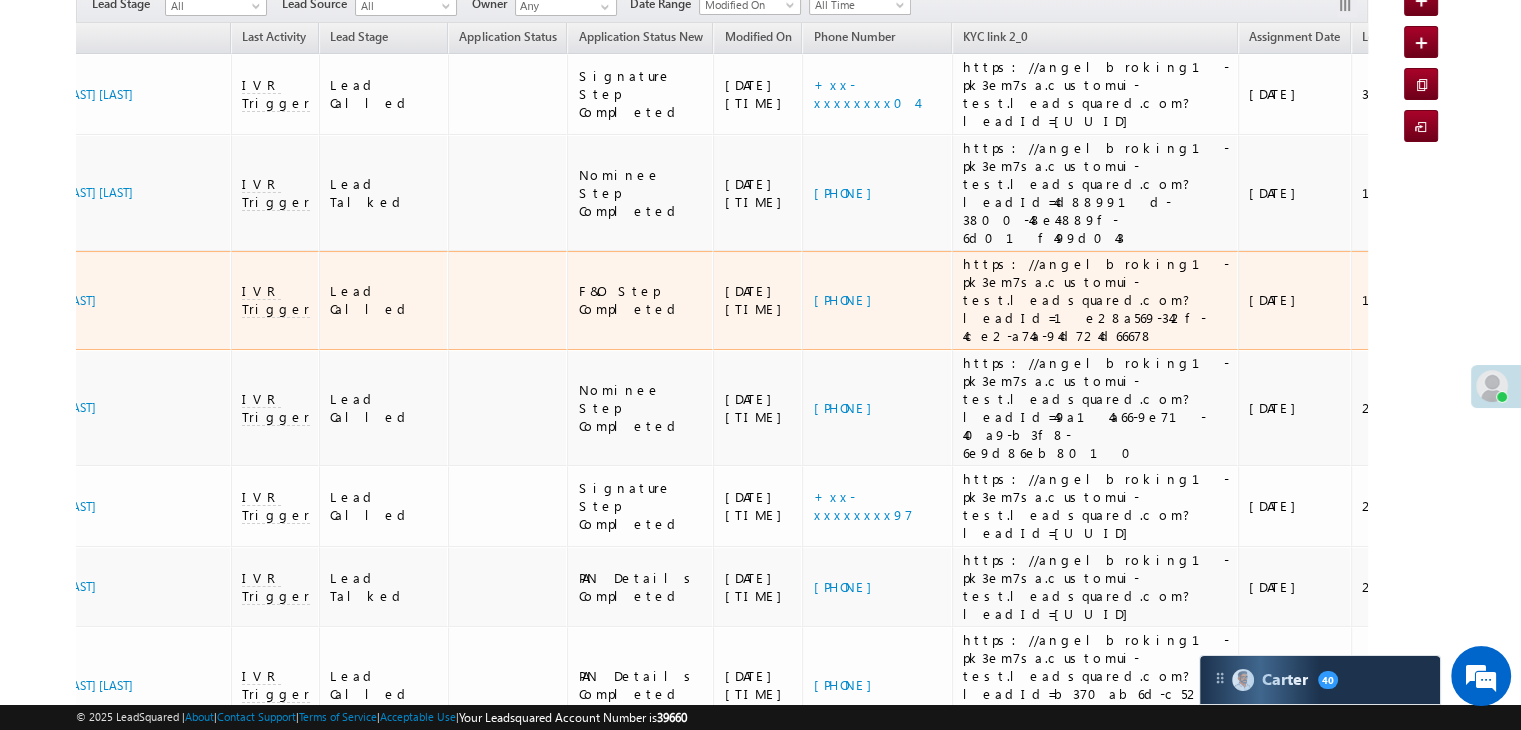 click on "EQ25819577" at bounding box center (1520, 300) 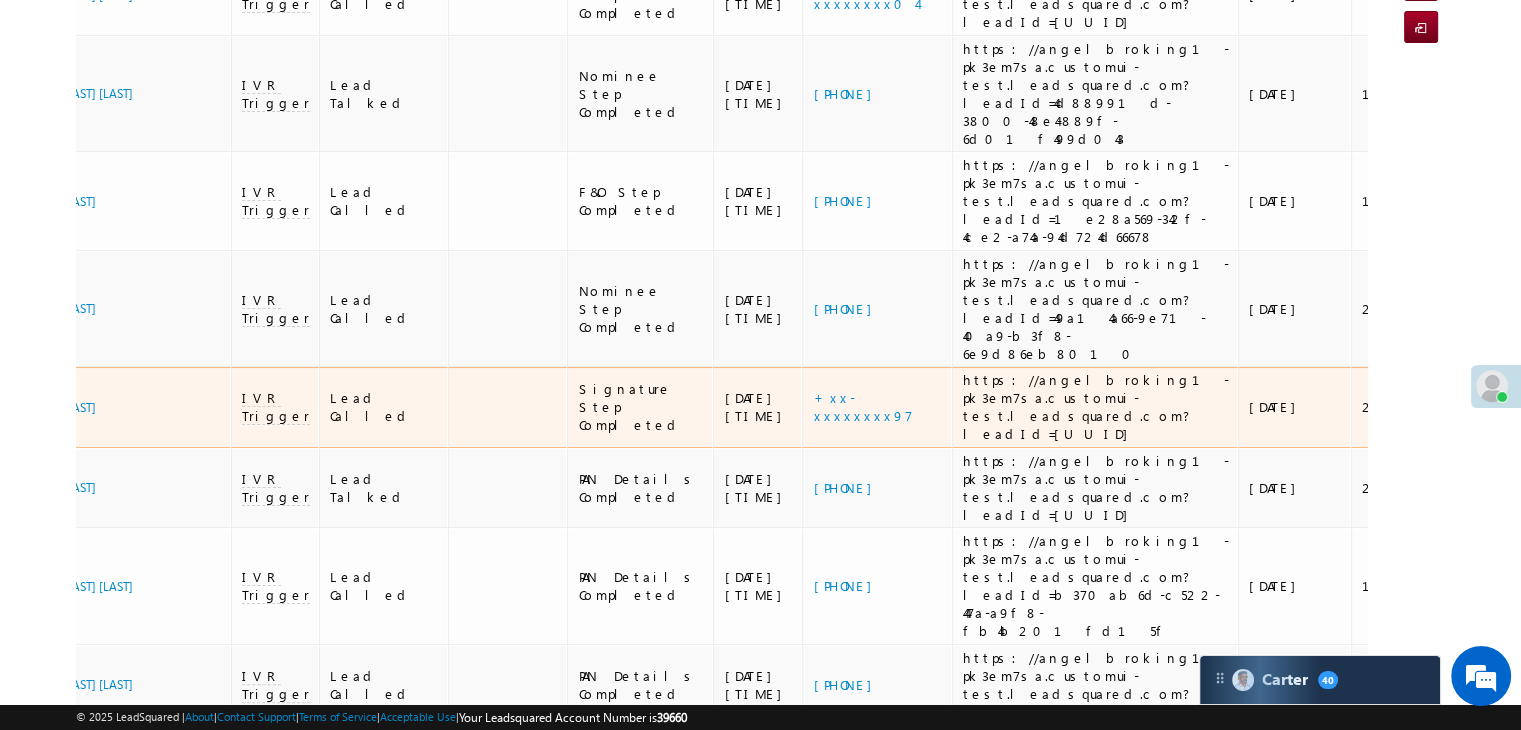 scroll, scrollTop: 300, scrollLeft: 0, axis: vertical 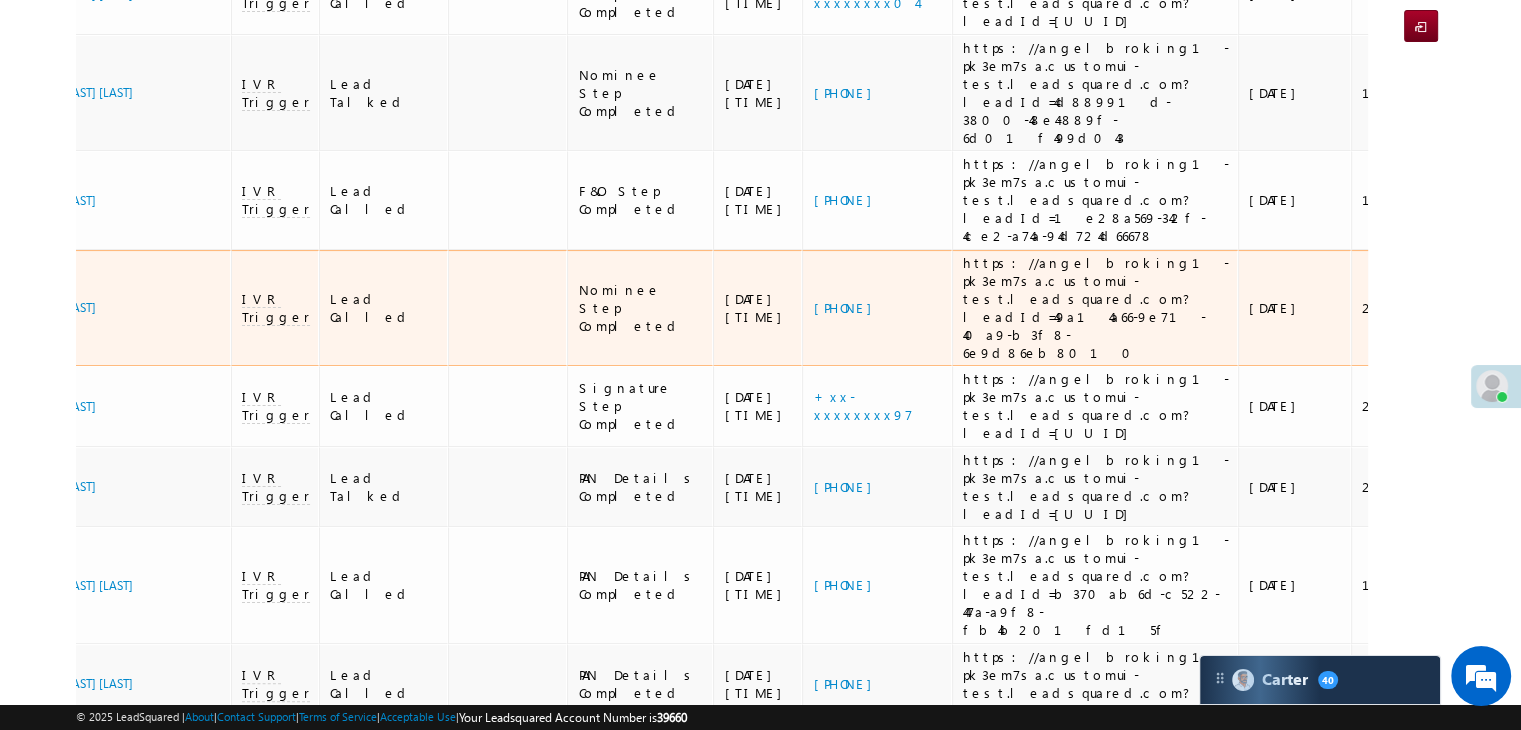 click on "EQ[NUMBER]" at bounding box center [1520, 308] 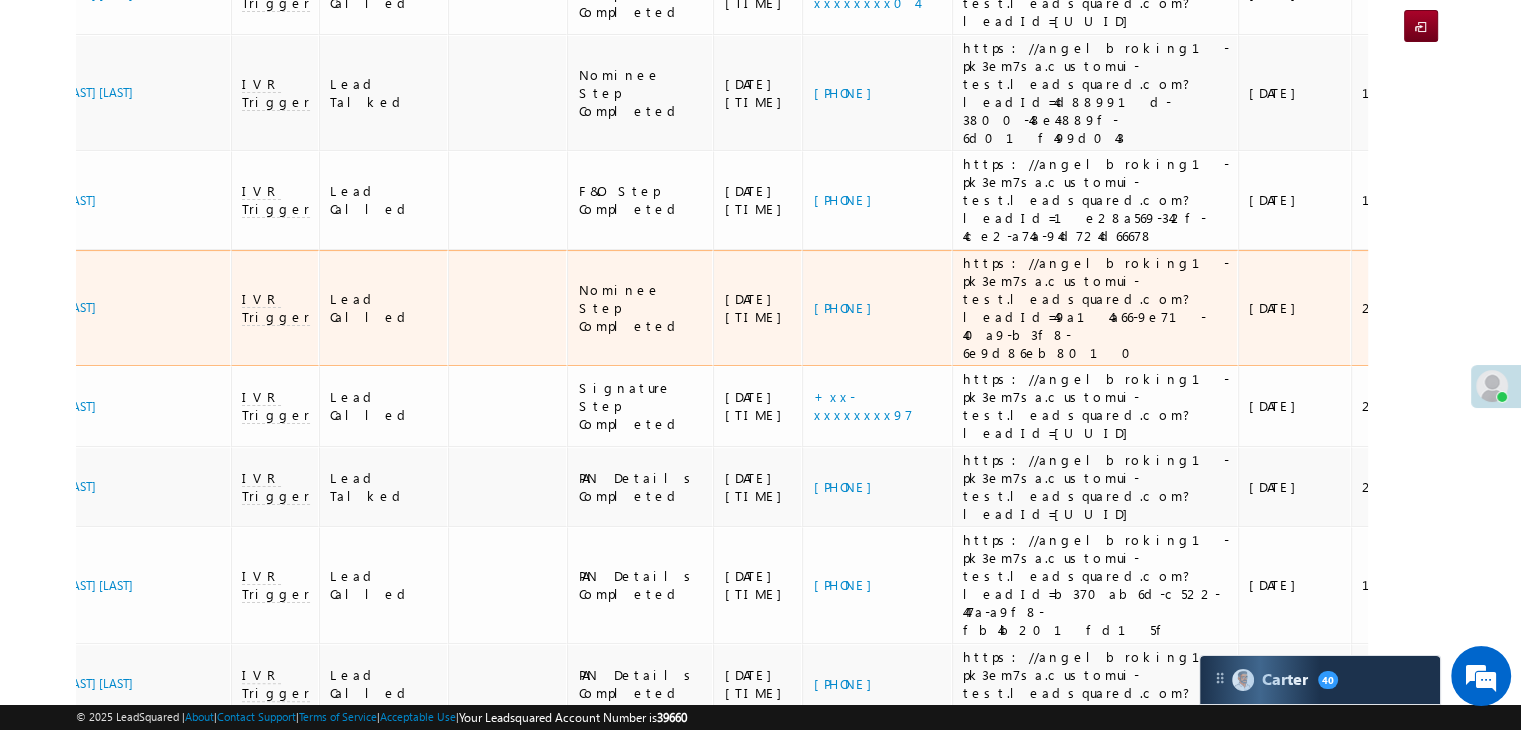 copy on "EQ[NUMBER]" 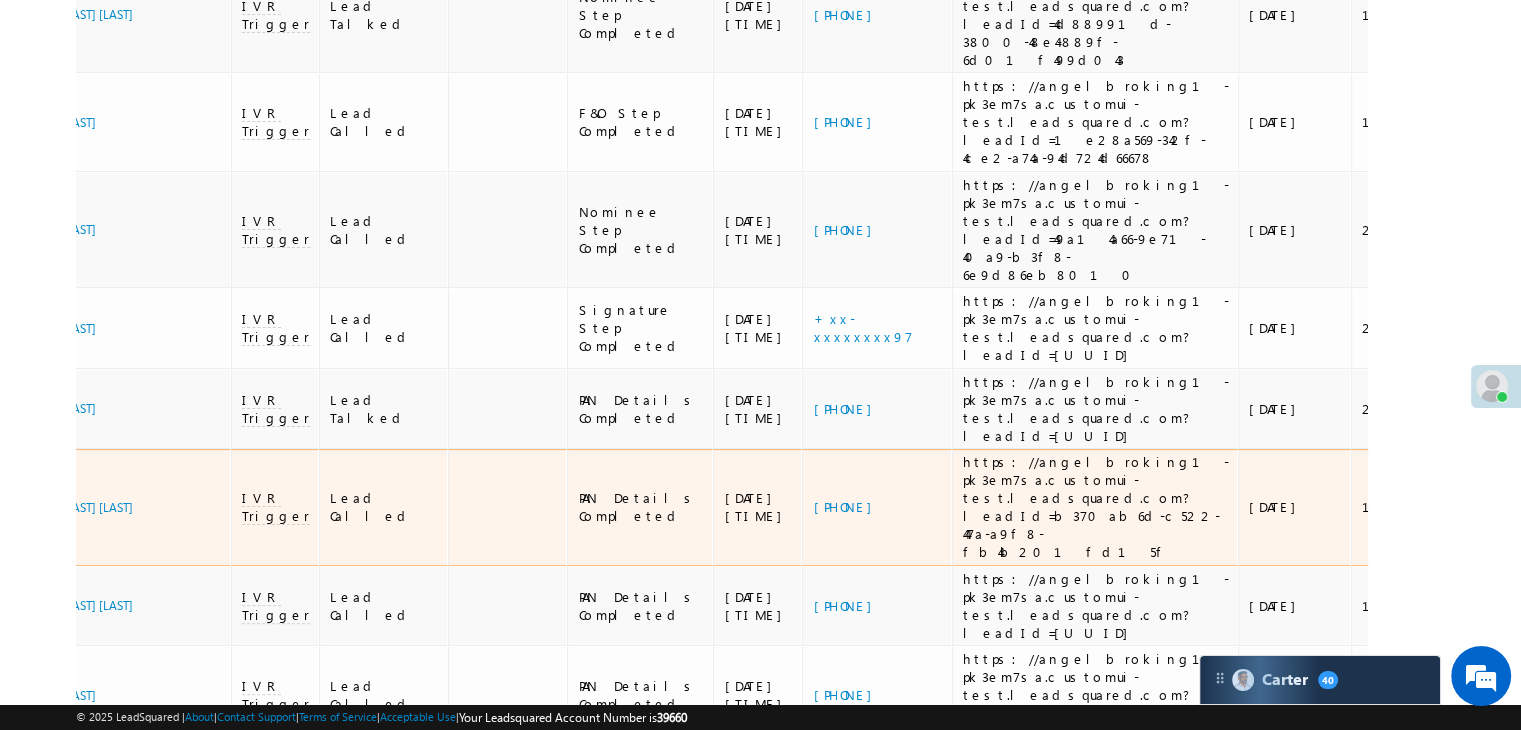 scroll, scrollTop: 400, scrollLeft: 0, axis: vertical 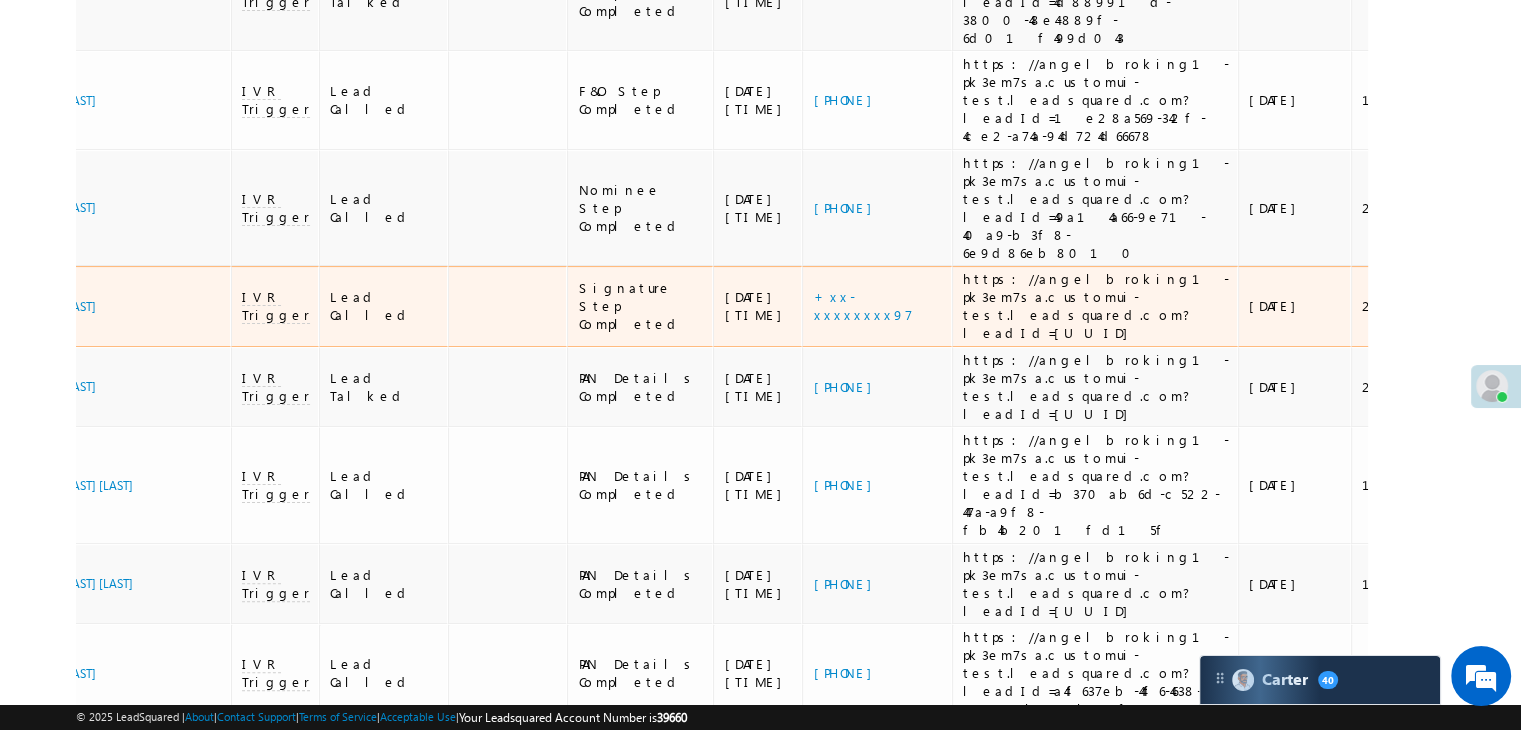 click on "EQ25859695" at bounding box center (1520, 306) 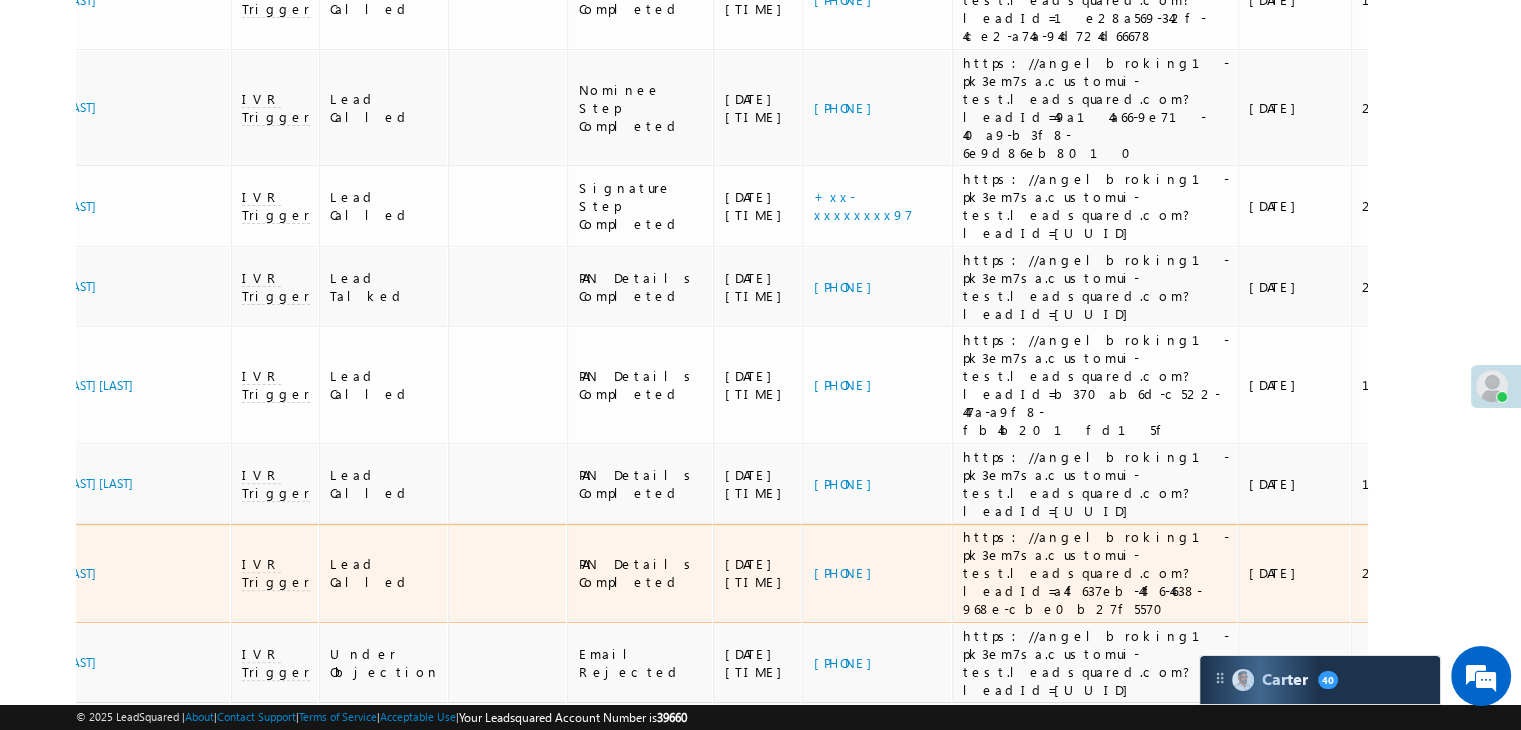 scroll, scrollTop: 600, scrollLeft: 0, axis: vertical 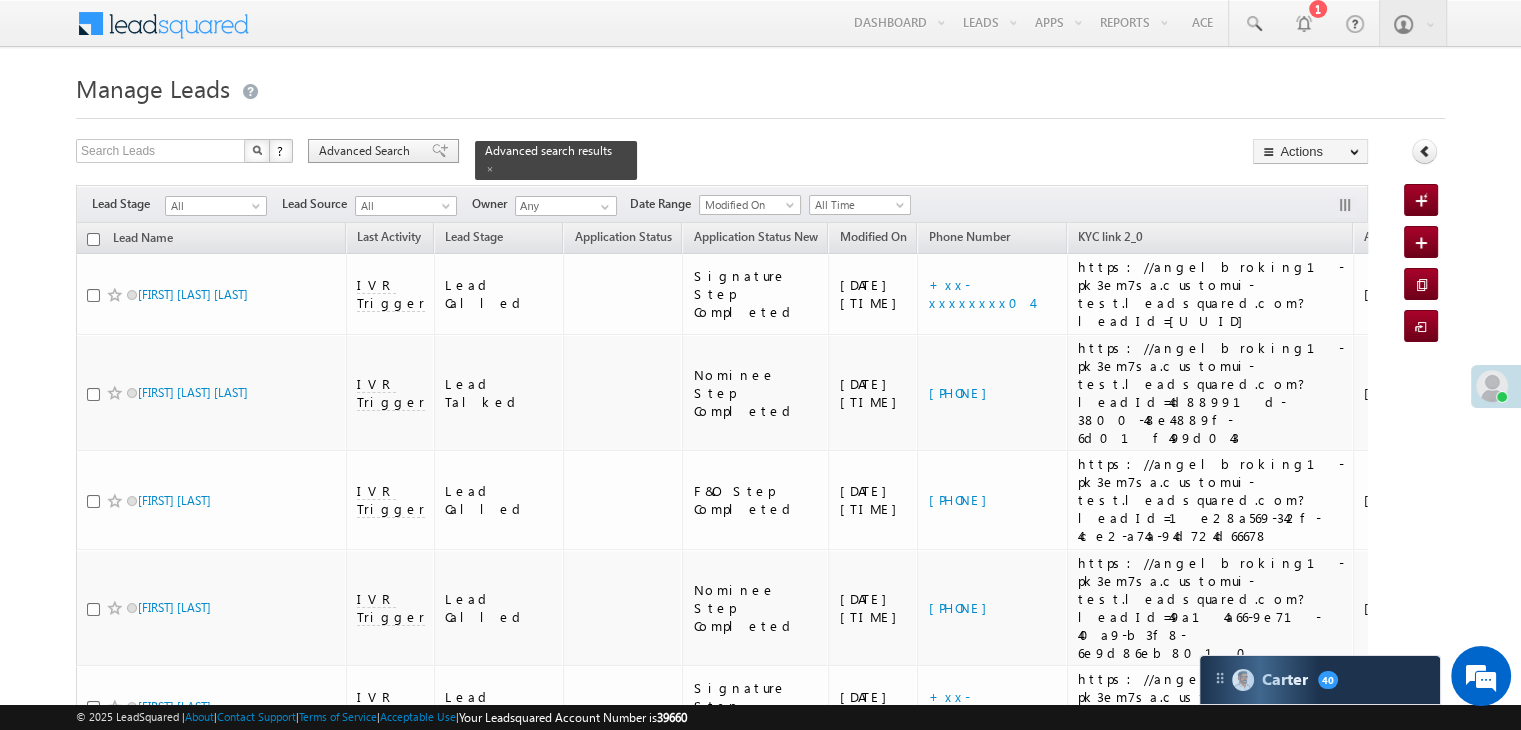 click at bounding box center [440, 151] 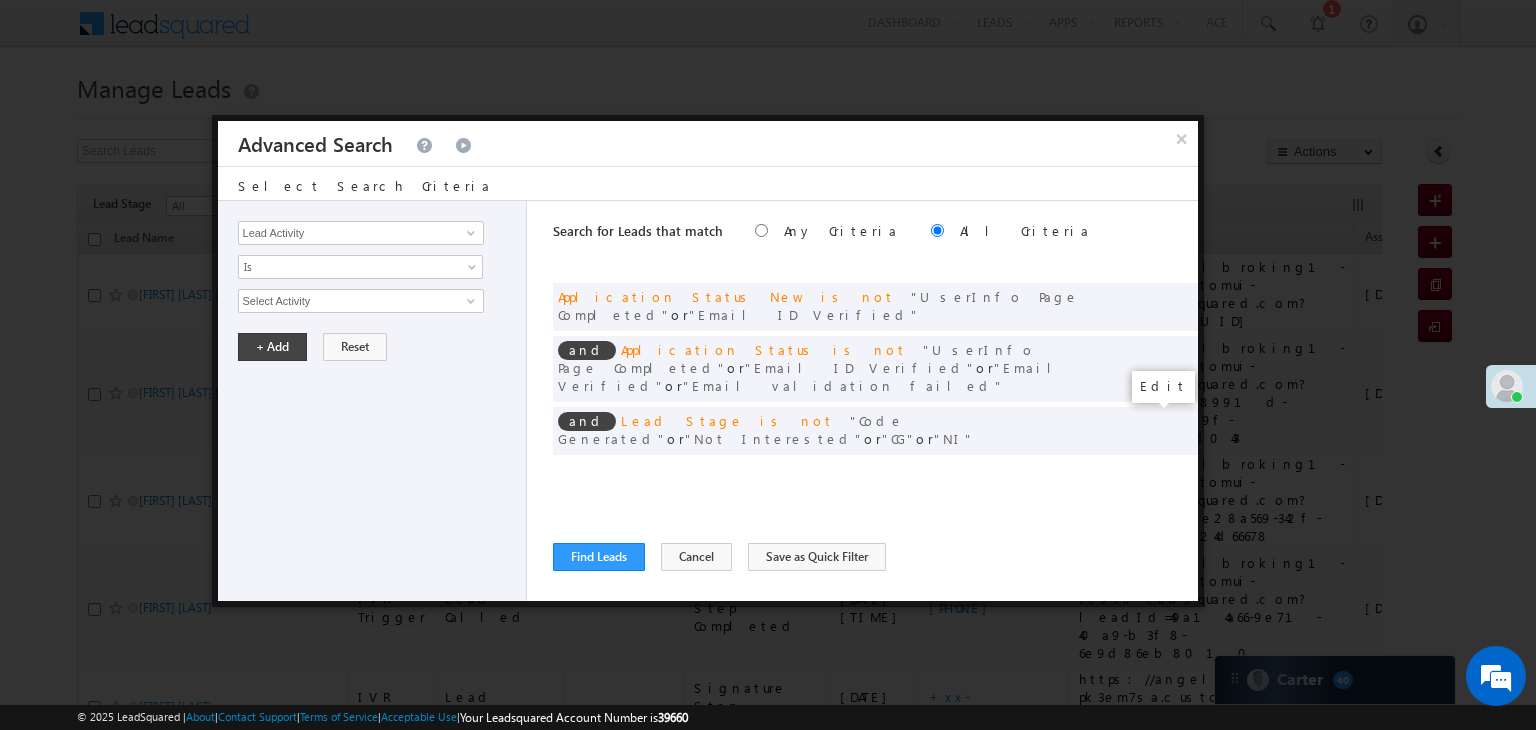click at bounding box center [1152, 472] 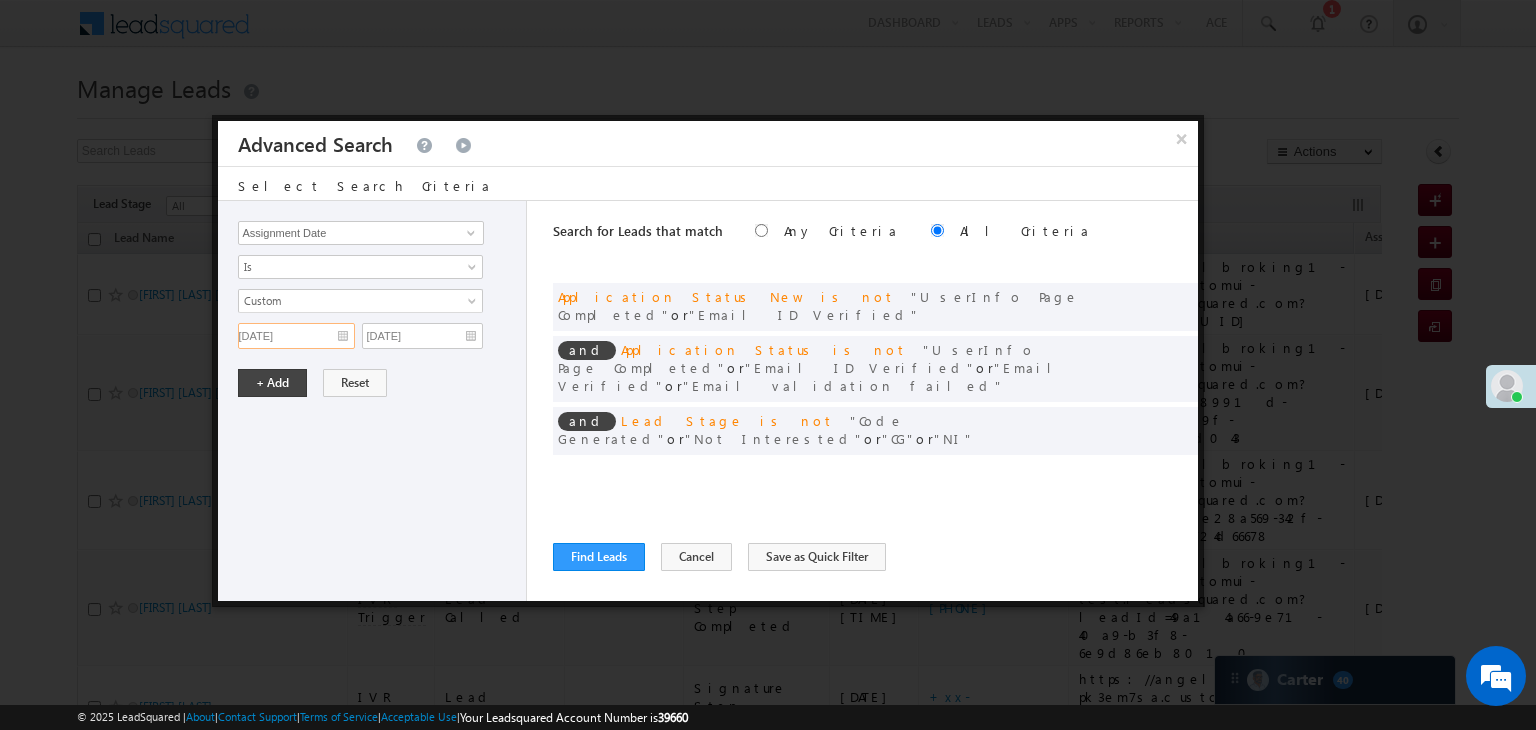 click on "[DATE]" at bounding box center (296, 336) 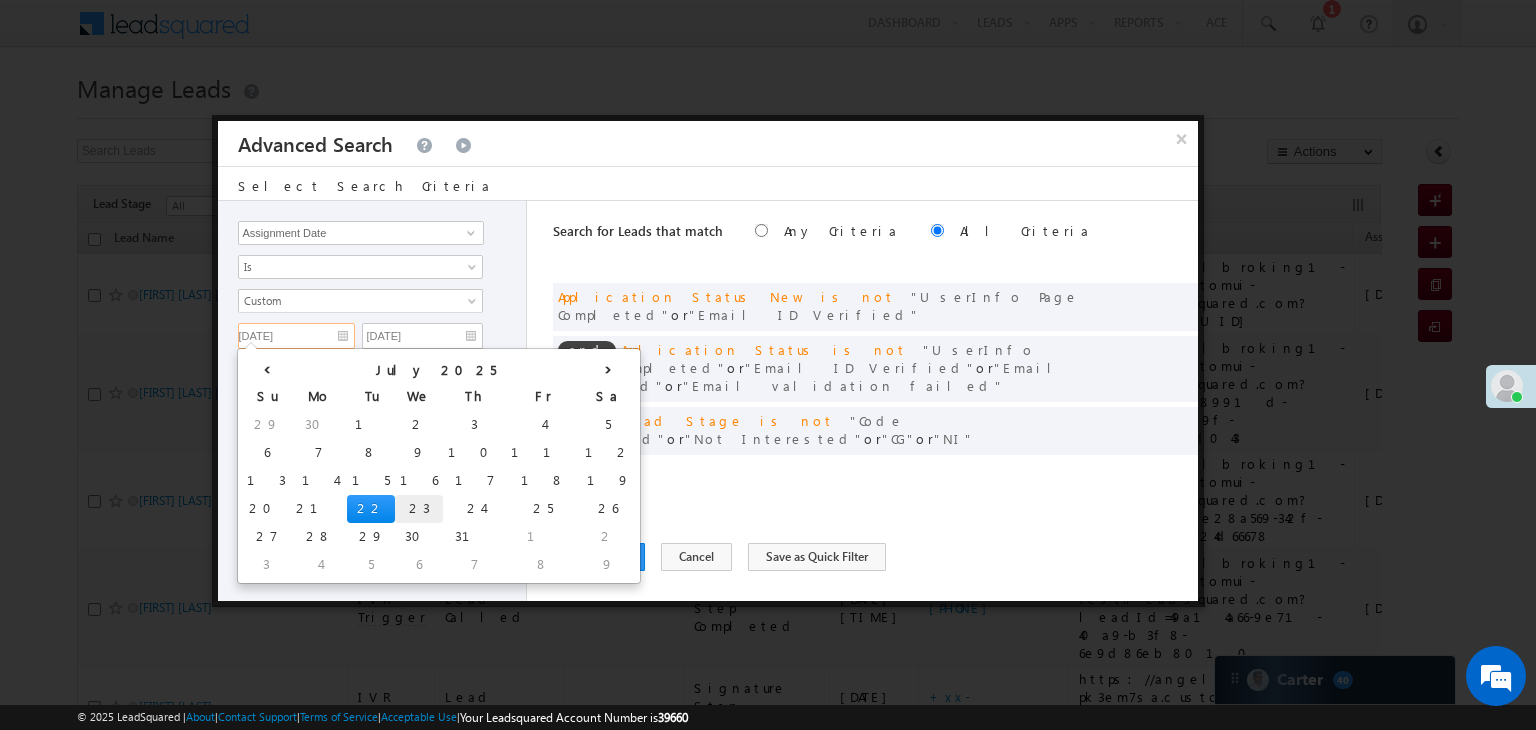 click on "23" at bounding box center [419, 509] 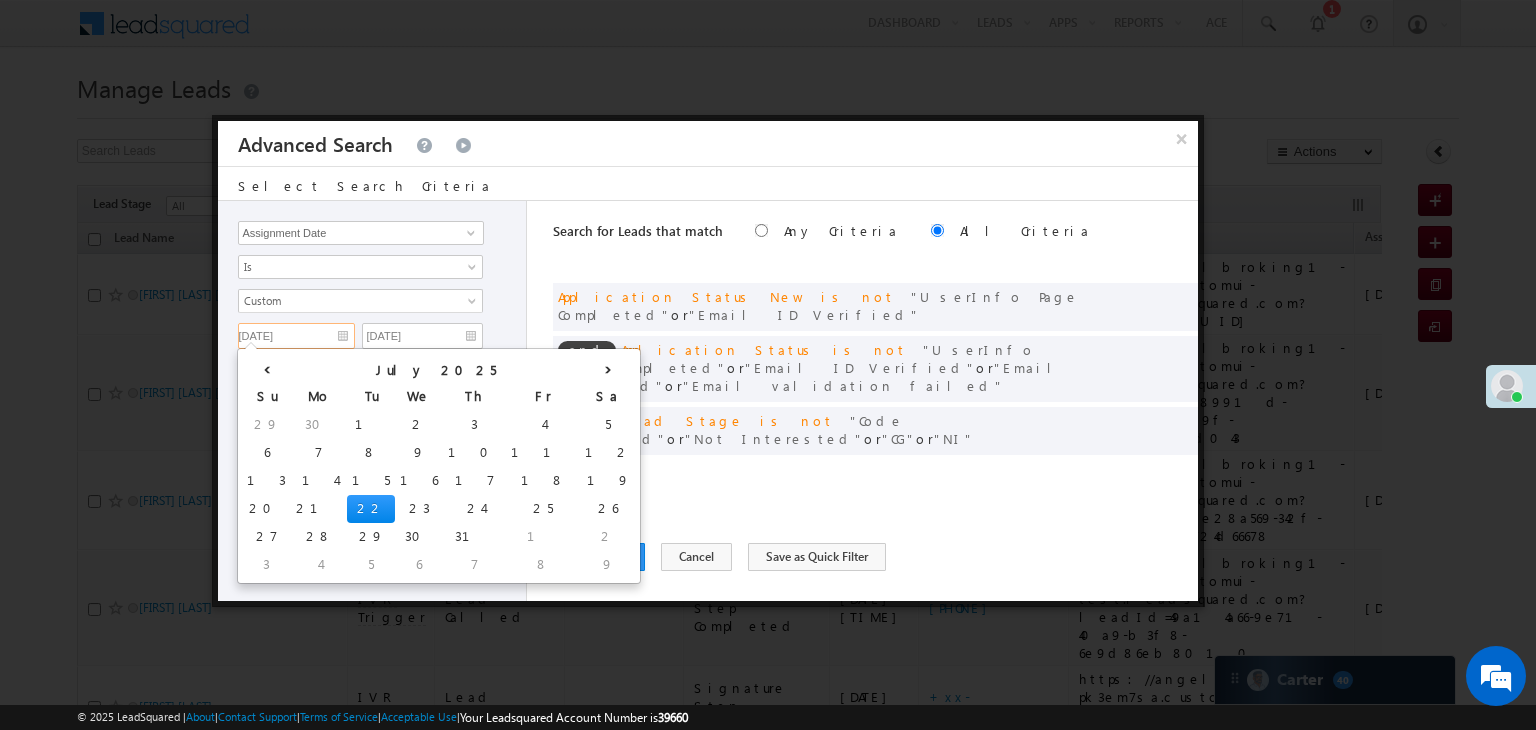 type on "[DATE]" 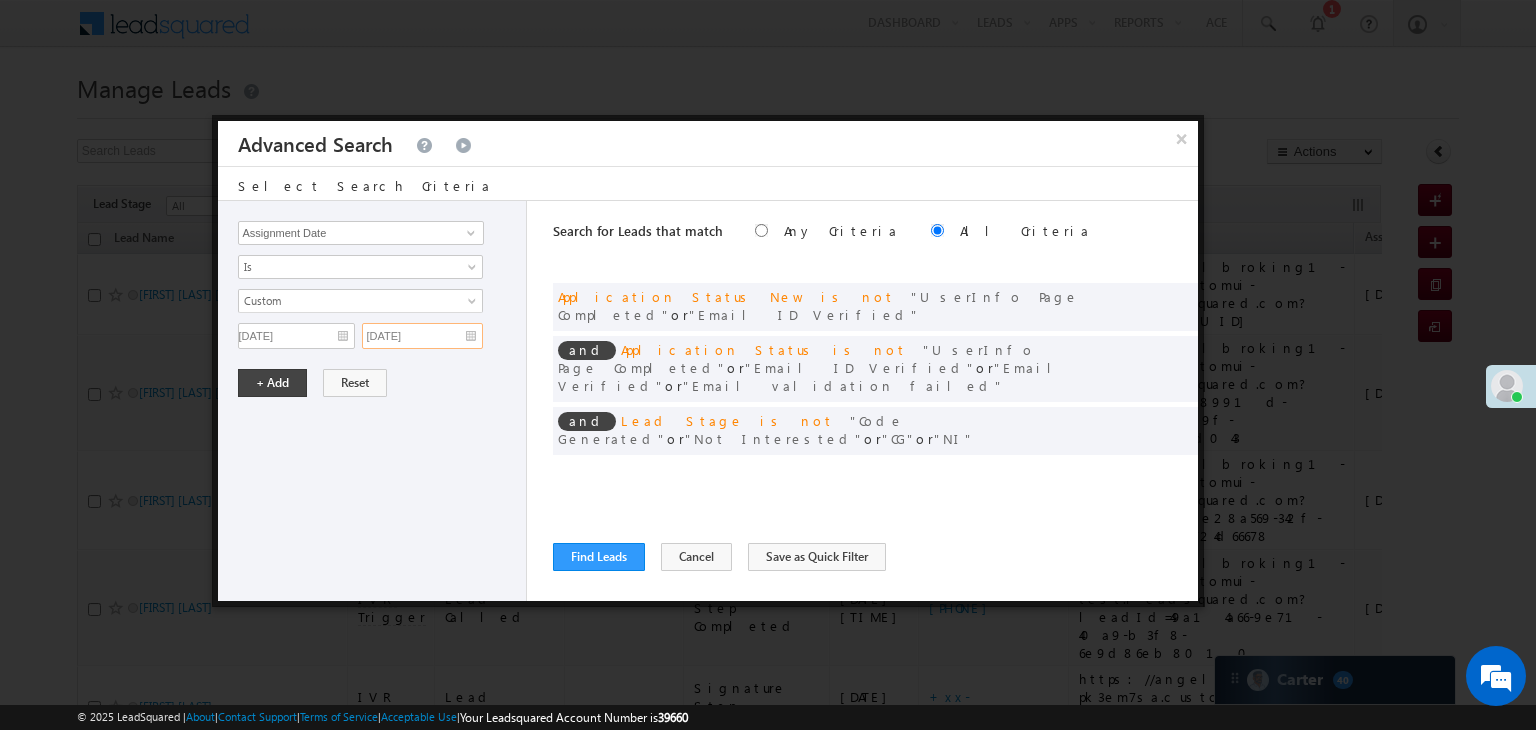 click on "[DATE]" at bounding box center [422, 336] 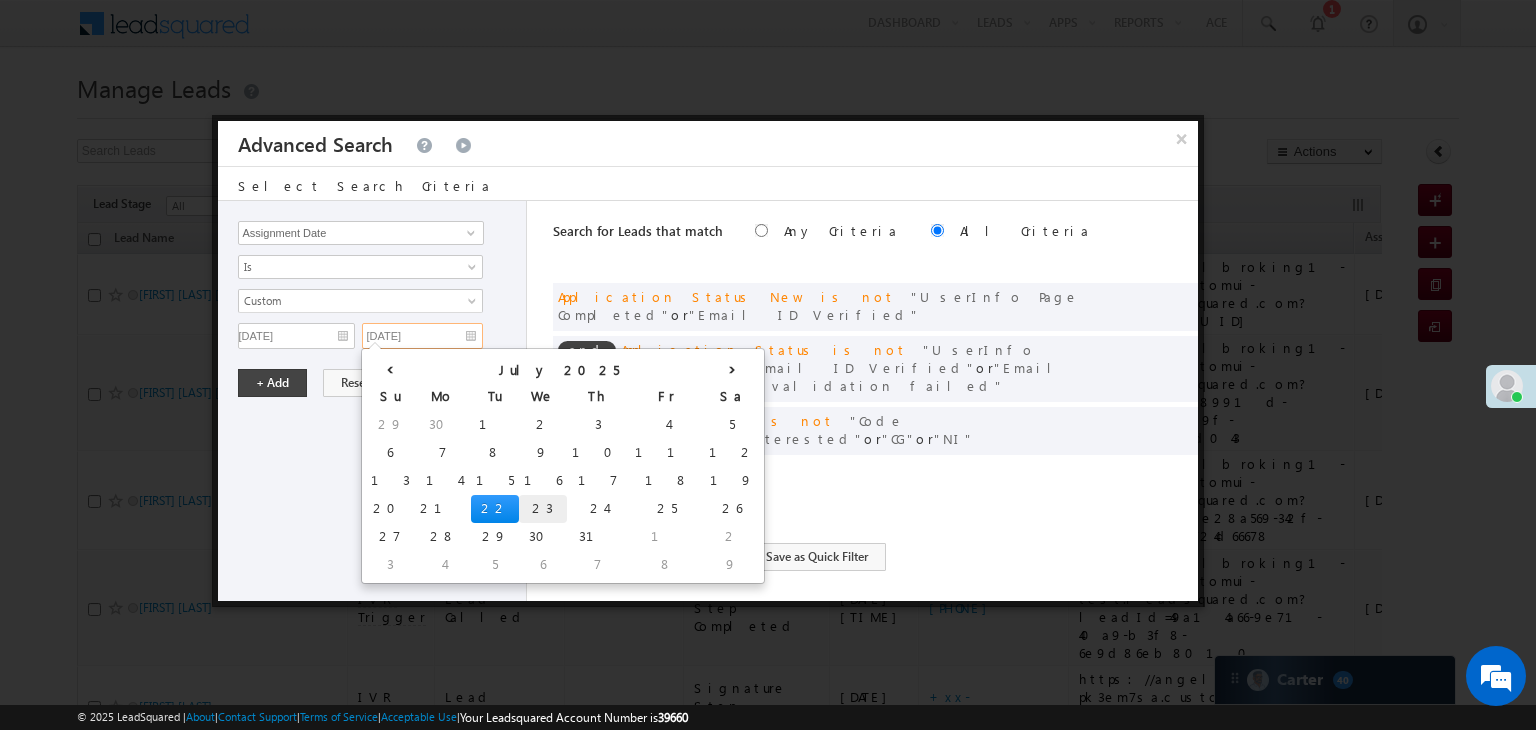 click on "23" at bounding box center [543, 509] 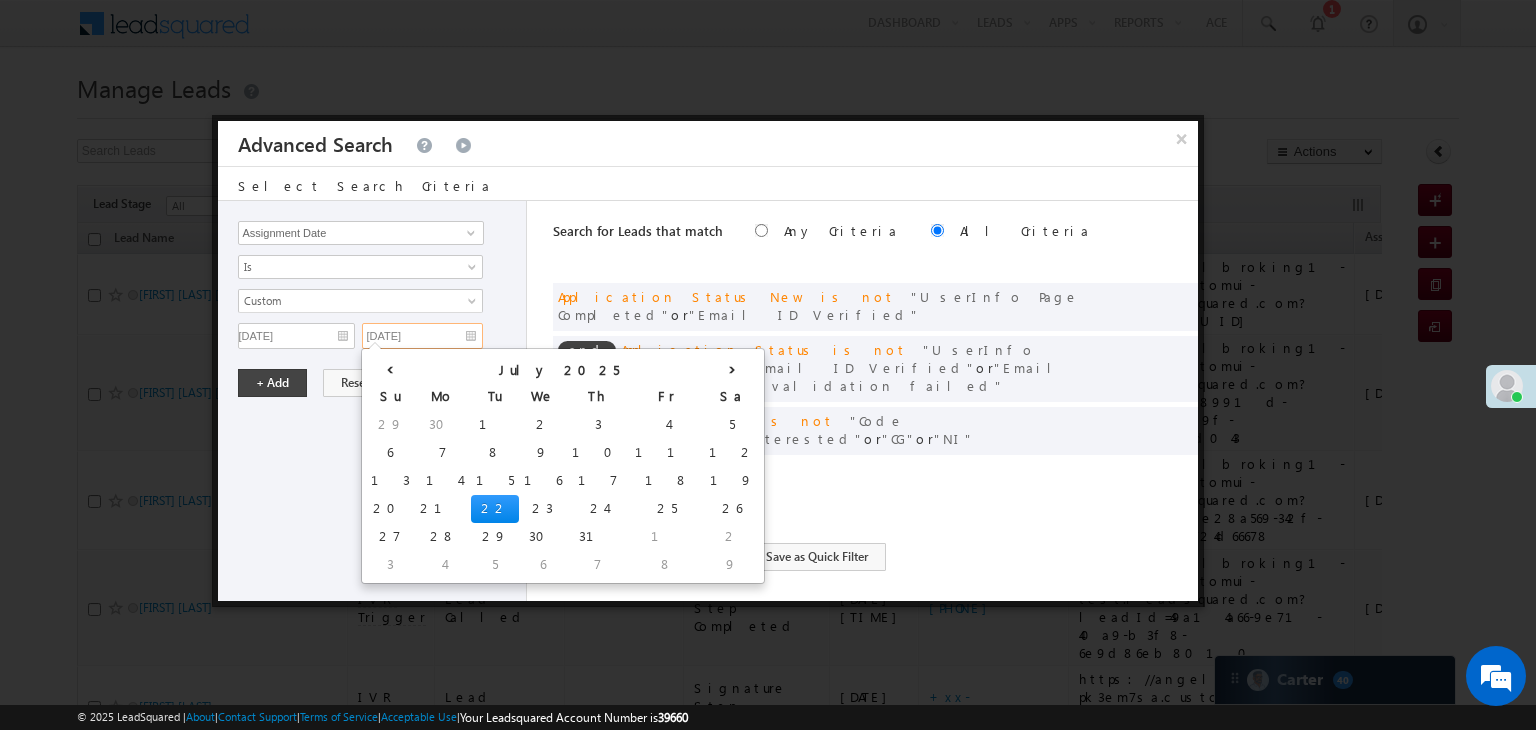 type on "[DATE]" 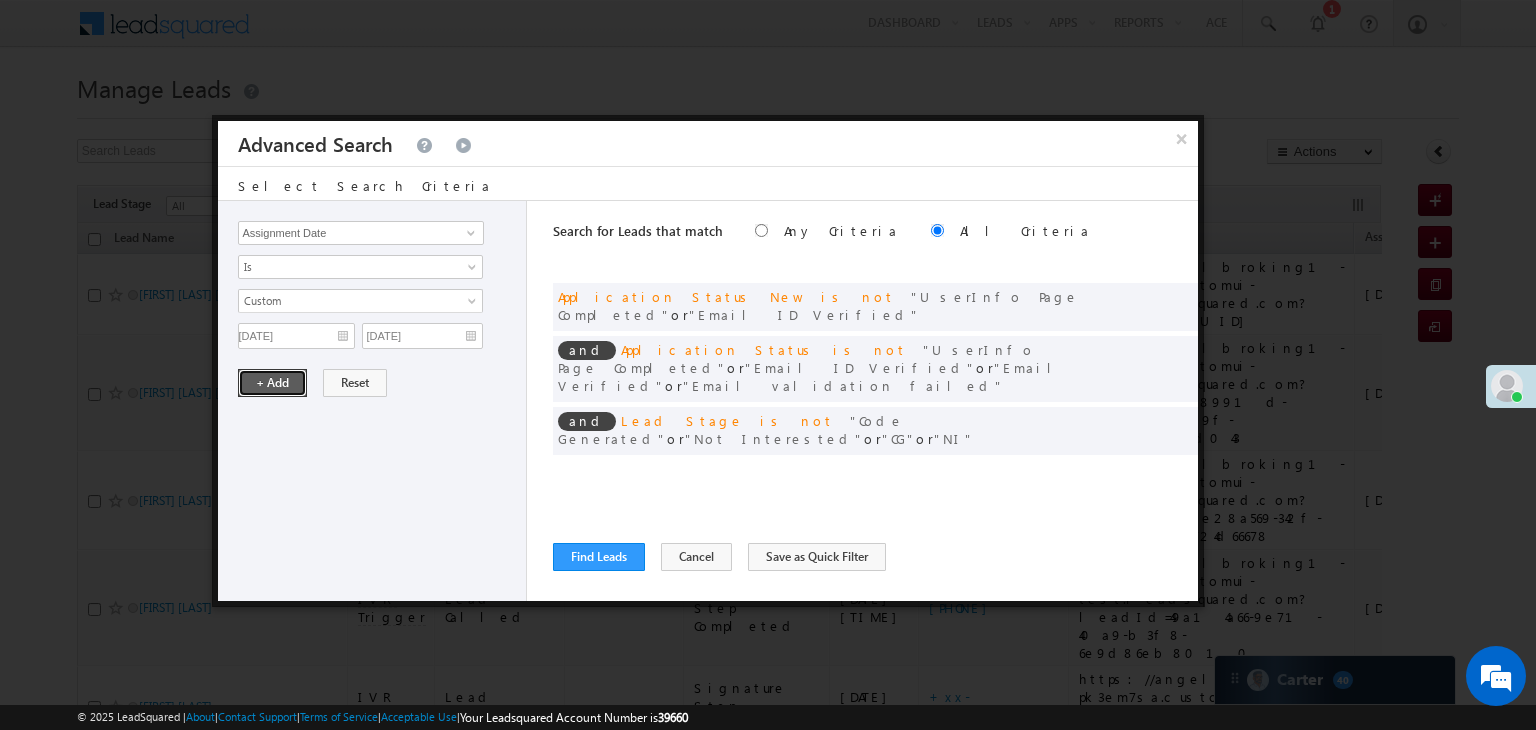 click on "+ Add" at bounding box center [272, 383] 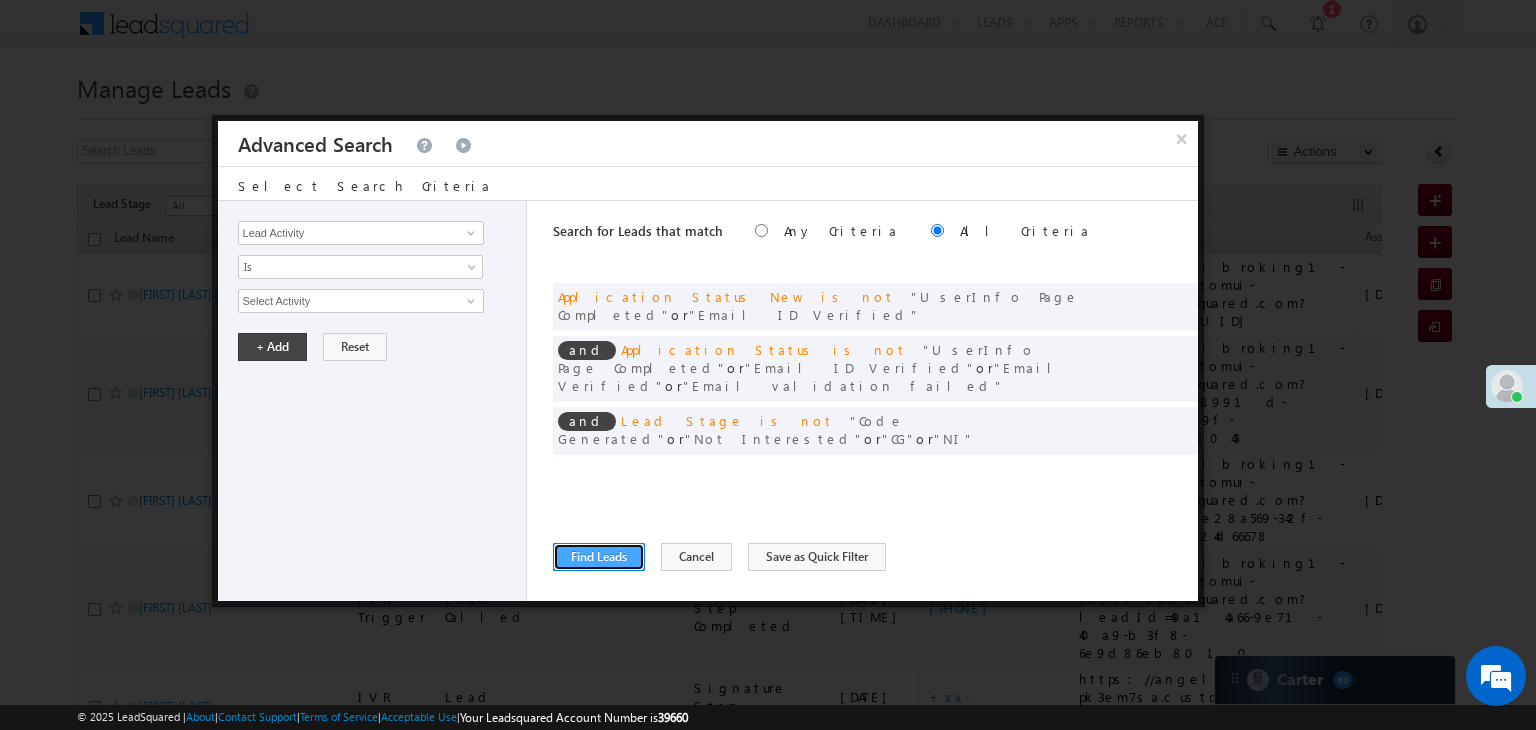 click on "Find Leads" at bounding box center [599, 557] 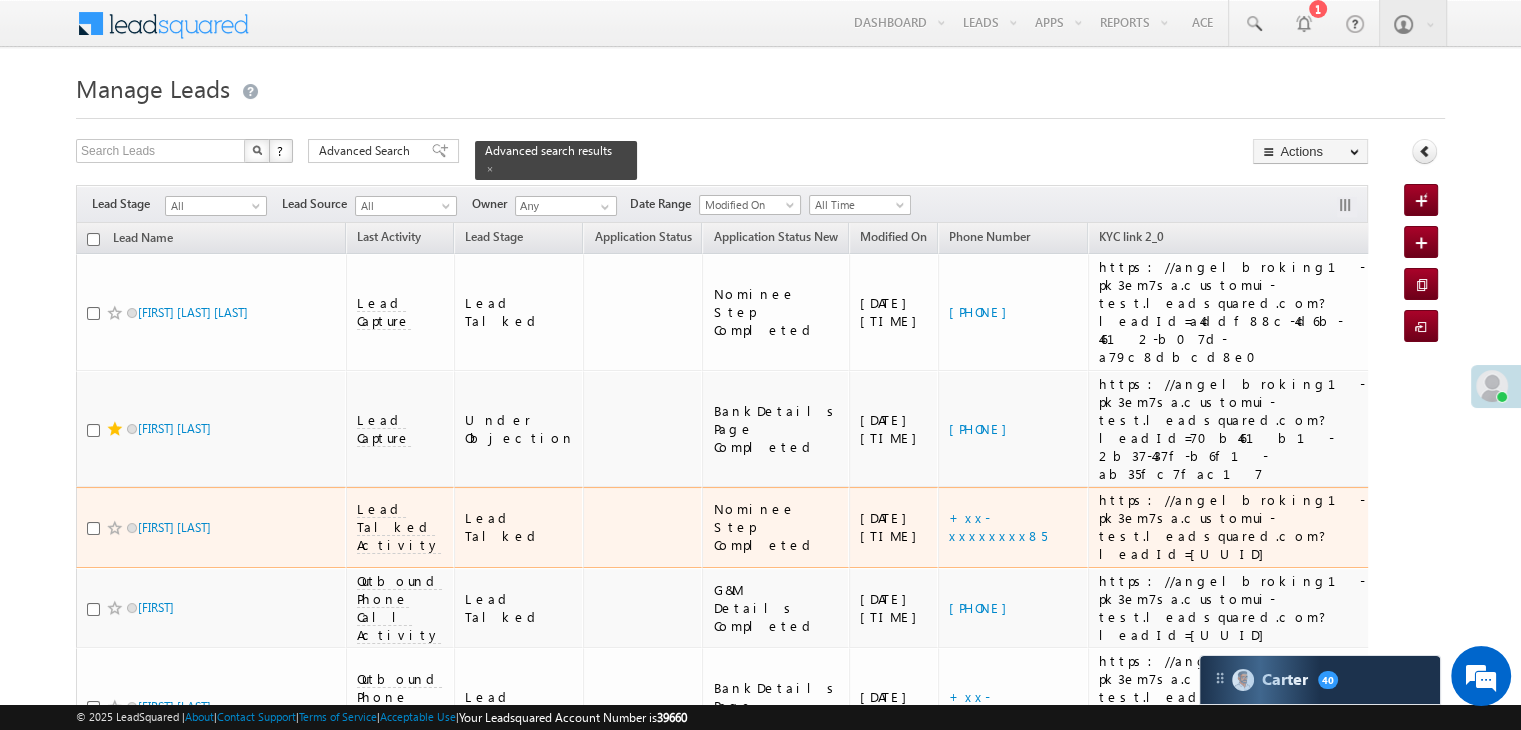 scroll, scrollTop: 0, scrollLeft: 0, axis: both 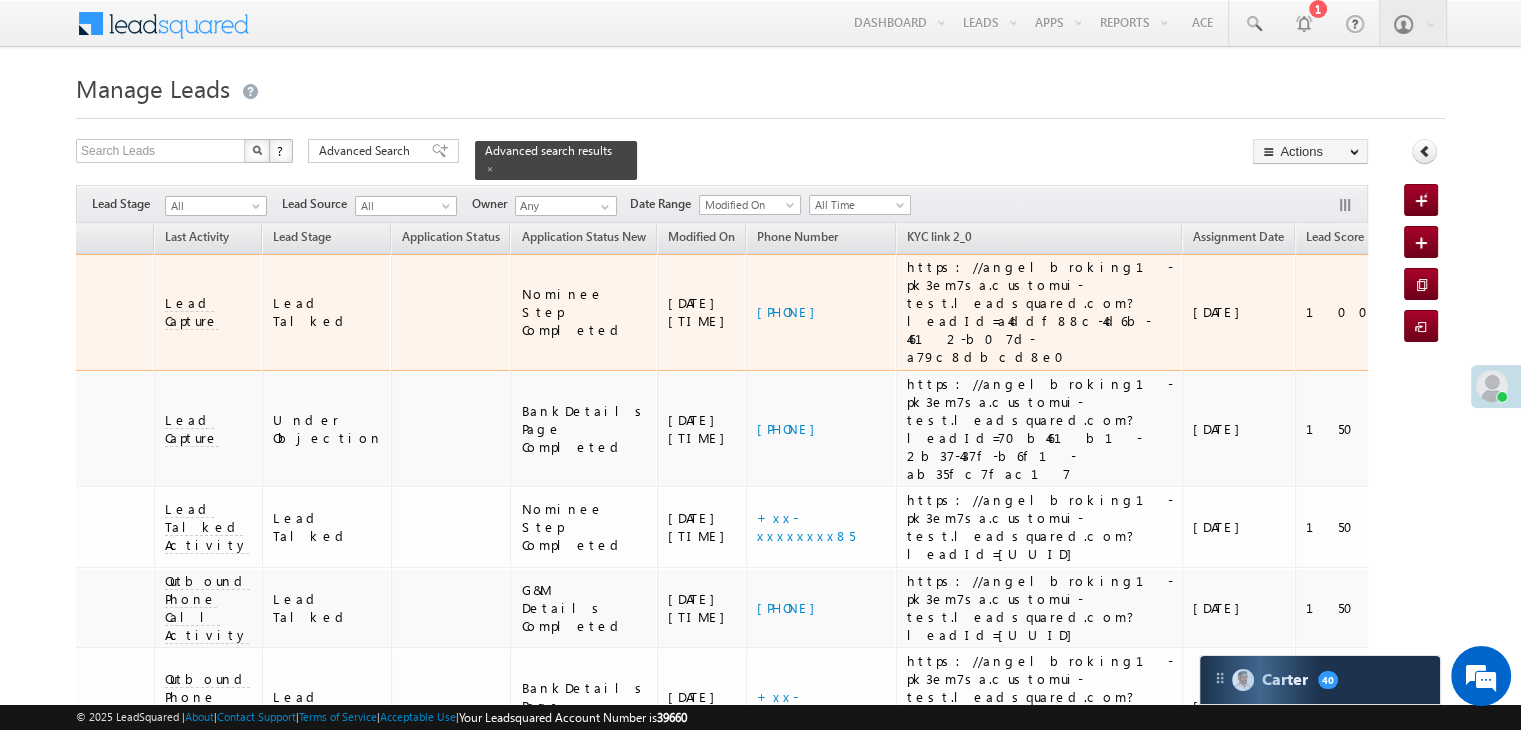 click on "EQ[NUMBER]" at bounding box center [1470, 312] 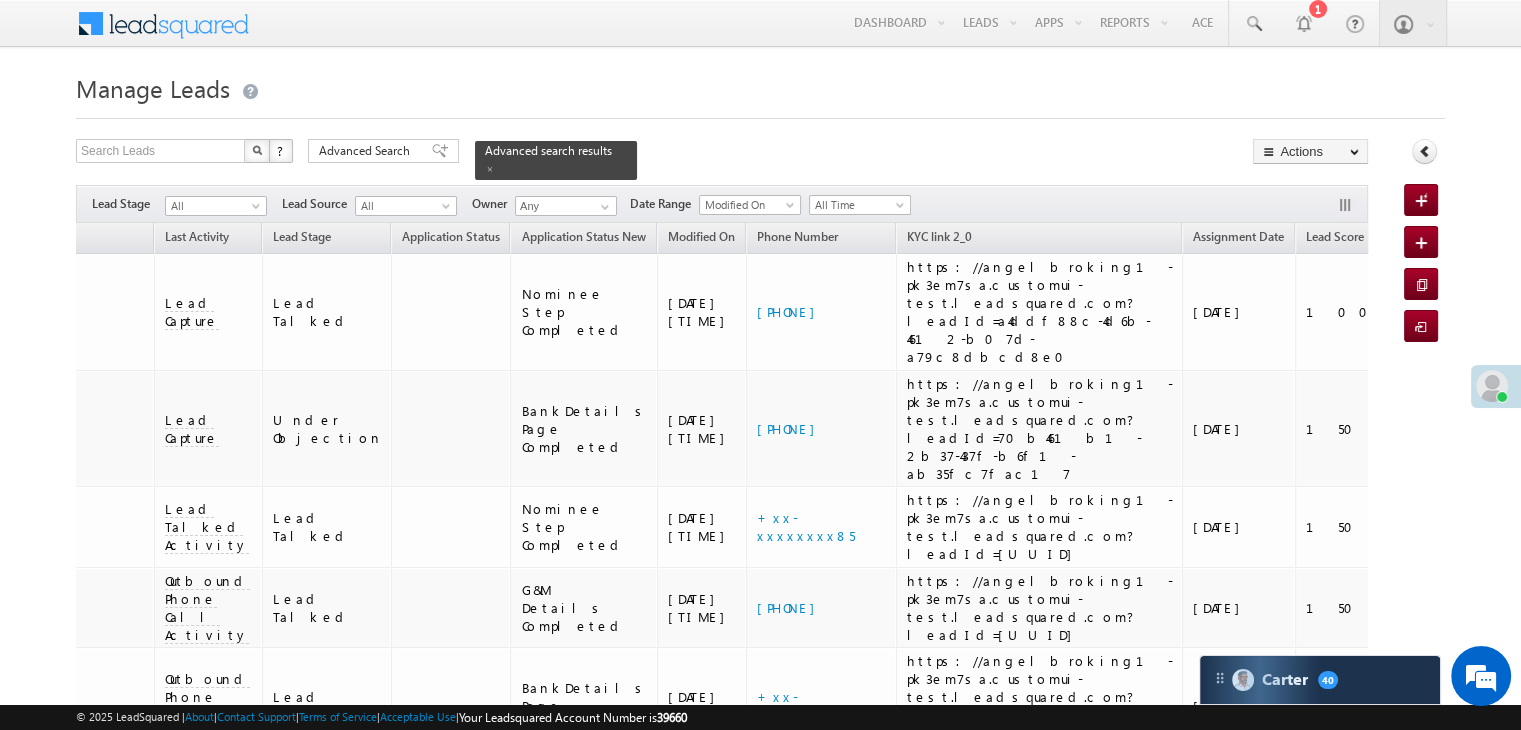 click on "[FIRST] [LAST]
[FIRST] .[EMAIL]" at bounding box center [760, 1283] 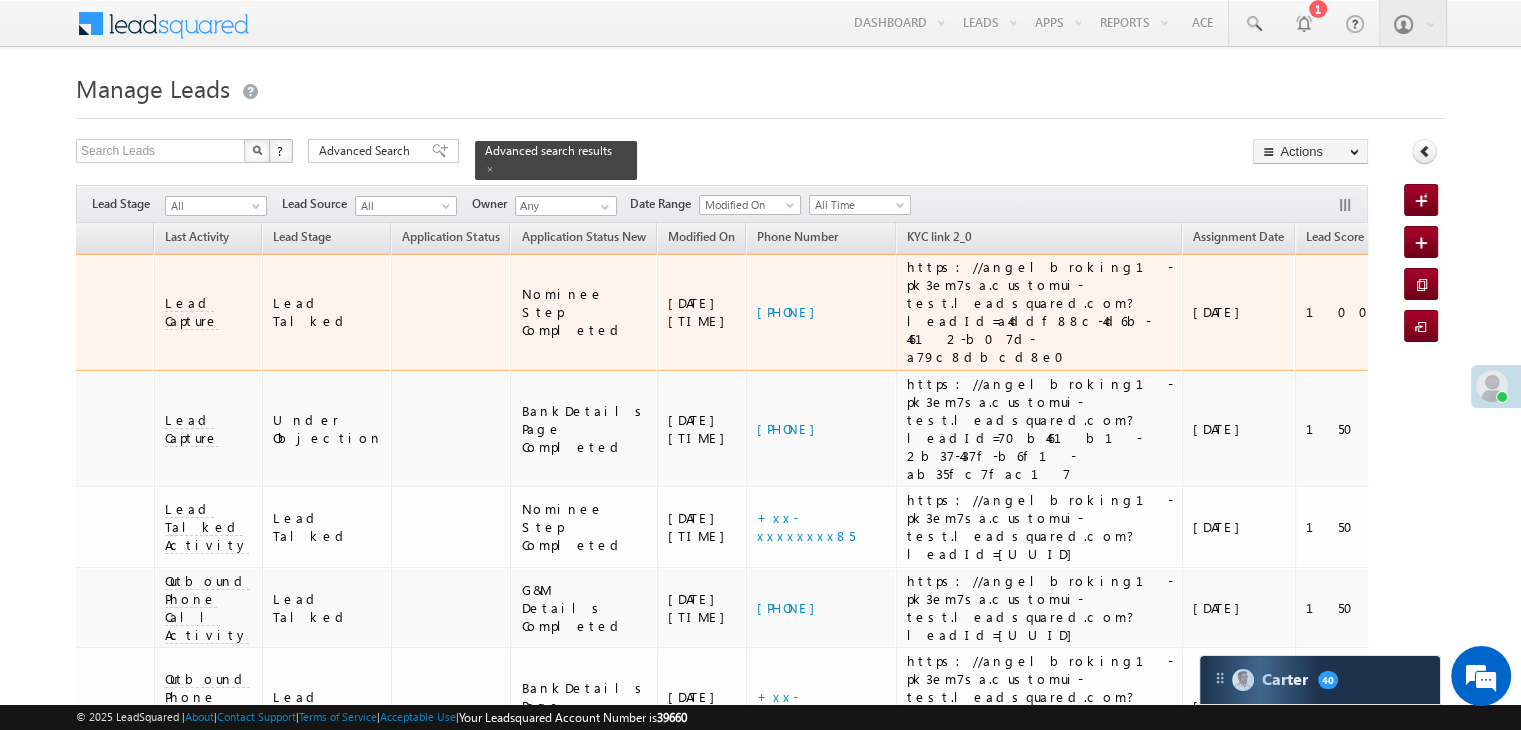 click on "EQ[NUMBER]" at bounding box center [1470, 312] 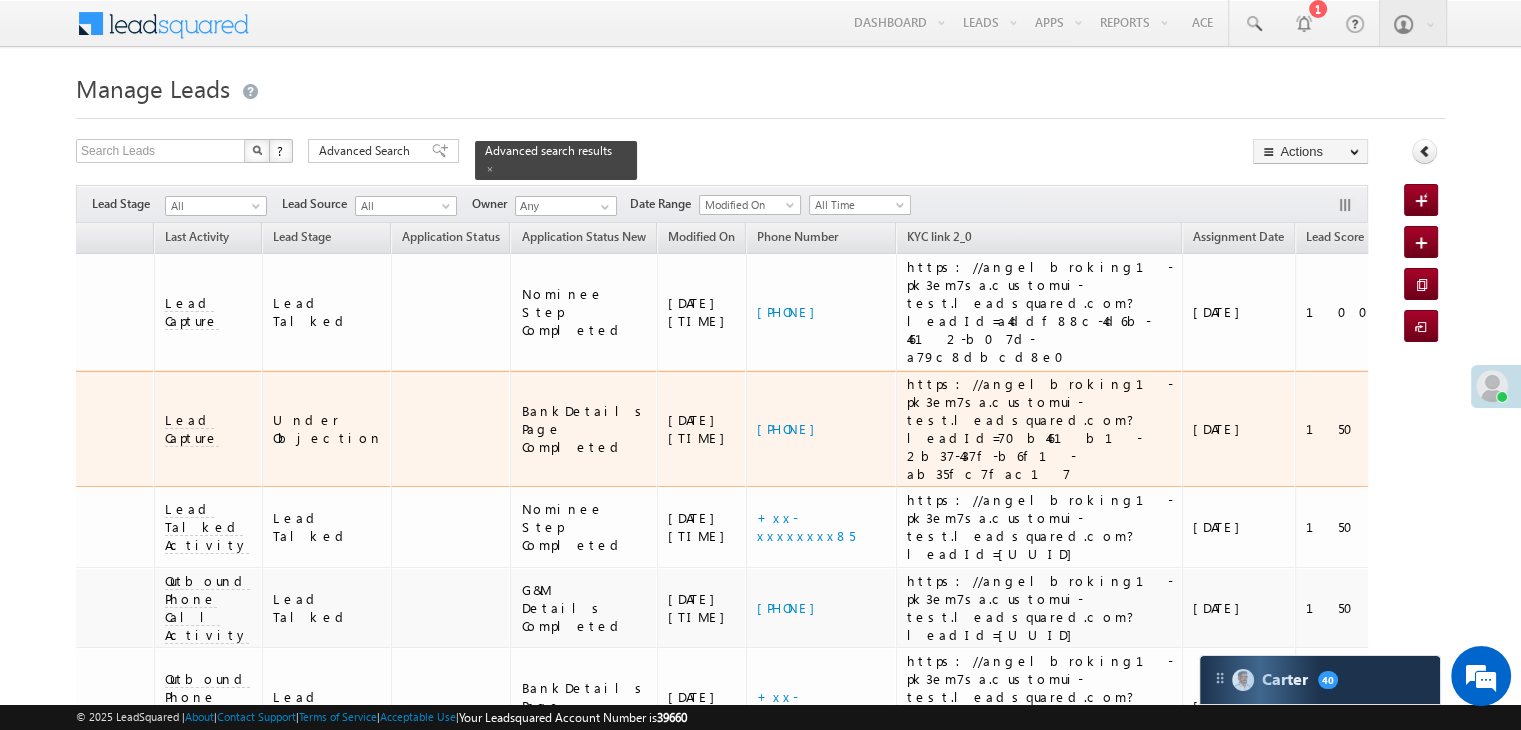 click on "EQ[NUMBER]" at bounding box center (1470, 429) 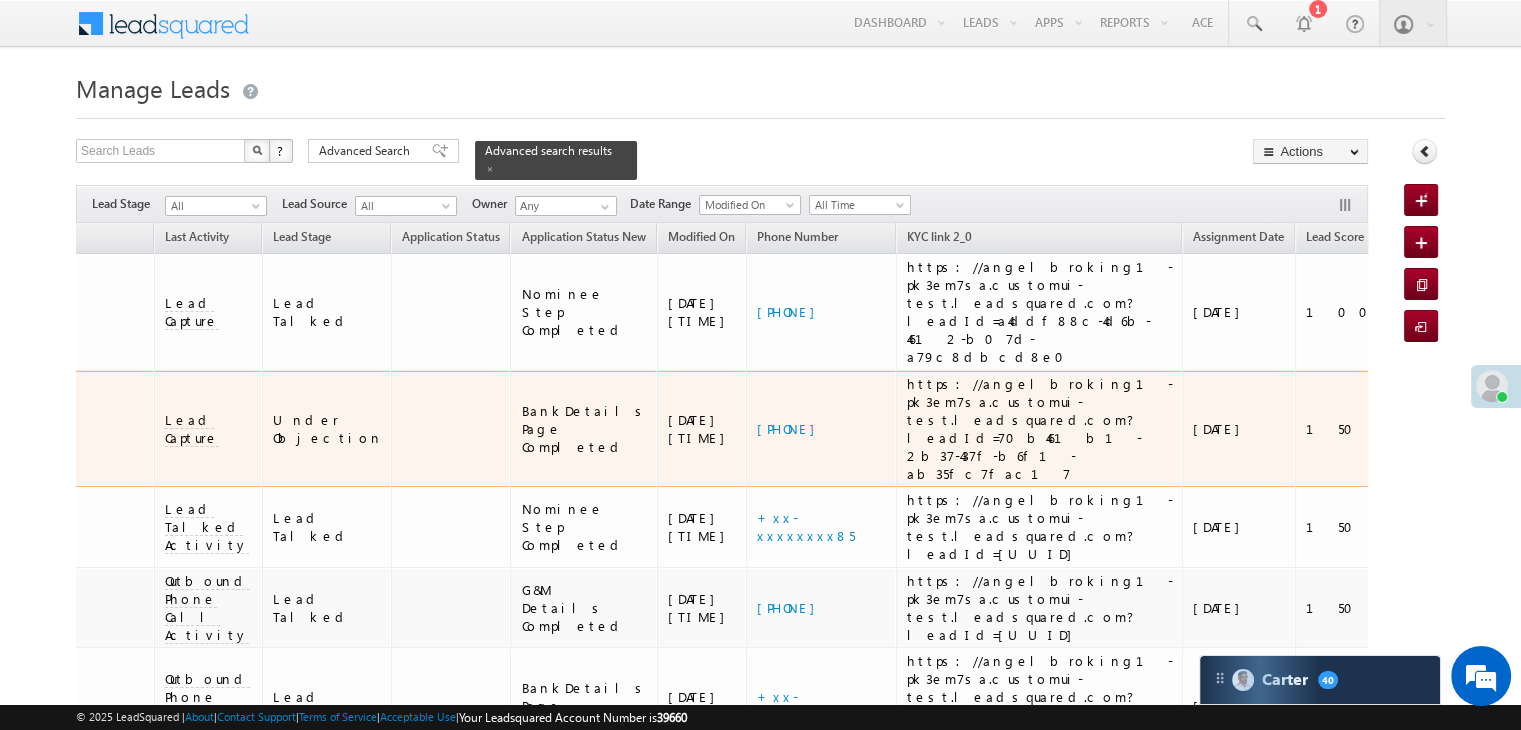 click on "EQ[NUMBER]" at bounding box center [1470, 429] 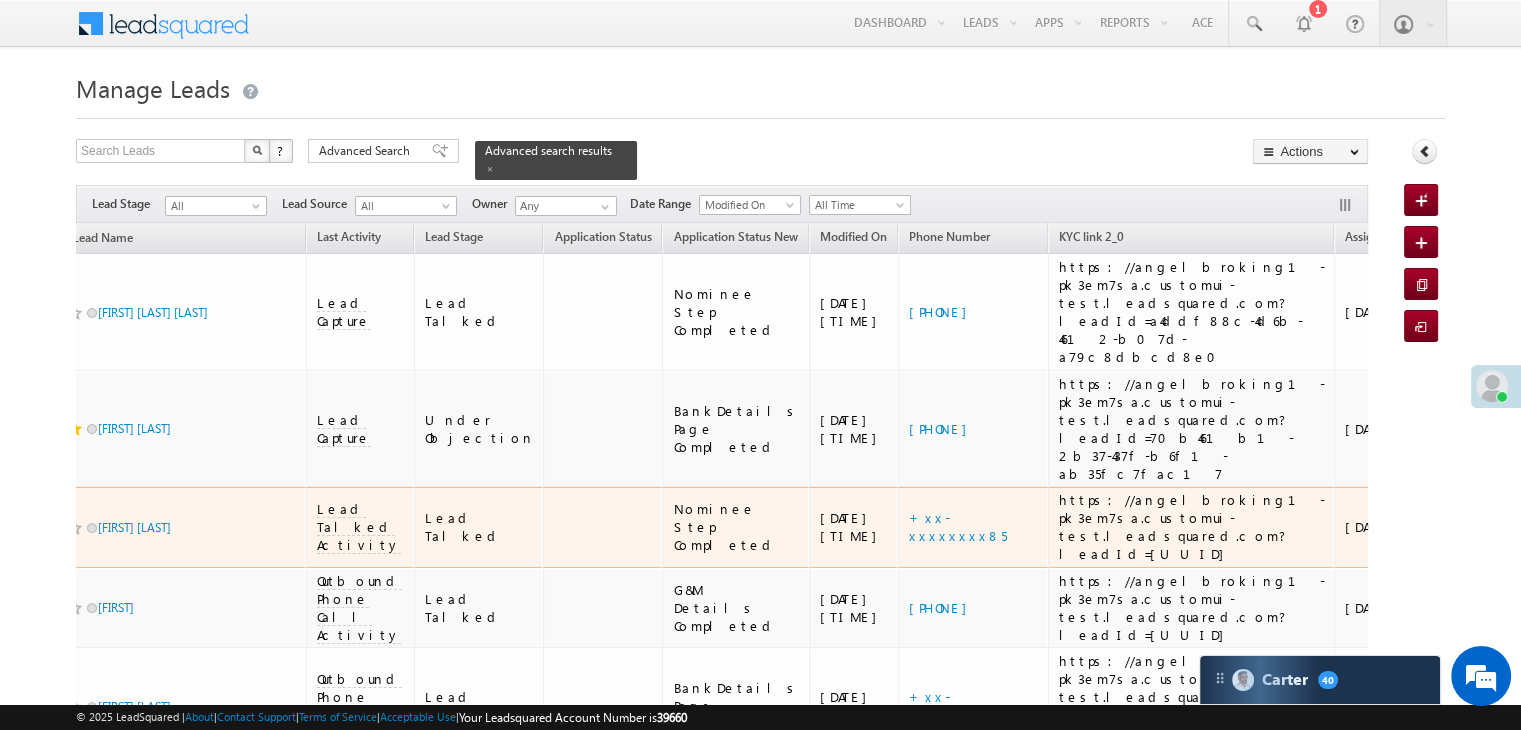 scroll, scrollTop: 0, scrollLeft: 58, axis: horizontal 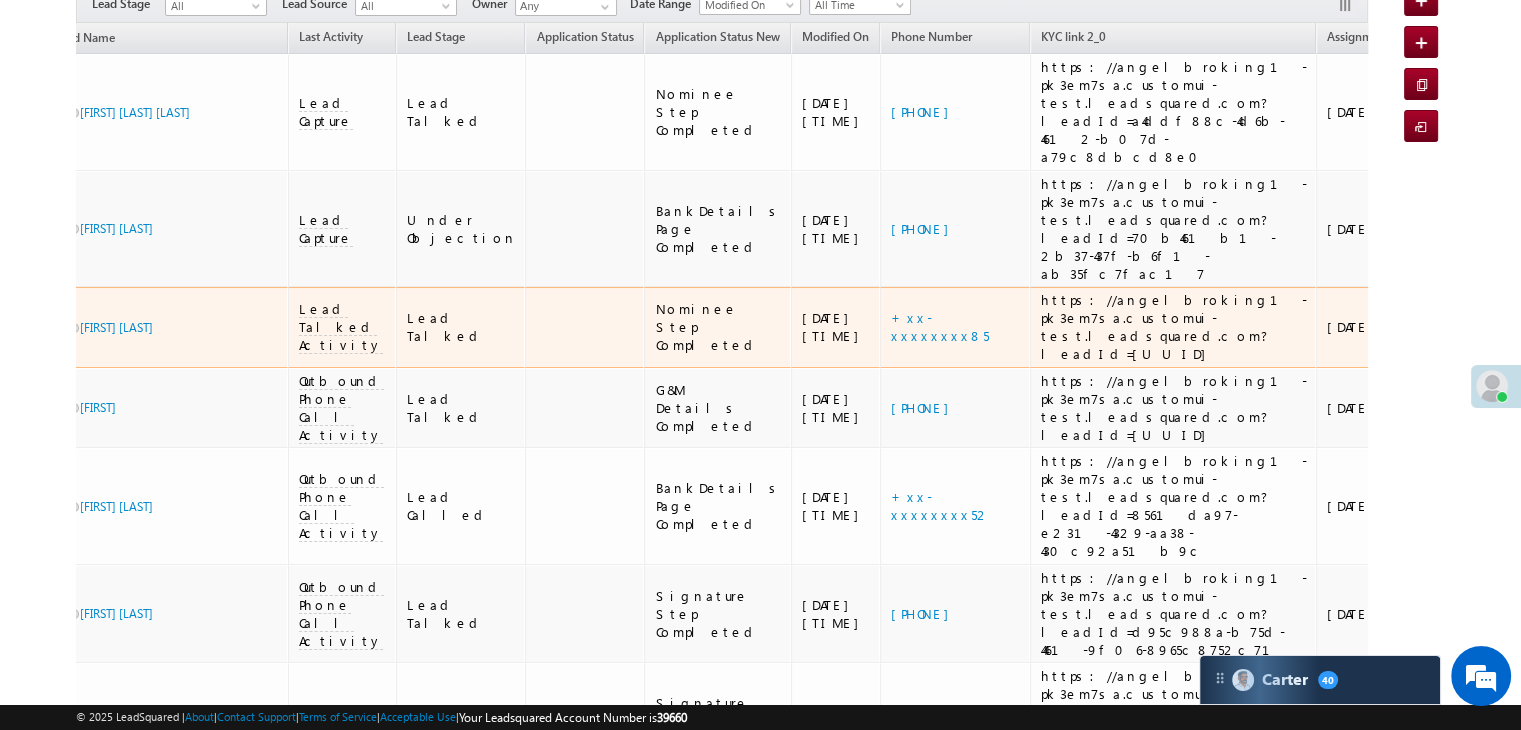 click on "https://angelbroking1-pk3em7sa.customui-test.leadsquared.com?leadId=[UUID]" at bounding box center (1174, 327) 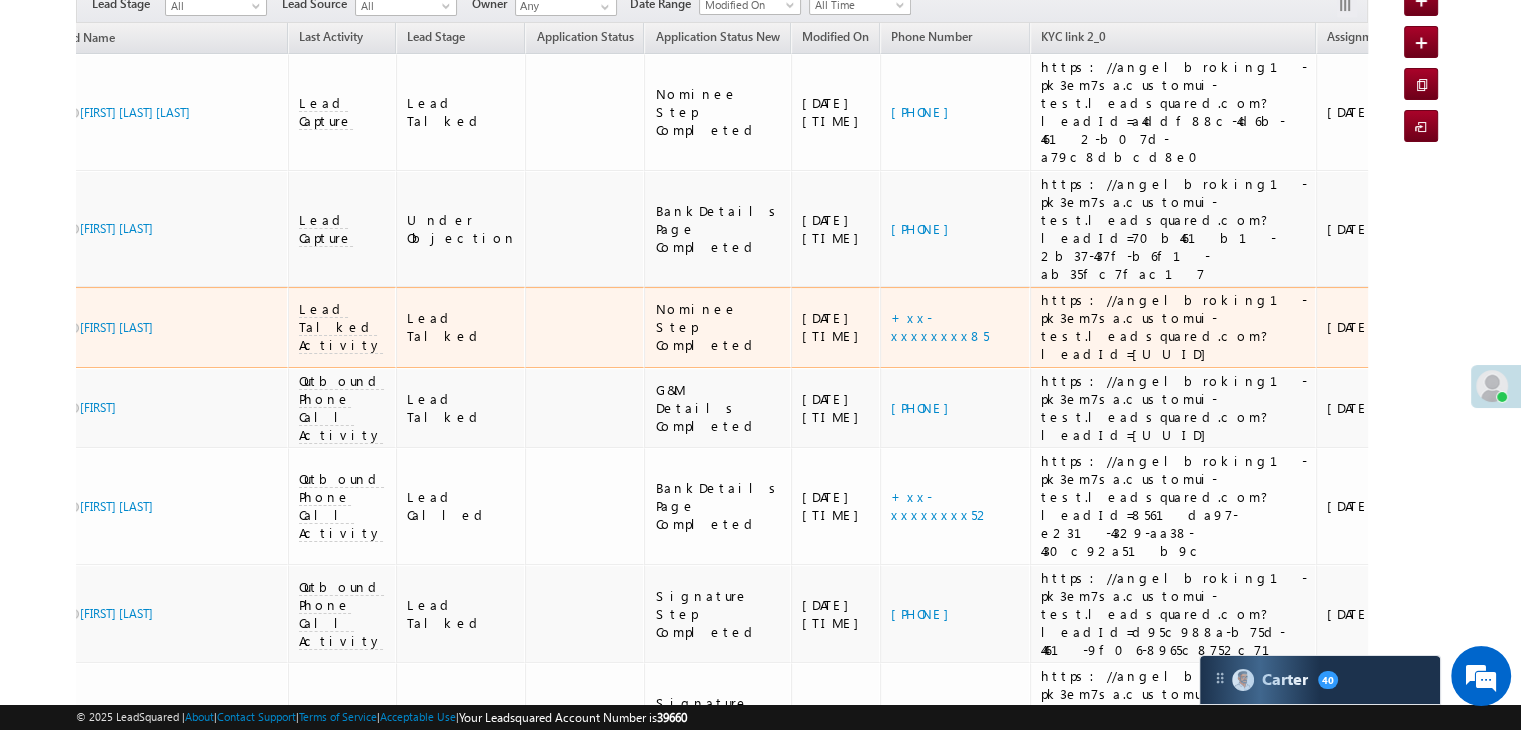 click on "https://angelbroking1-pk3em7sa.customui-test.leadsquared.com?leadId=[UUID]" at bounding box center [1174, 327] 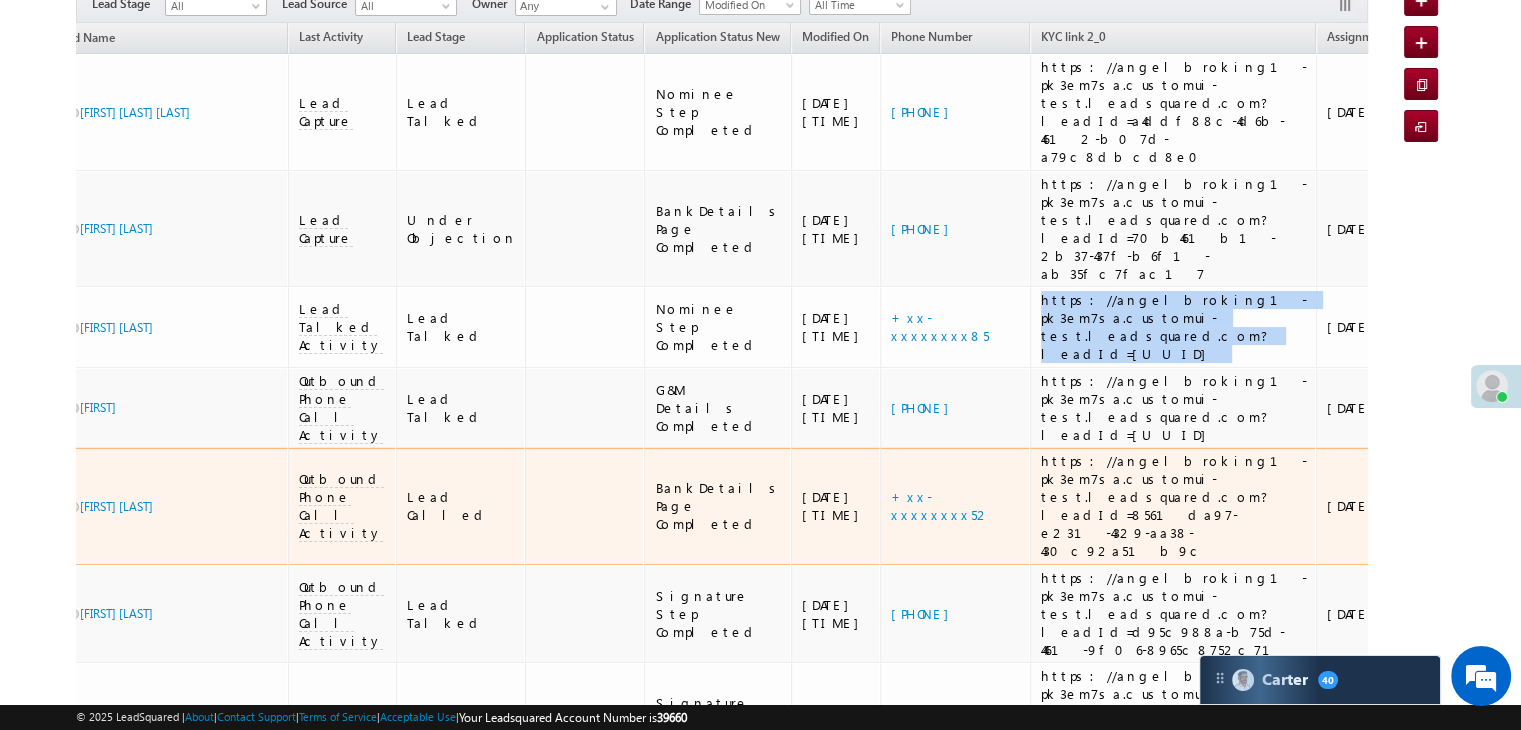scroll, scrollTop: 400, scrollLeft: 0, axis: vertical 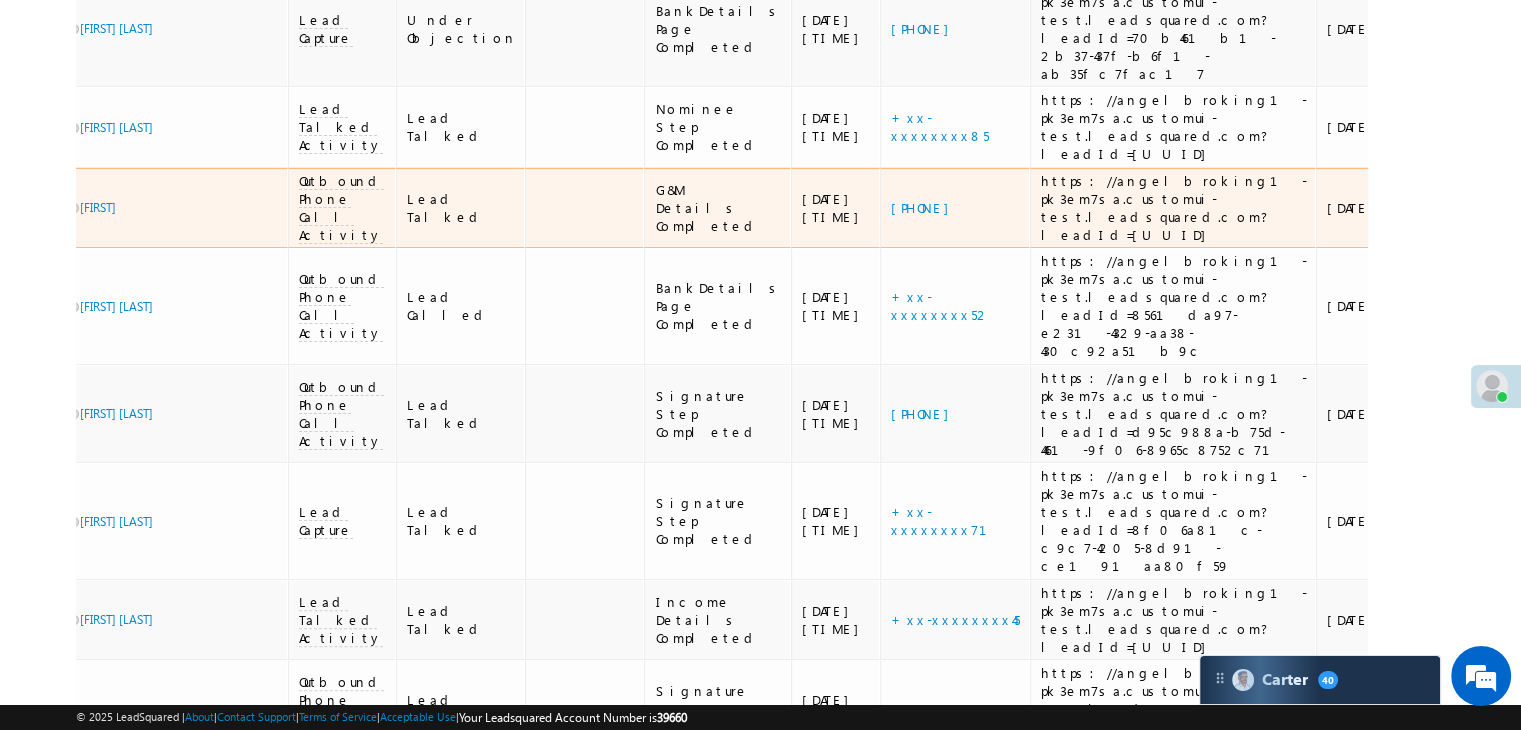 click on "https://angelbroking1-pk3em7sa.customui-test.leadsquared.com?leadId=[UUID]" at bounding box center (1174, 208) 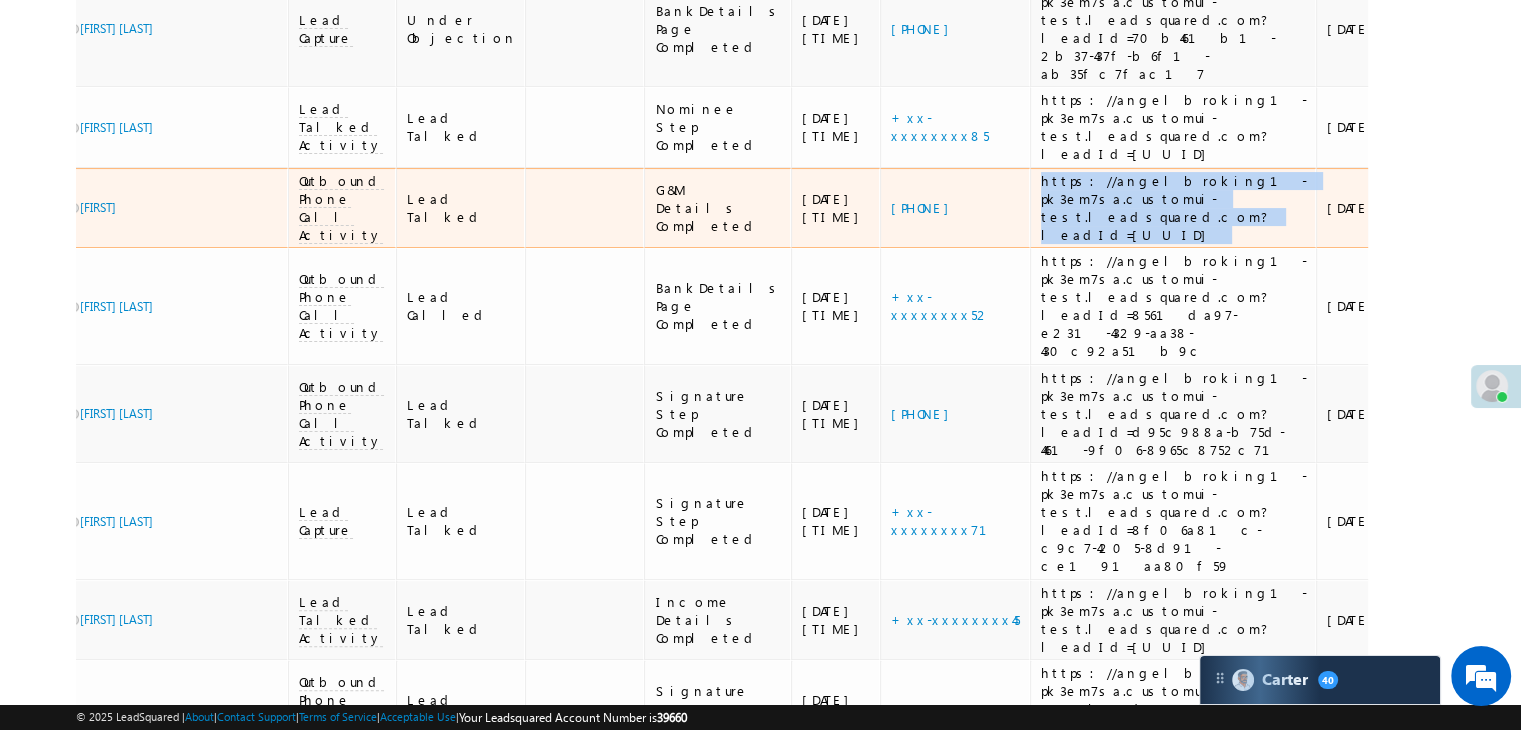 click on "https://angelbroking1-pk3em7sa.customui-test.leadsquared.com?leadId=[UUID]" at bounding box center (1174, 208) 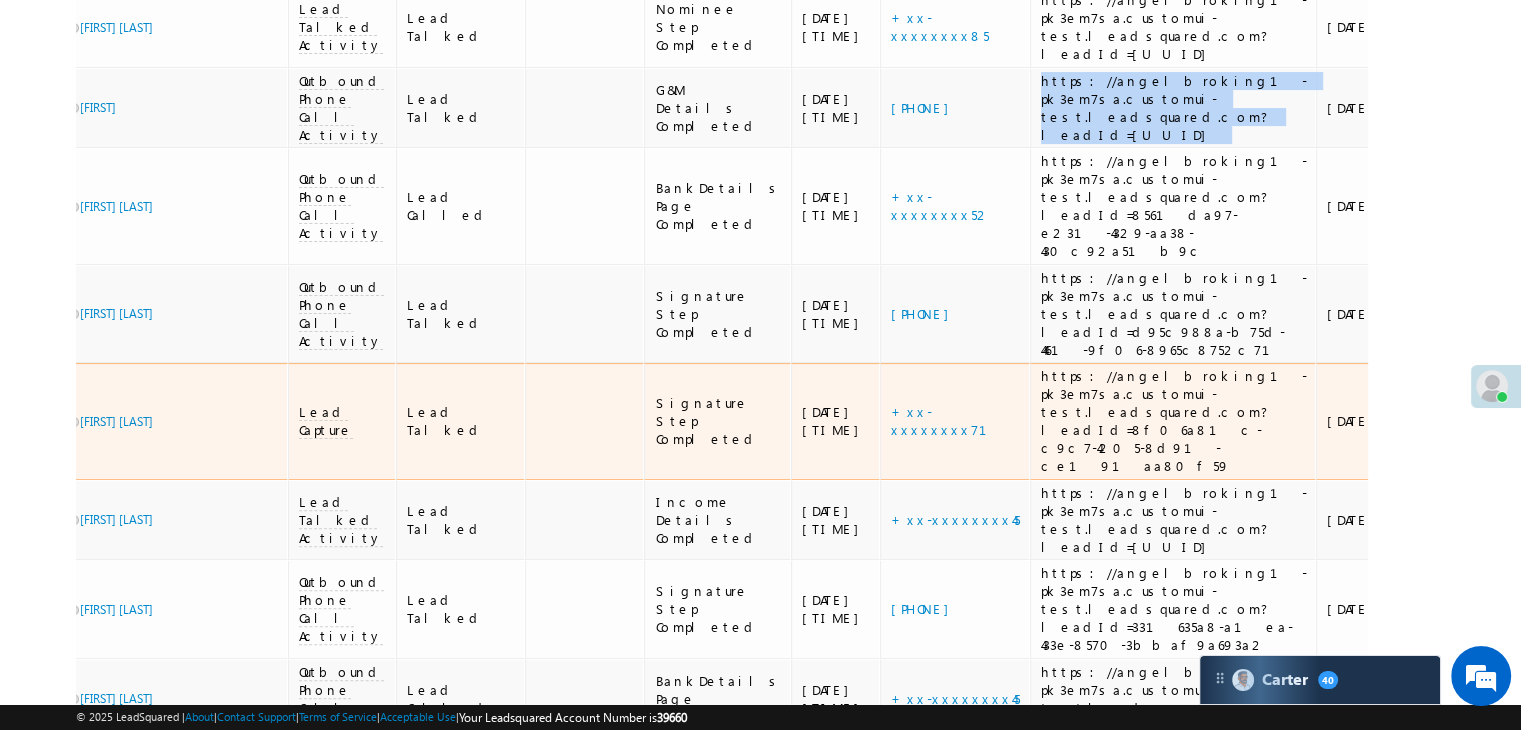 scroll, scrollTop: 600, scrollLeft: 0, axis: vertical 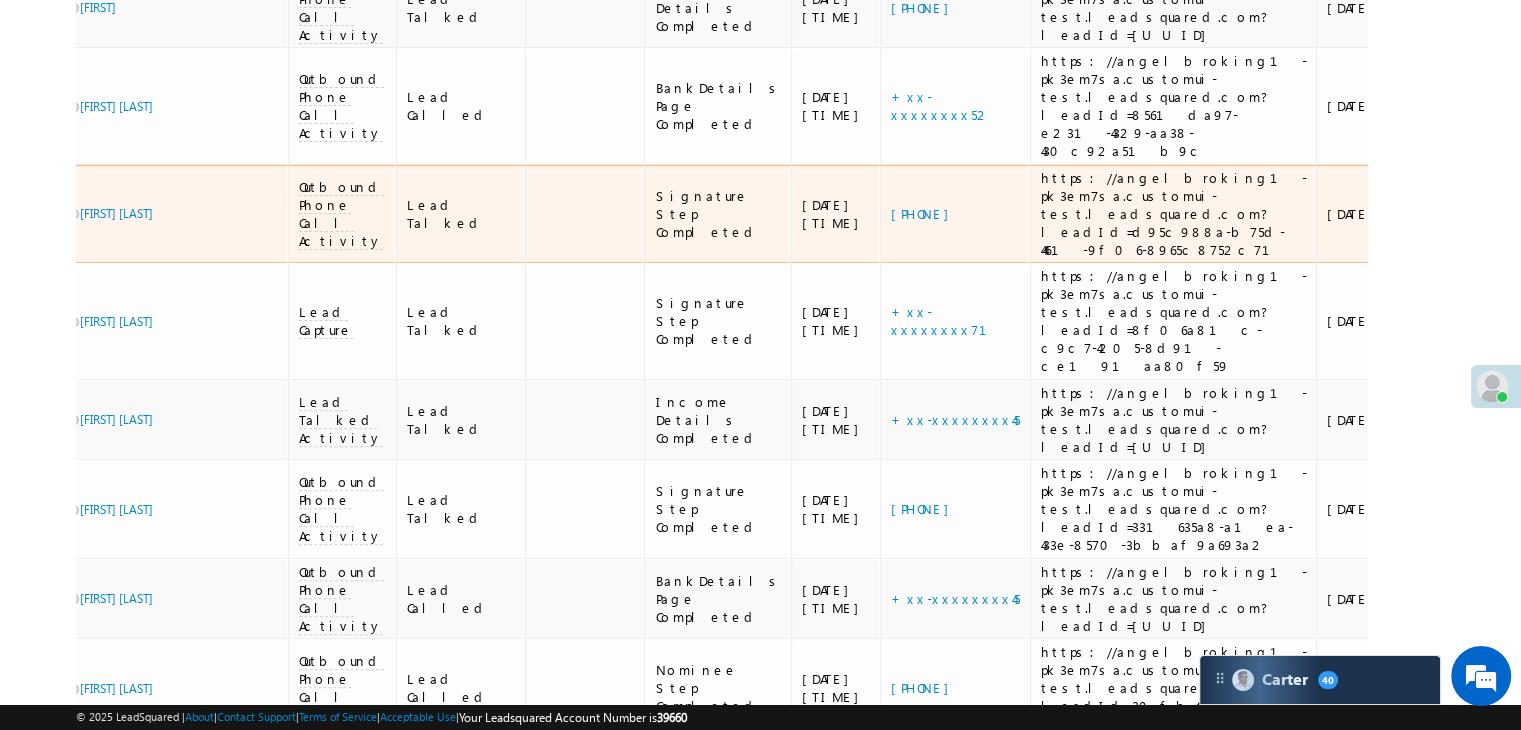 click on "https://angelbroking1-pk3em7sa.customui-test.leadsquared.com?leadId=d95c988a-b75d-4461-9f06-8965c8752c71" at bounding box center (1174, 214) 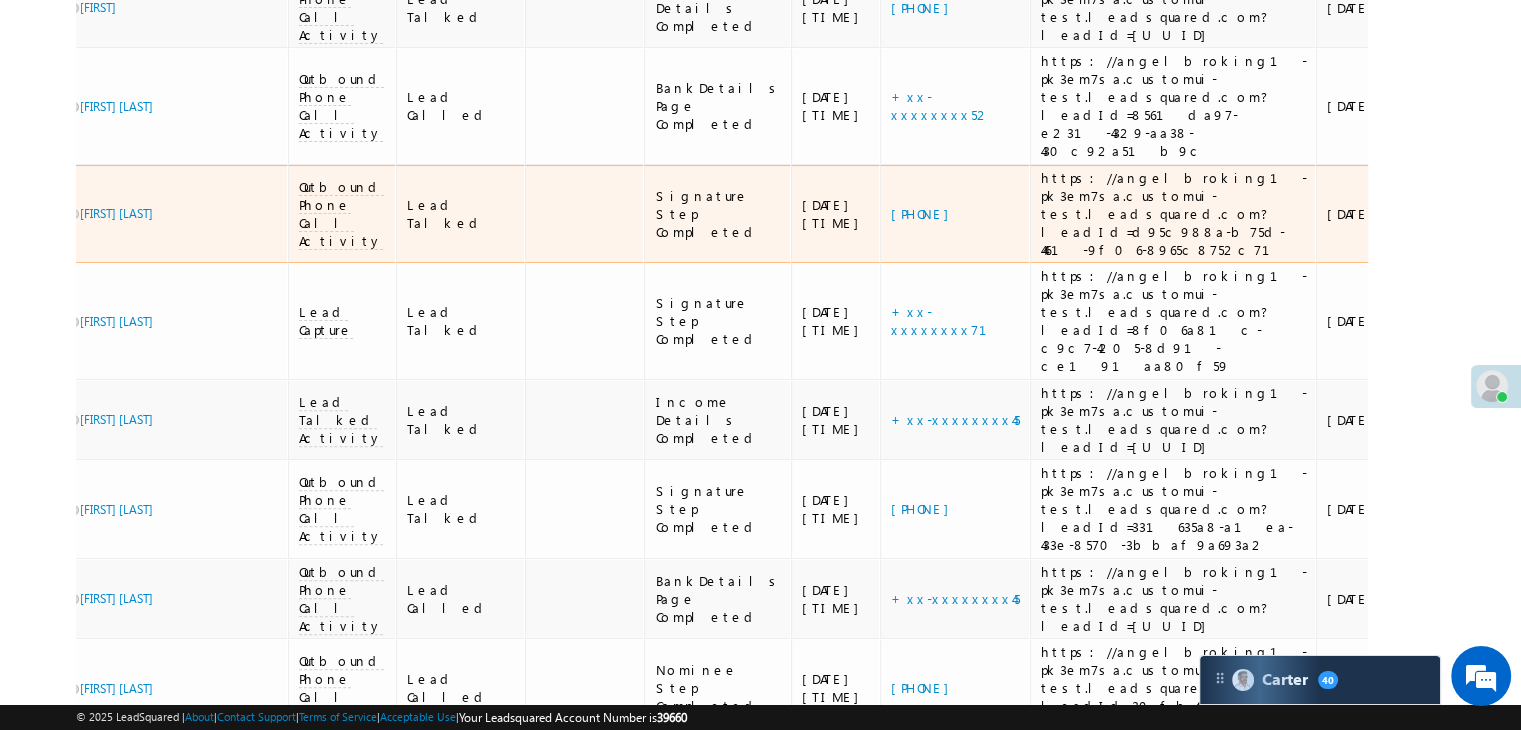 click on "https://angelbroking1-pk3em7sa.customui-test.leadsquared.com?leadId=d95c988a-b75d-4461-9f06-8965c8752c71" at bounding box center (1174, 214) 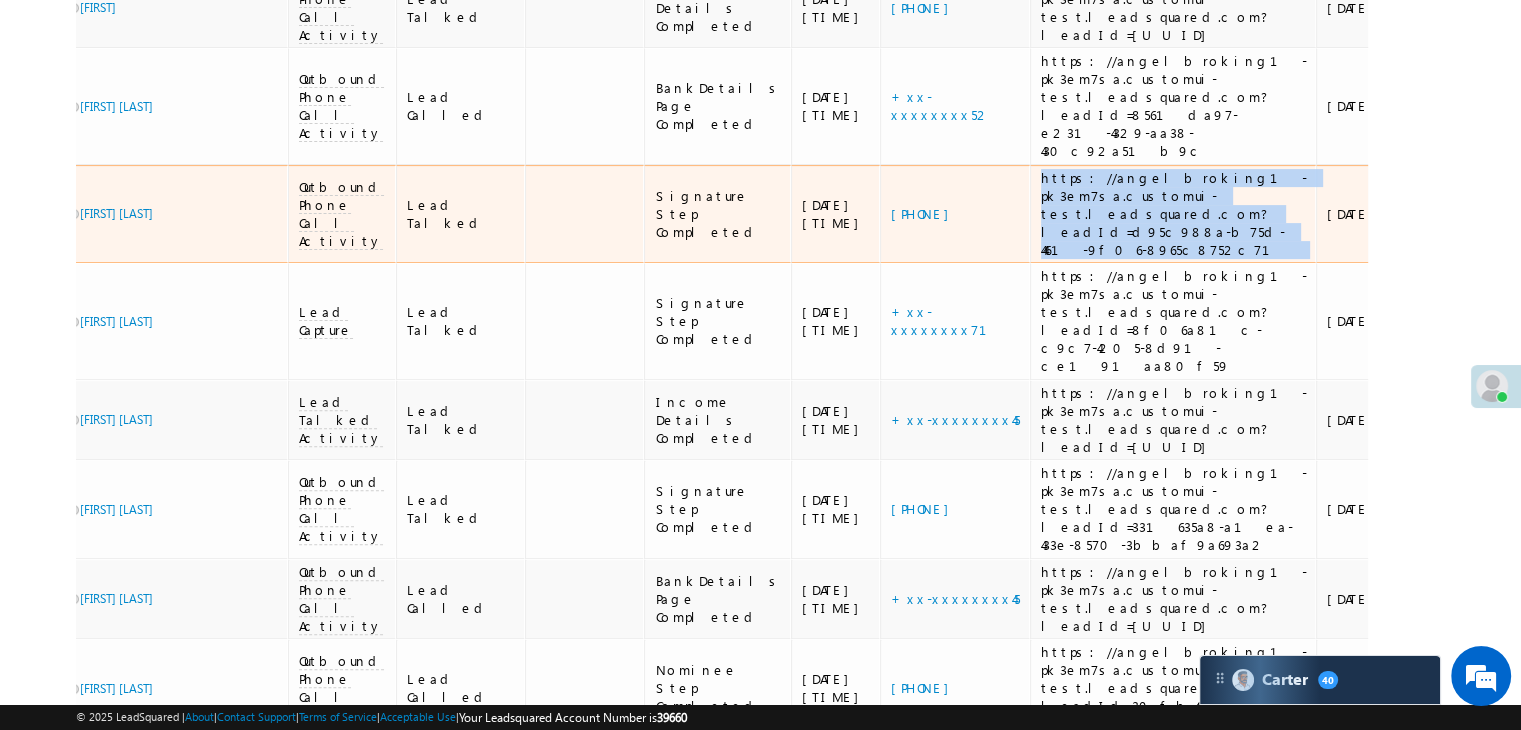click on "https://angelbroking1-pk3em7sa.customui-test.leadsquared.com?leadId=d95c988a-b75d-4461-9f06-8965c8752c71" at bounding box center [1174, 214] 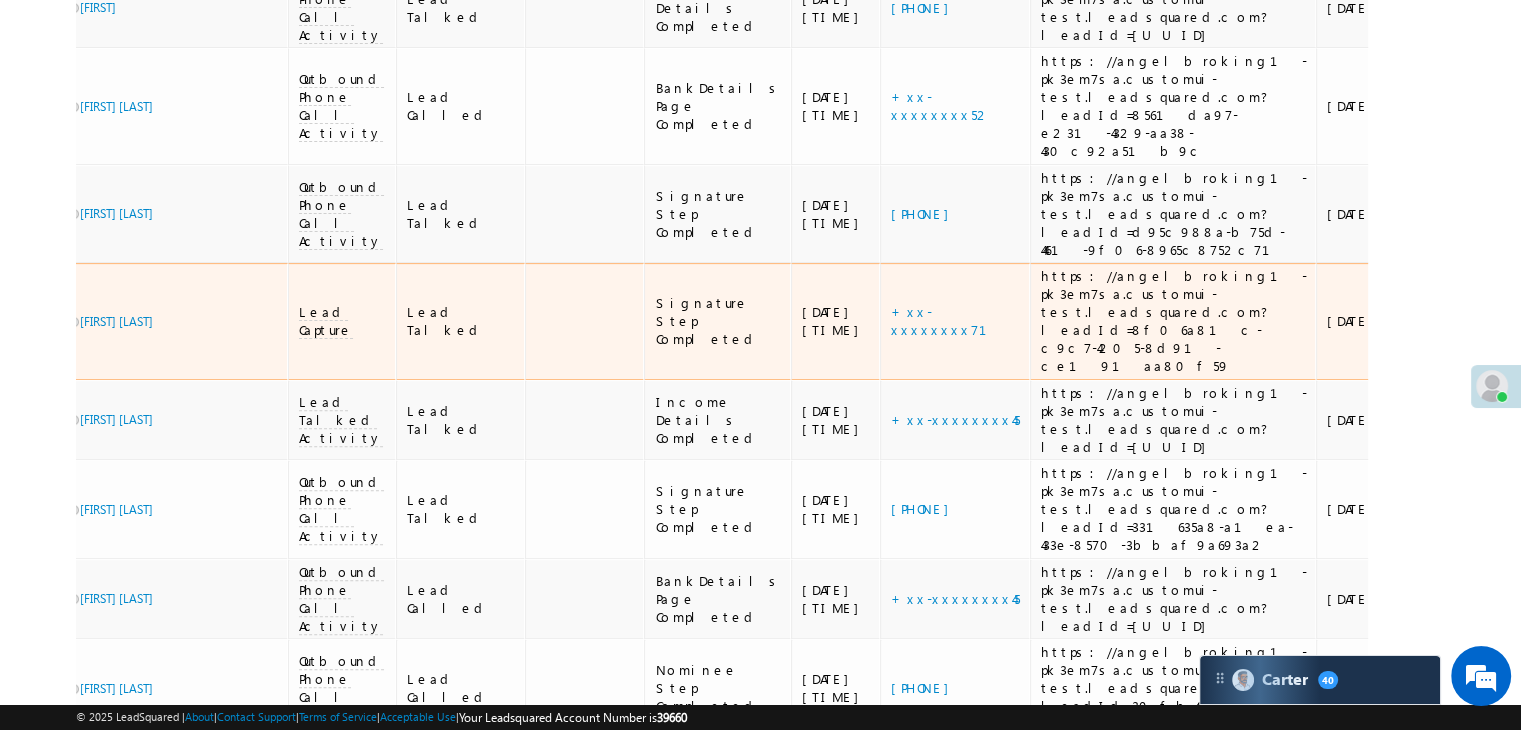click on "https://angelbroking1-pk3em7sa.customui-test.leadsquared.com?leadId=8f06a81c-c9c7-4205-8d91-ce191aa80f59" at bounding box center [1174, 321] 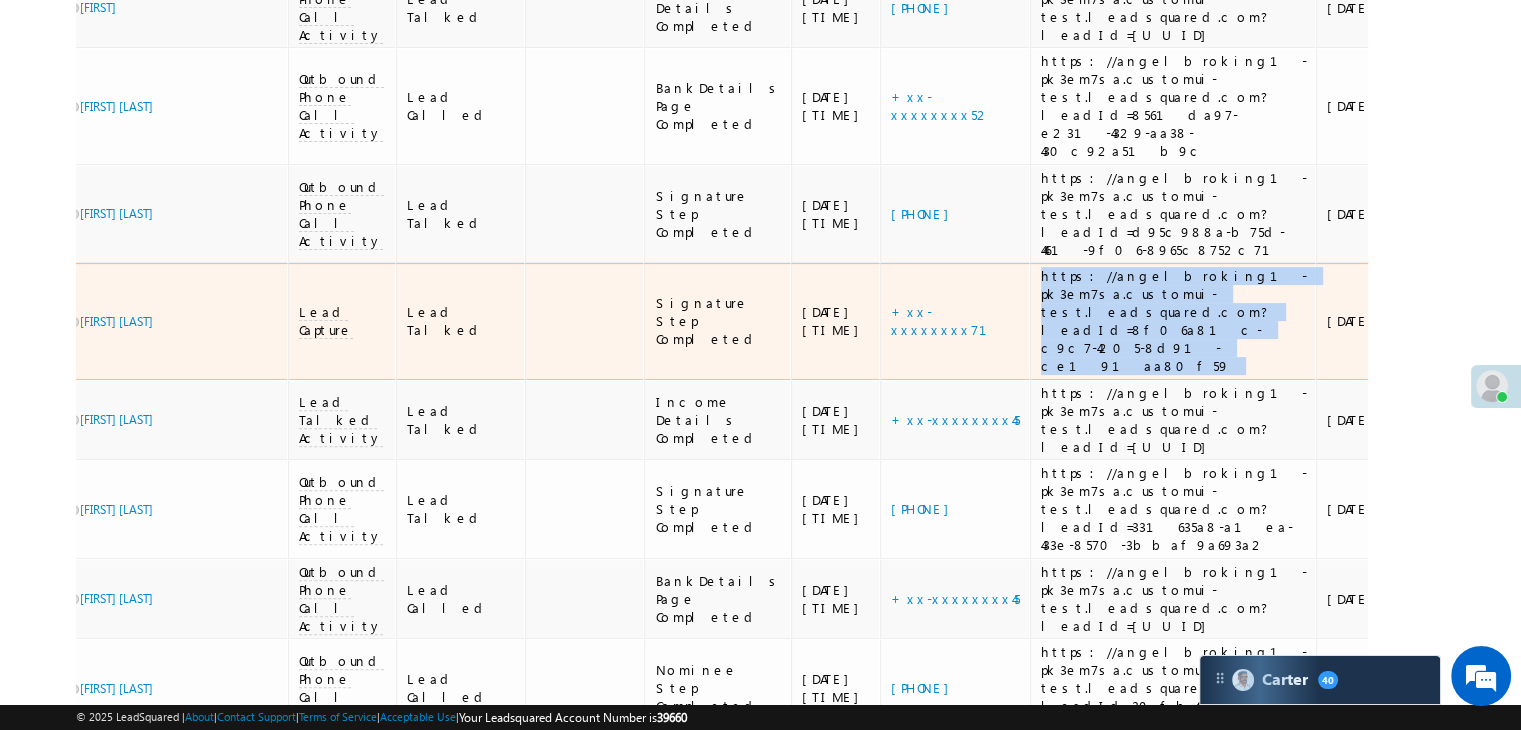click on "https://angelbroking1-pk3em7sa.customui-test.leadsquared.com?leadId=8f06a81c-c9c7-4205-8d91-ce191aa80f59" at bounding box center [1174, 321] 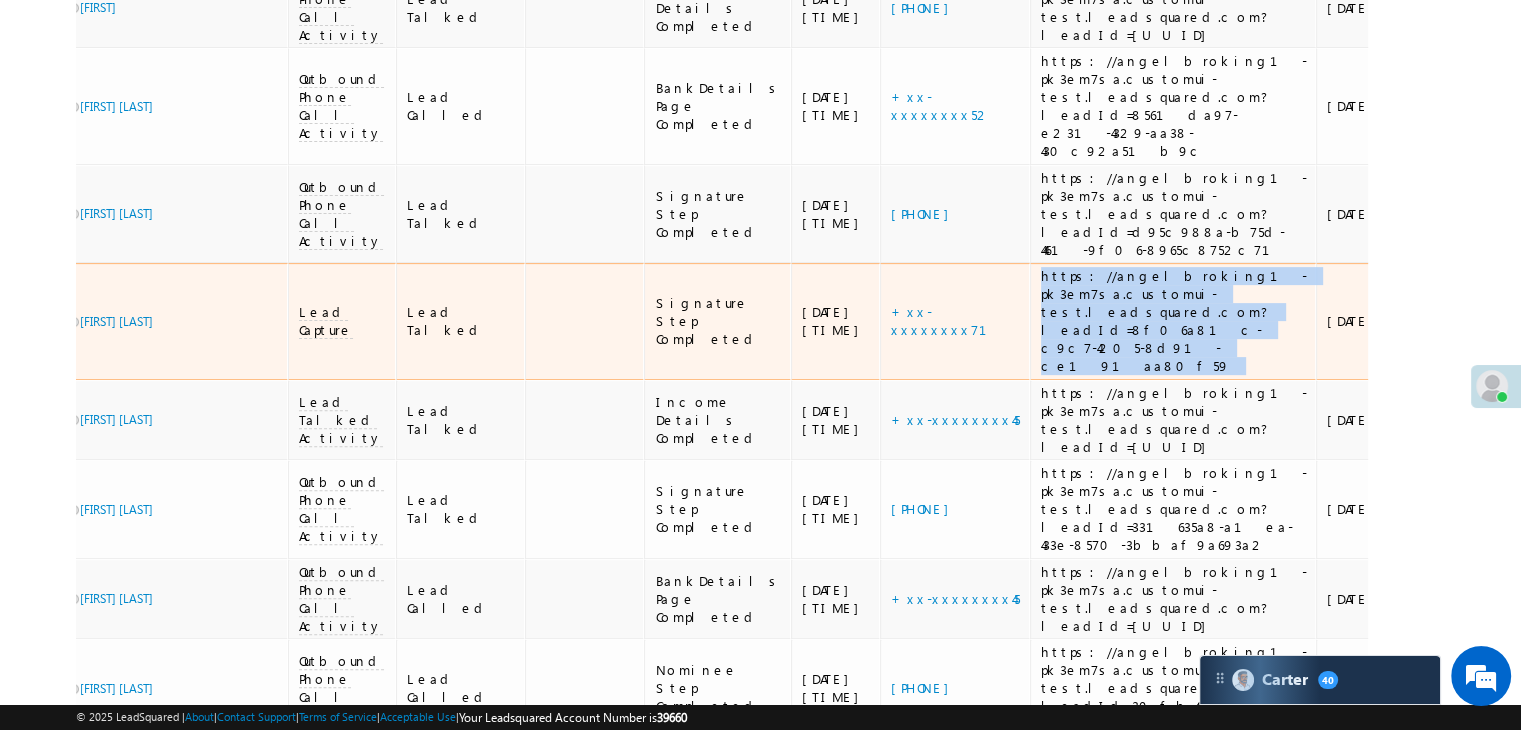 scroll, scrollTop: 800, scrollLeft: 0, axis: vertical 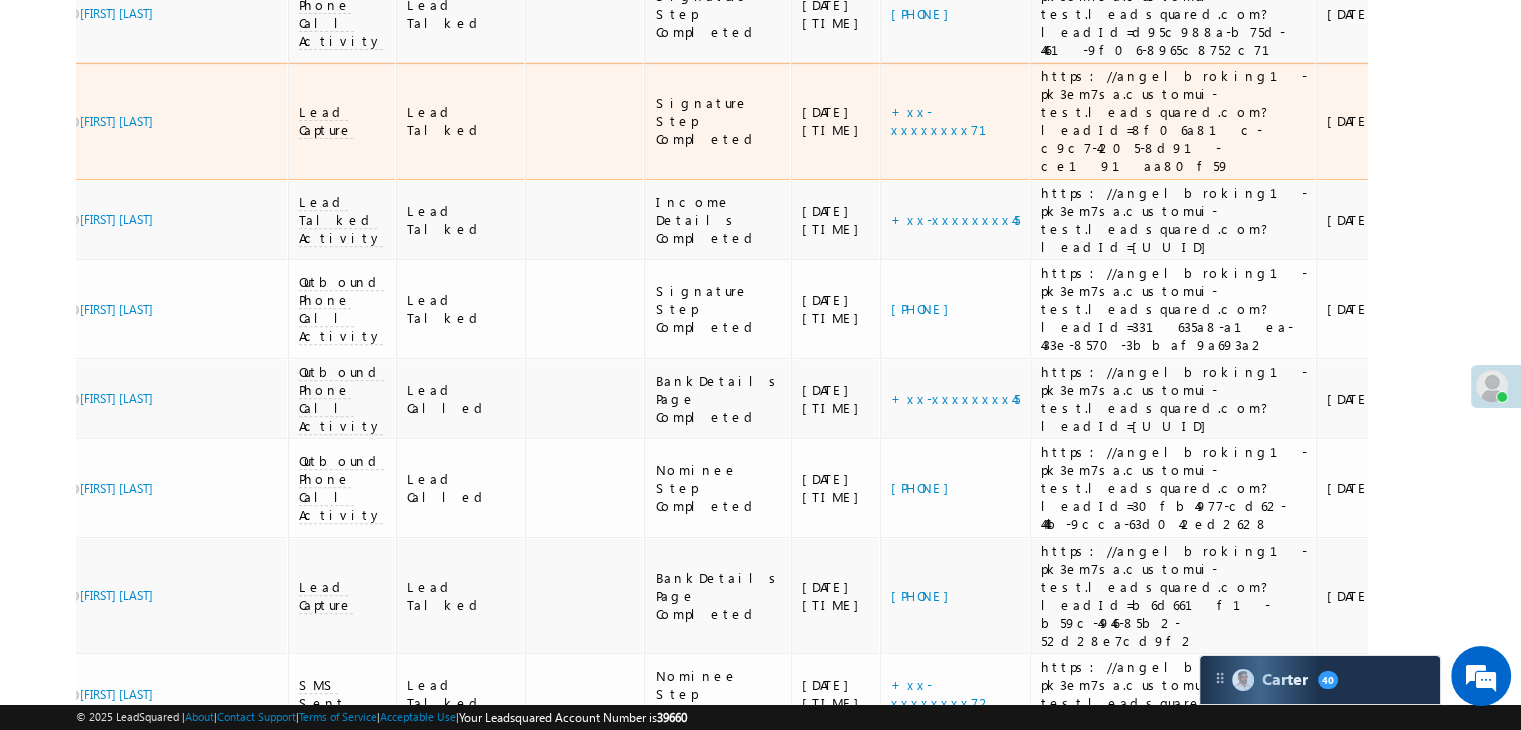 click on "EQ25933014" at bounding box center (1604, 121) 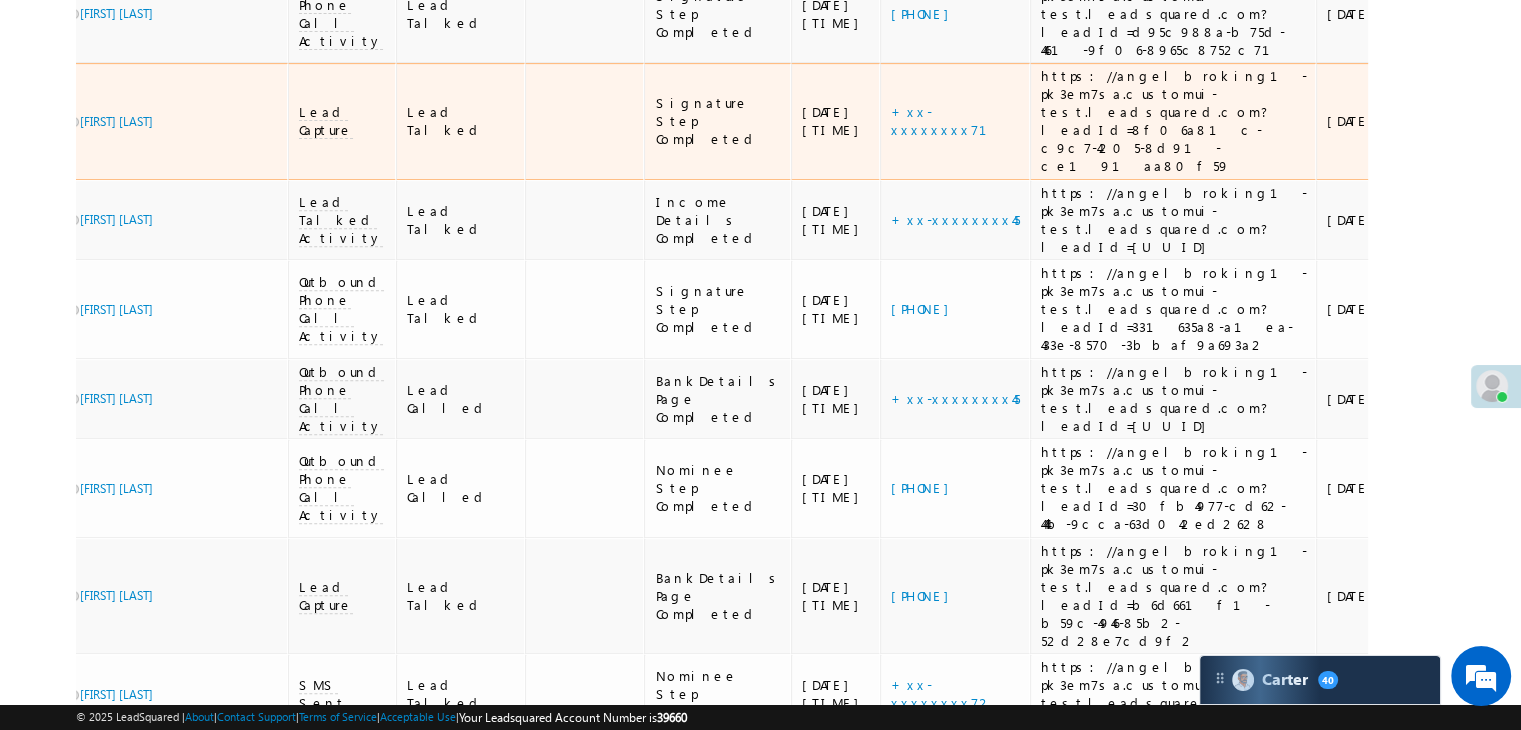click on "EQ25933014" at bounding box center [1604, 121] 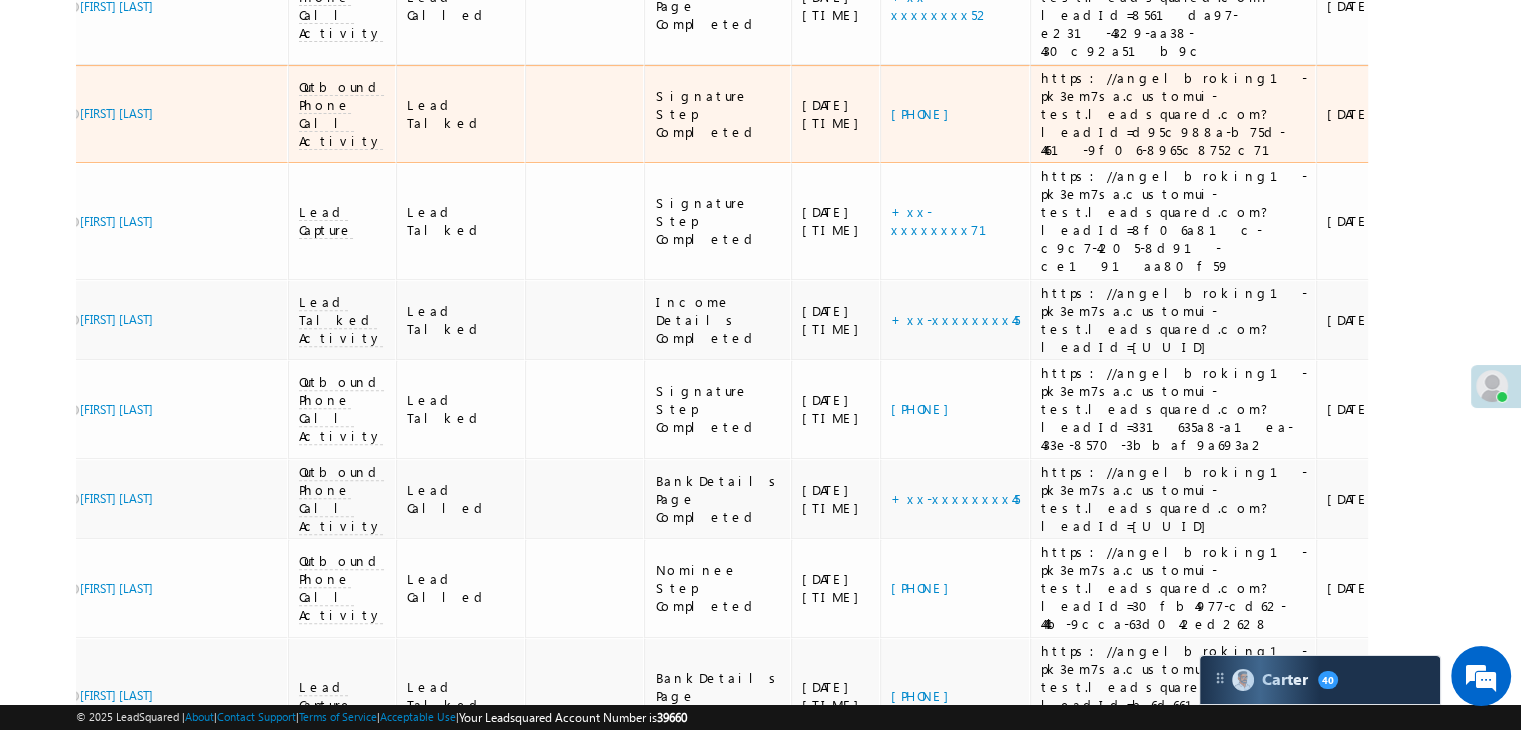 click on "EQ[NUMBER]" at bounding box center [1604, 114] 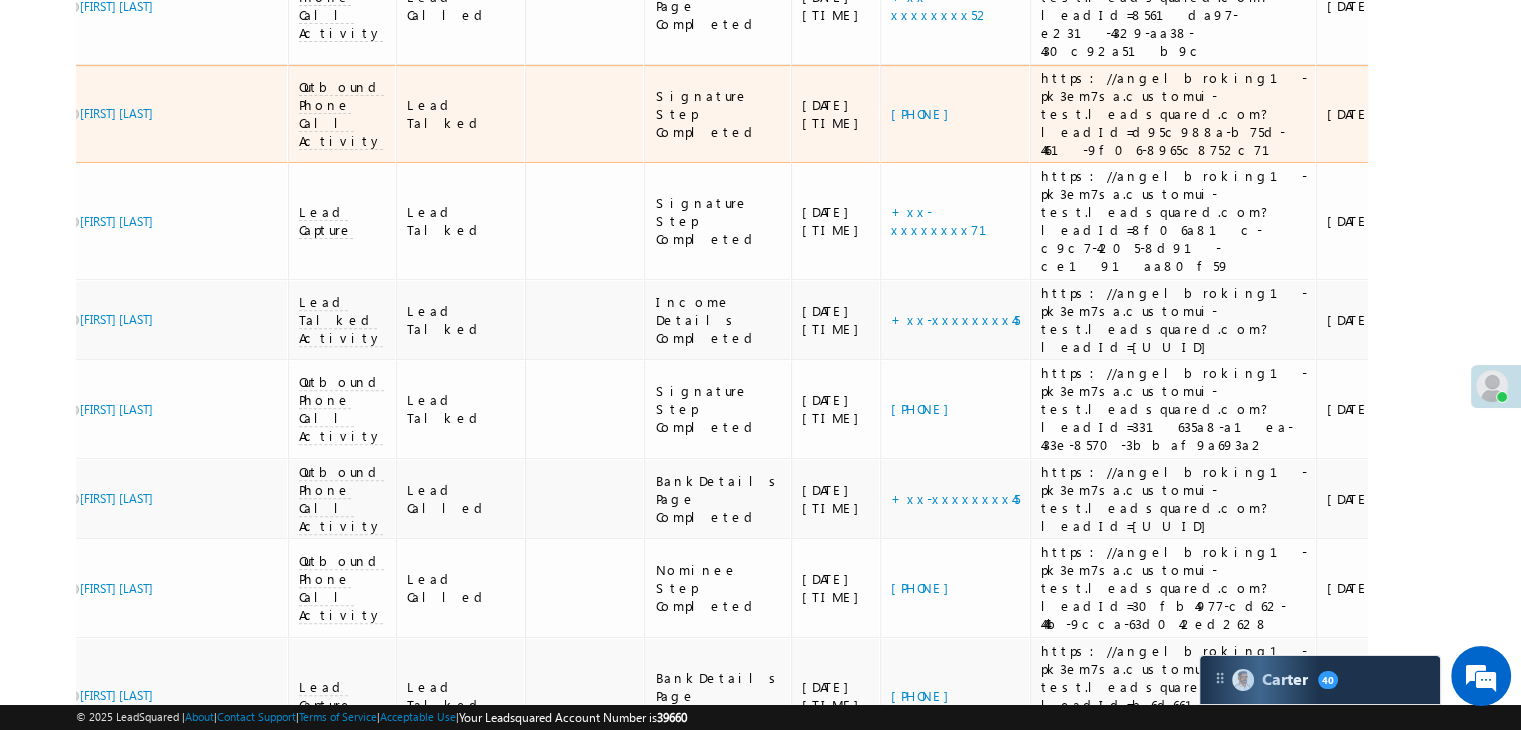 click on "EQ[NUMBER]" at bounding box center [1604, 114] 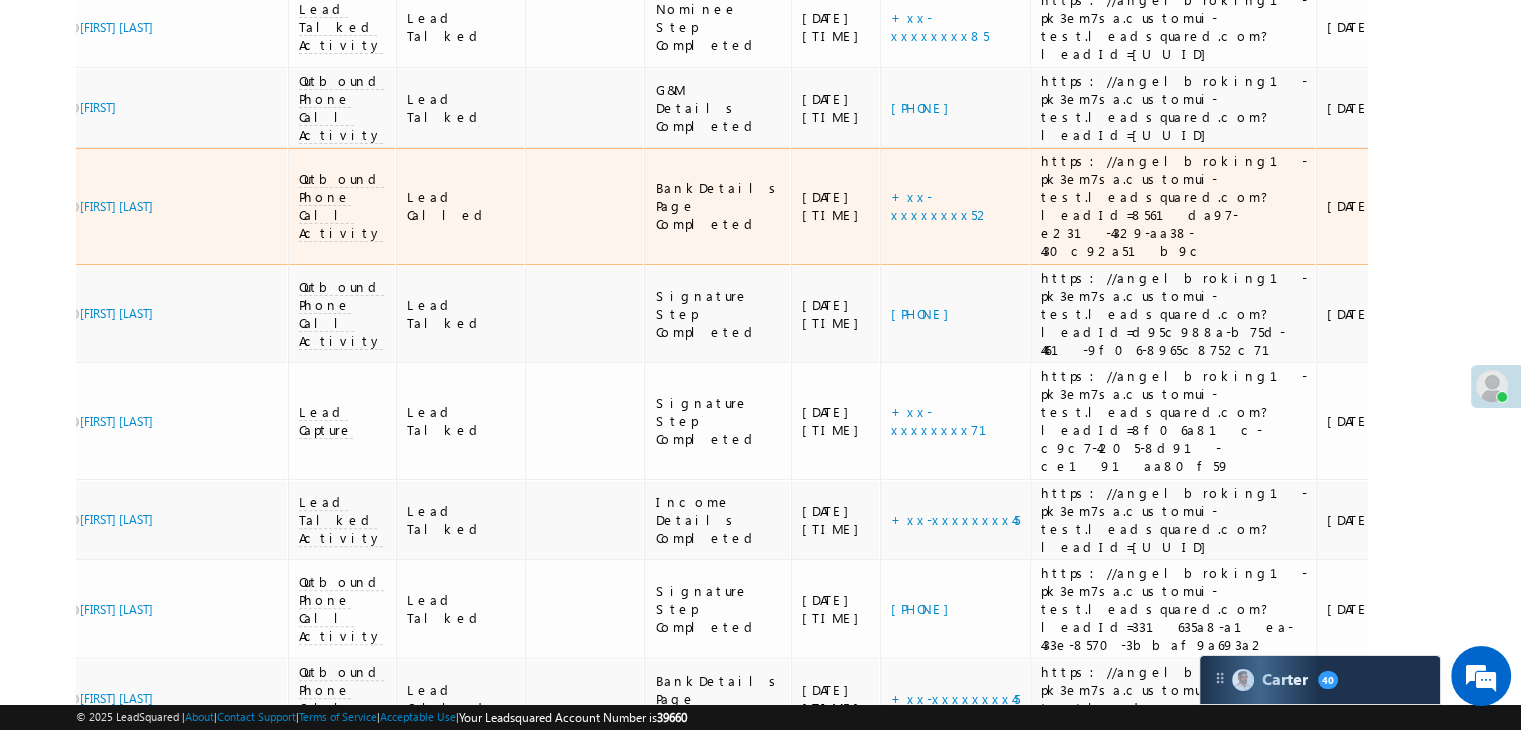 scroll, scrollTop: 400, scrollLeft: 0, axis: vertical 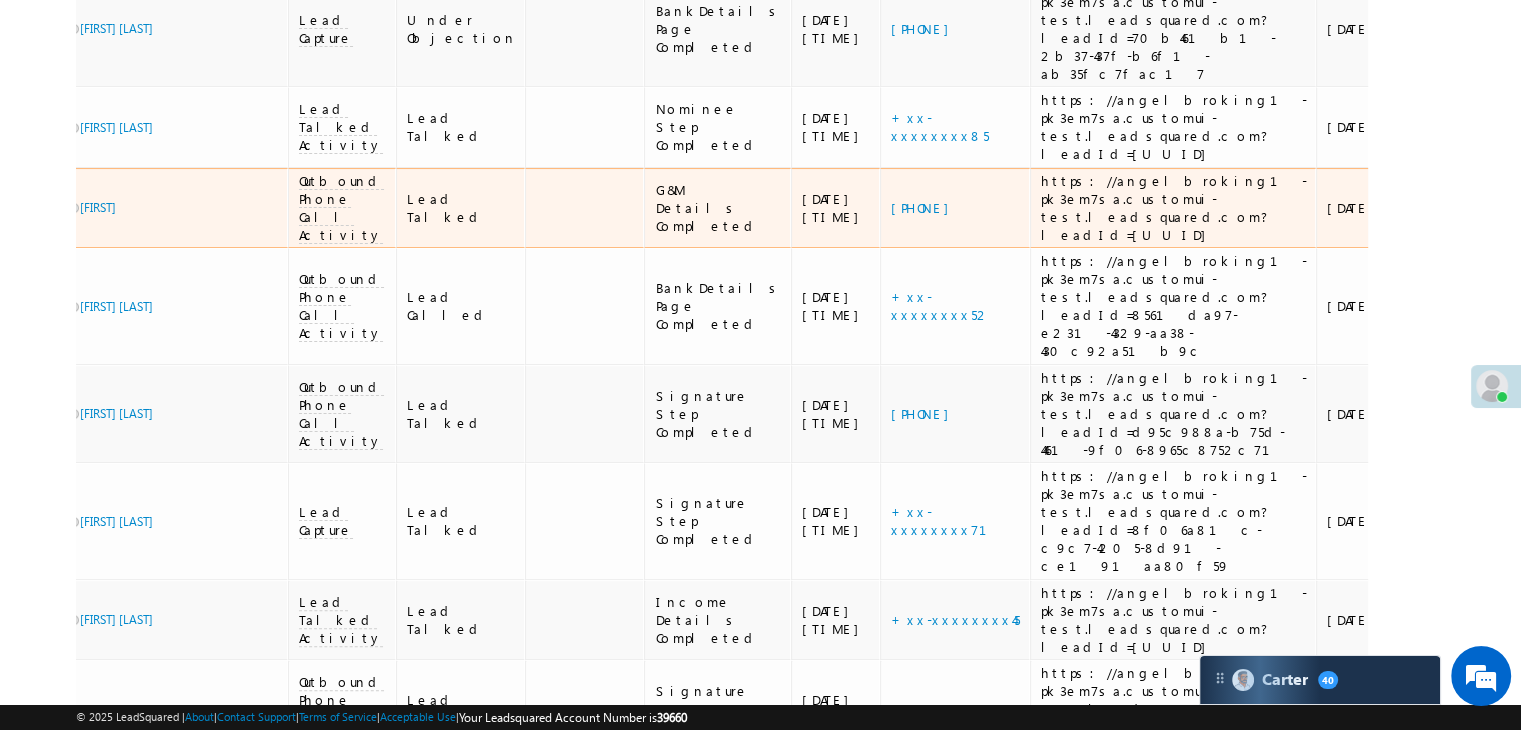 click on "EQ[NUMBER]" at bounding box center [1604, 208] 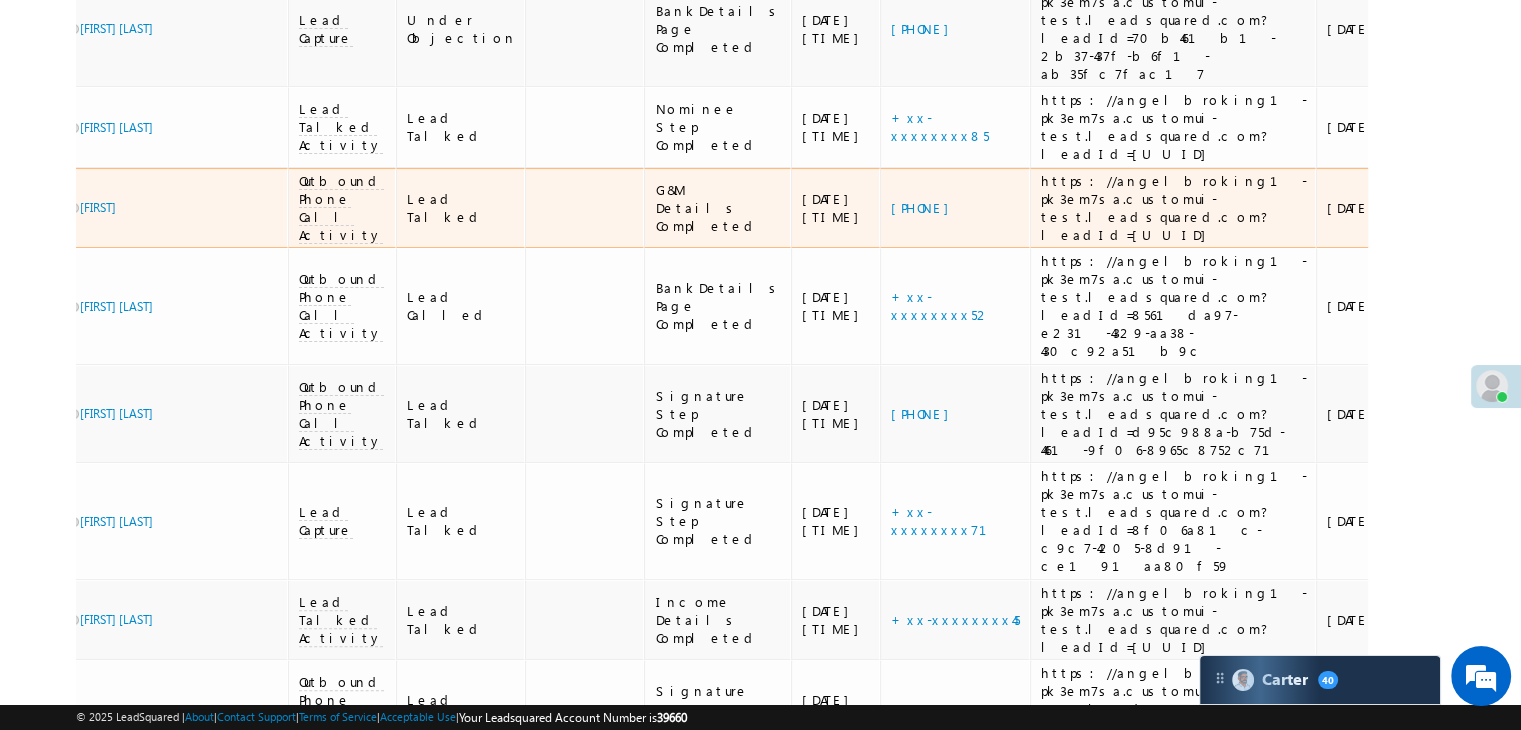 click on "EQ[NUMBER]" at bounding box center [1604, 208] 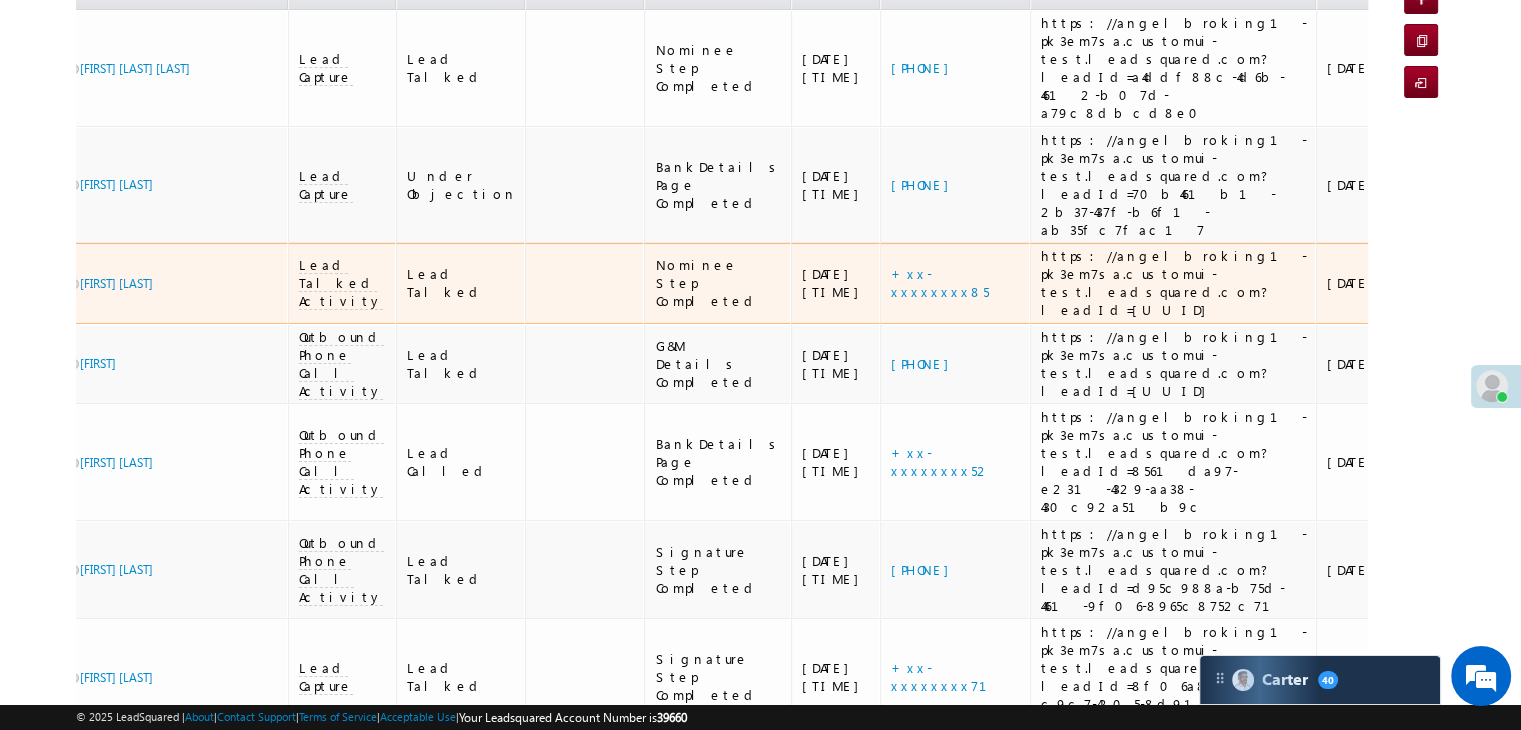 scroll, scrollTop: 200, scrollLeft: 0, axis: vertical 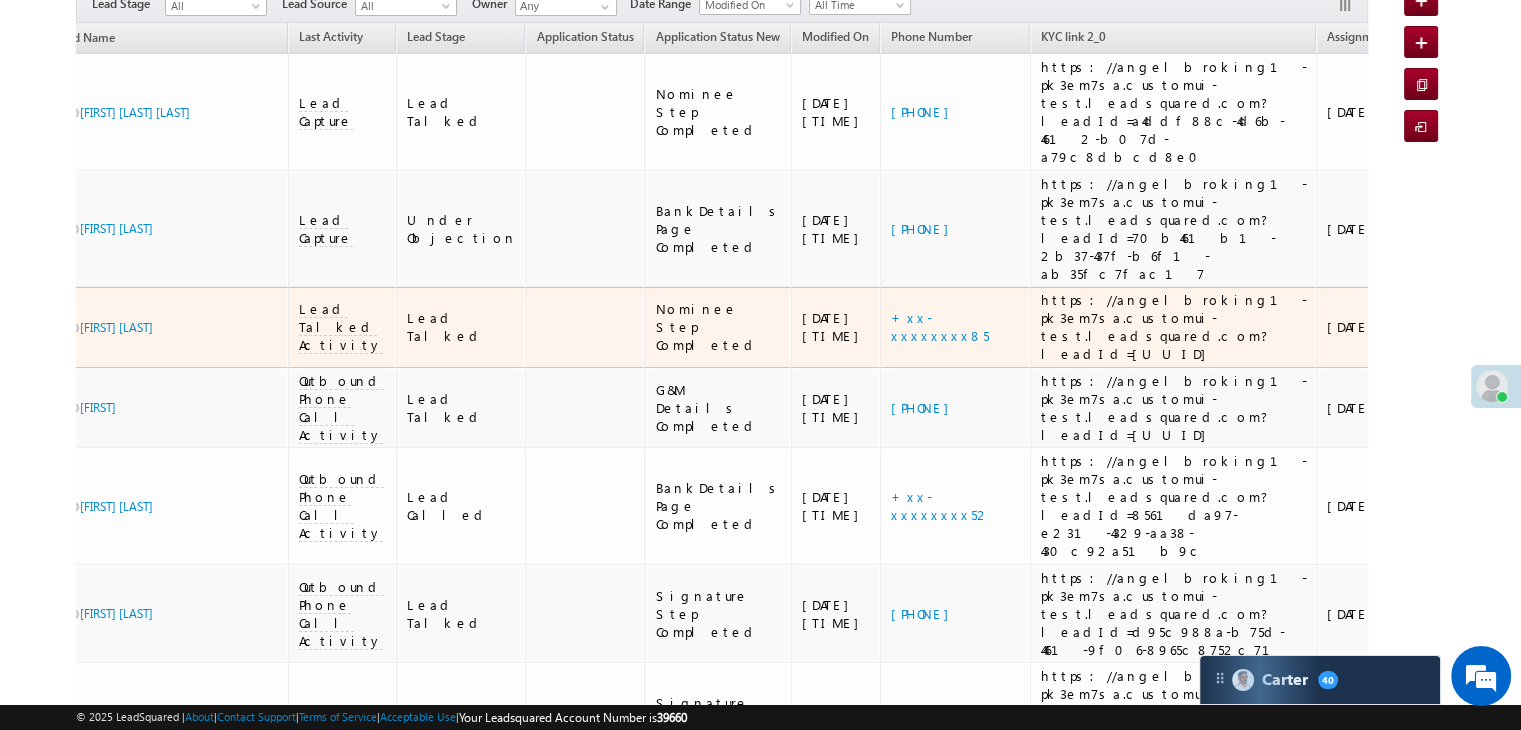 click on "EQ25937509" at bounding box center [1604, 327] 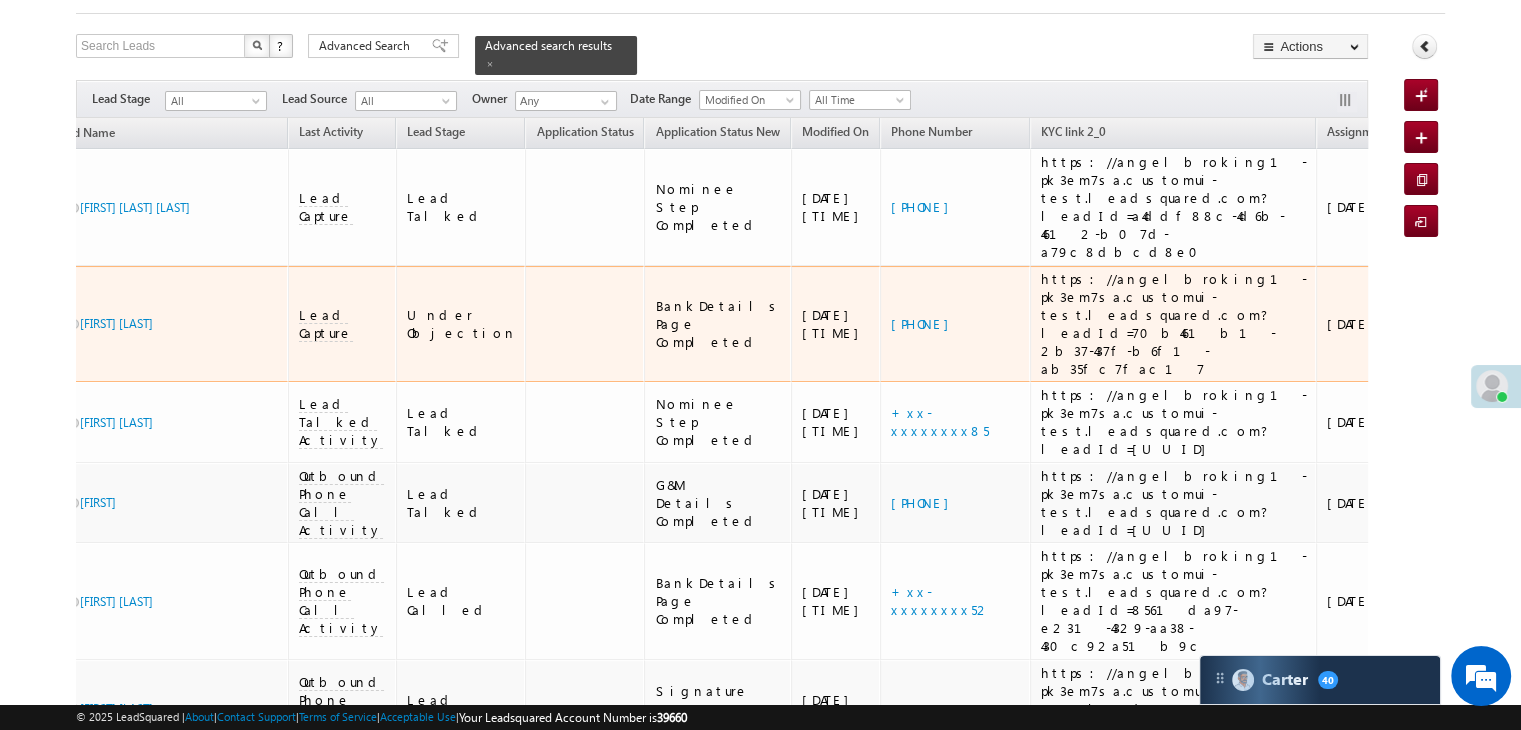 scroll, scrollTop: 100, scrollLeft: 0, axis: vertical 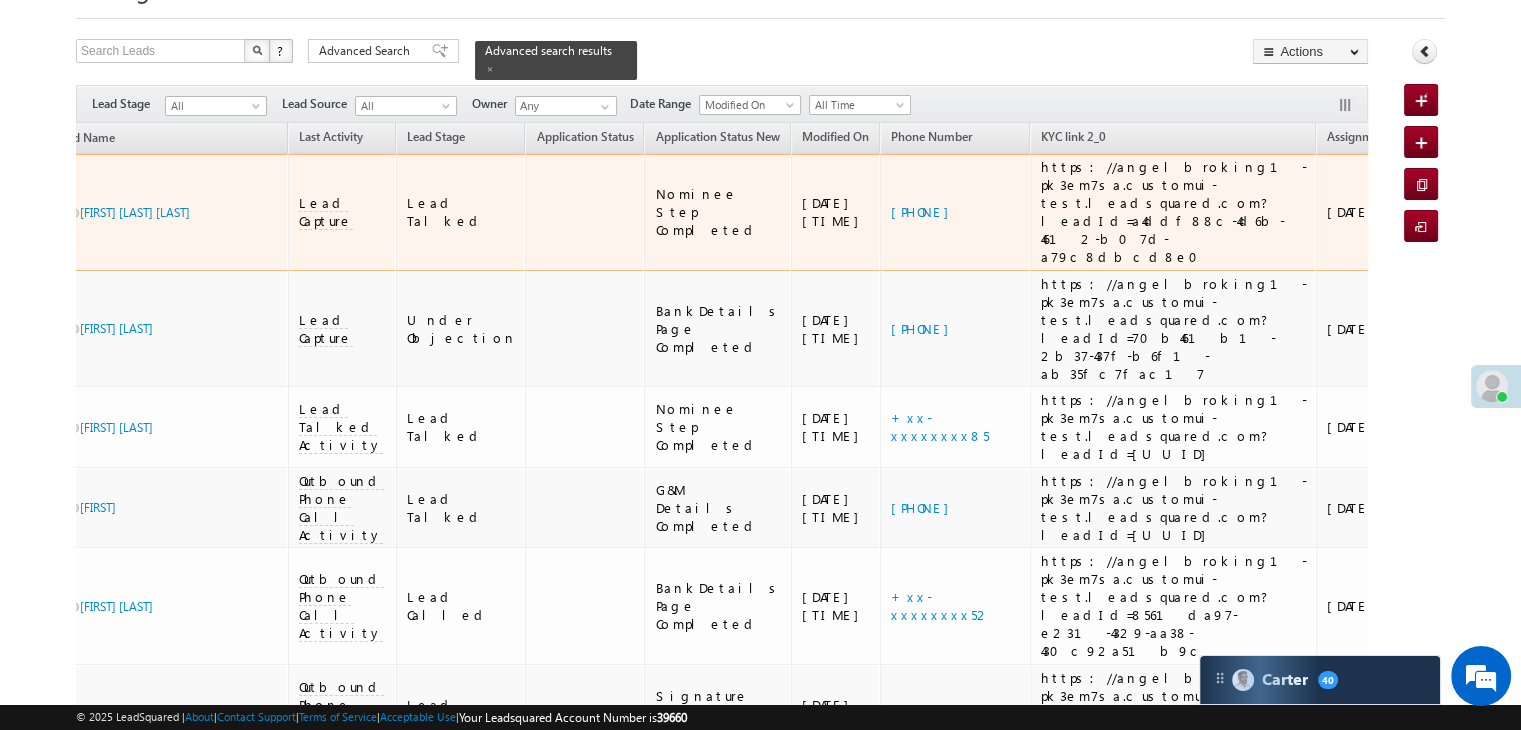click on "EQ[NUMBER]" at bounding box center (1604, 212) 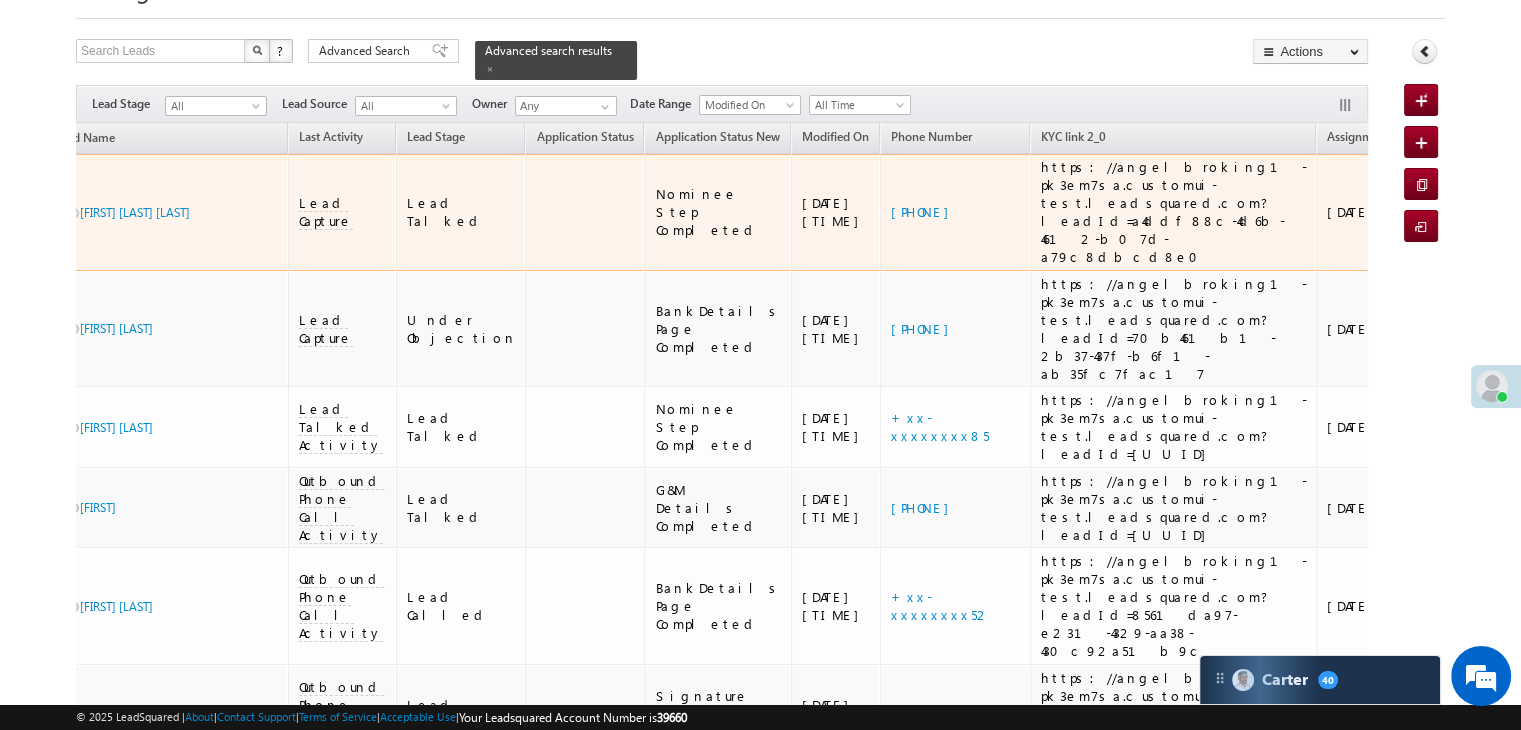 click on "EQ[NUMBER]" at bounding box center (1604, 212) 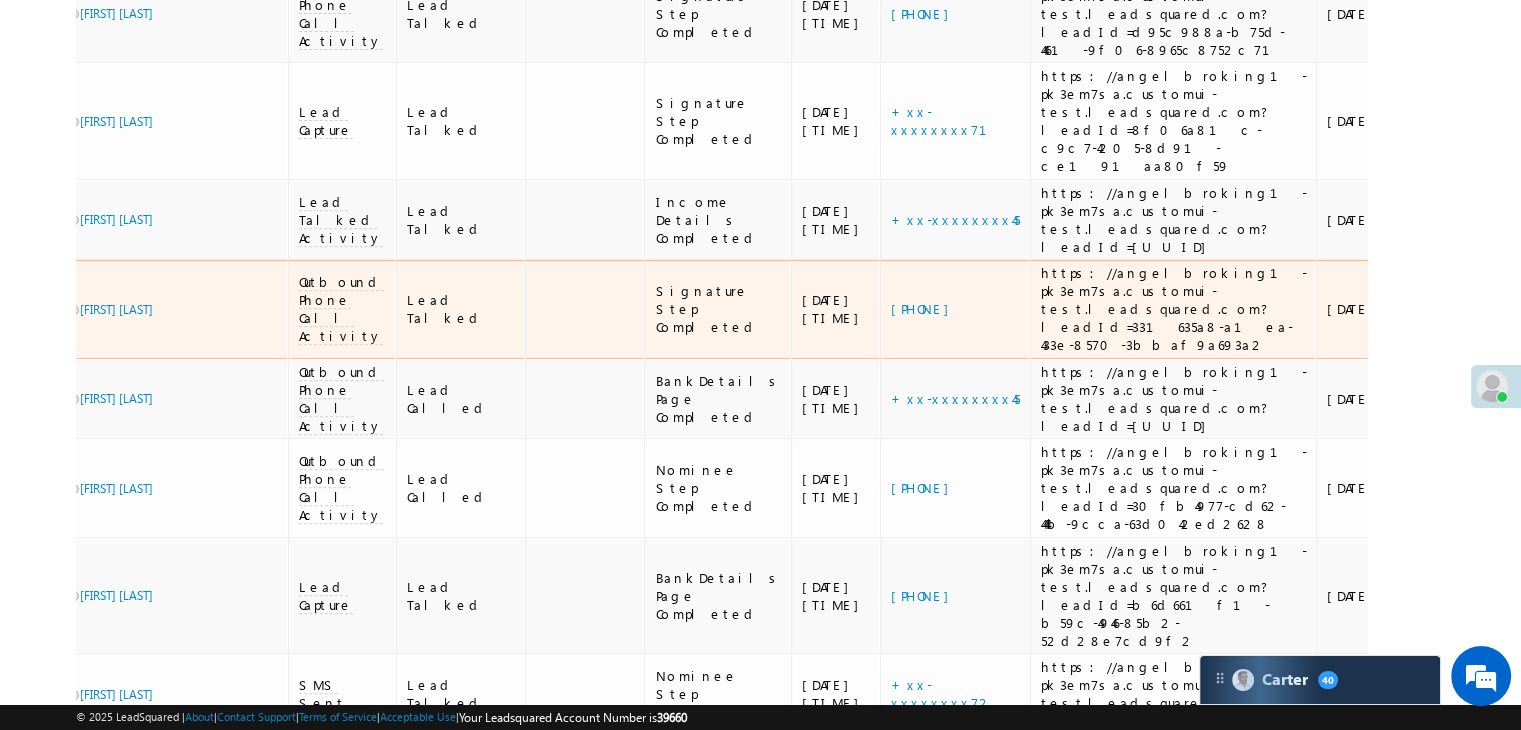 scroll, scrollTop: 900, scrollLeft: 0, axis: vertical 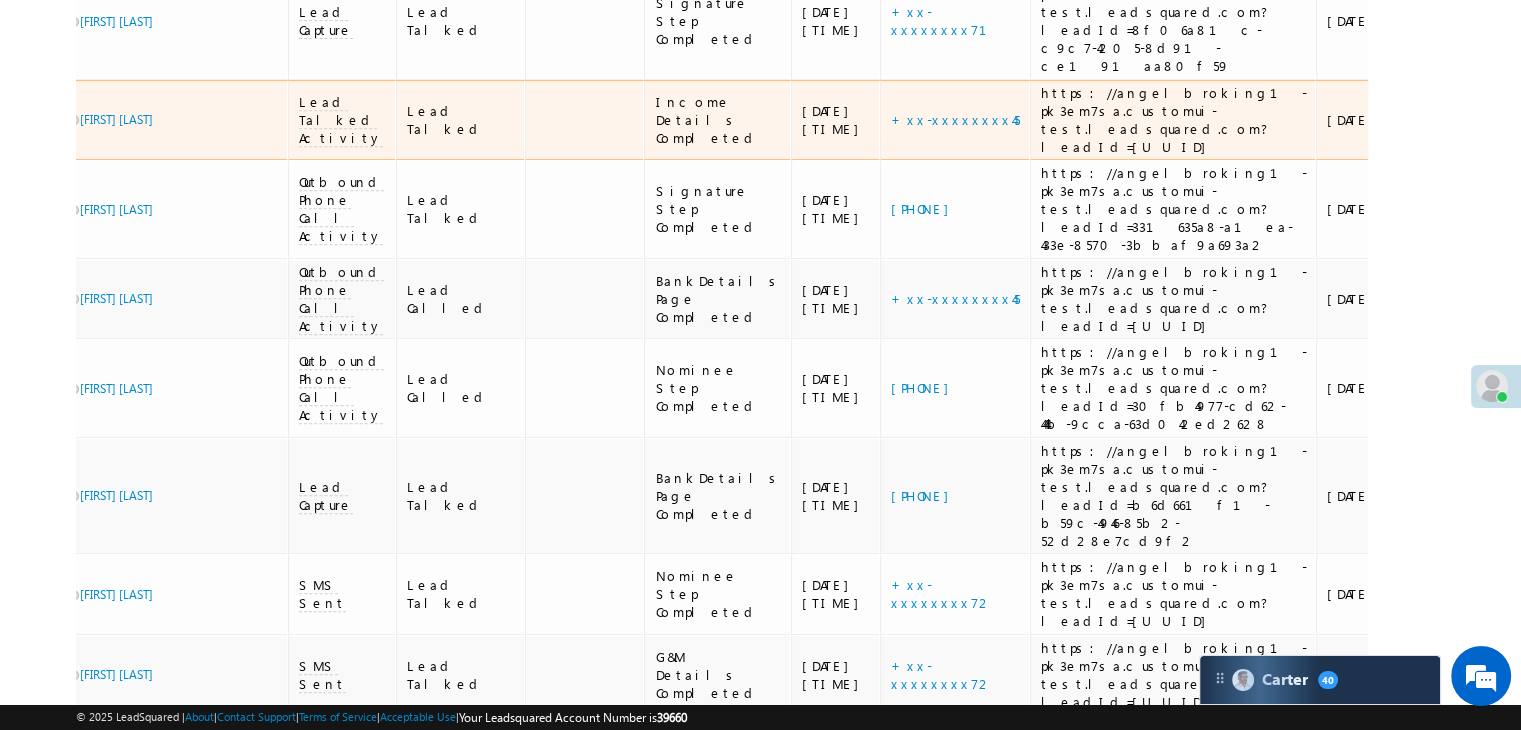 click on "EQ[NUMBER]" at bounding box center (1604, 120) 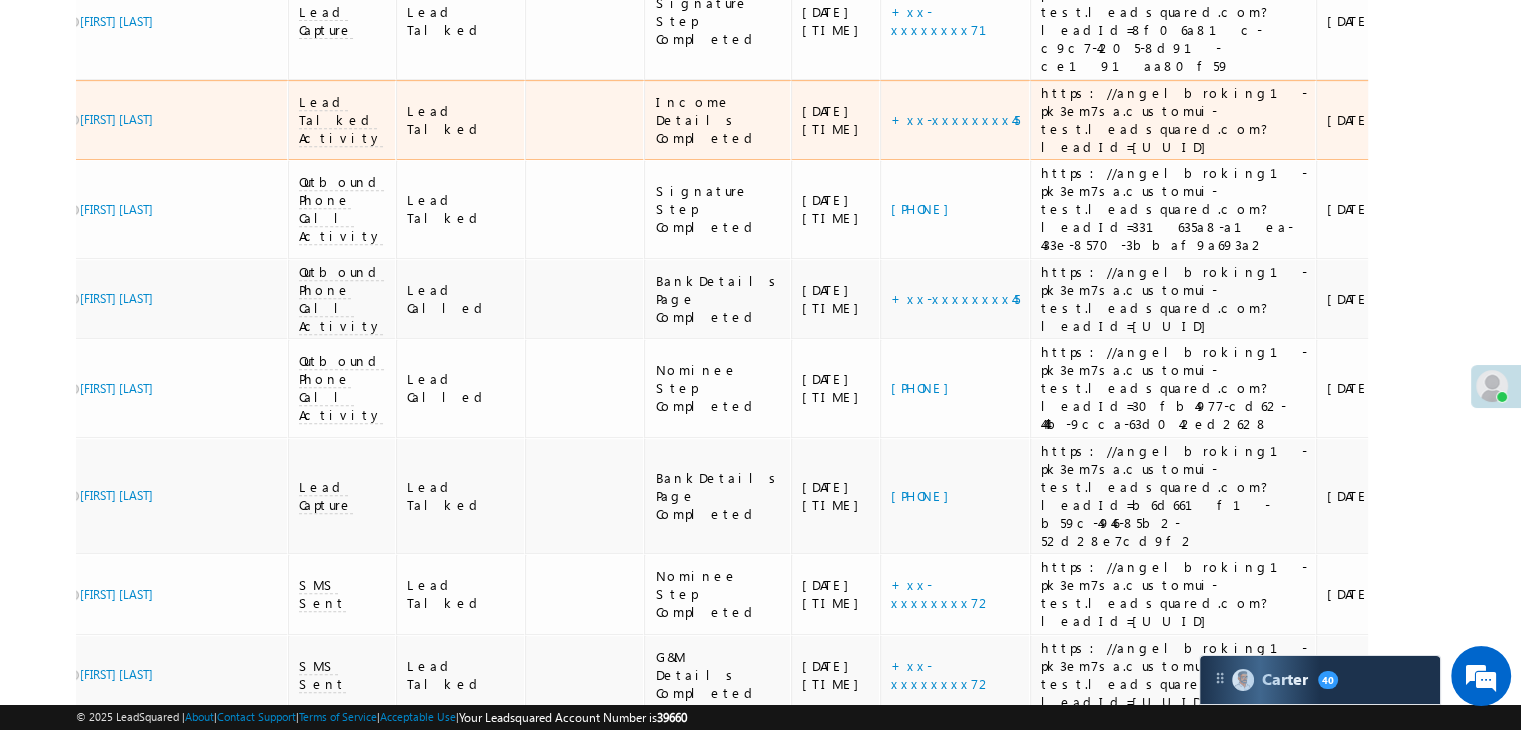 click on "EQ[NUMBER]" at bounding box center (1604, 120) 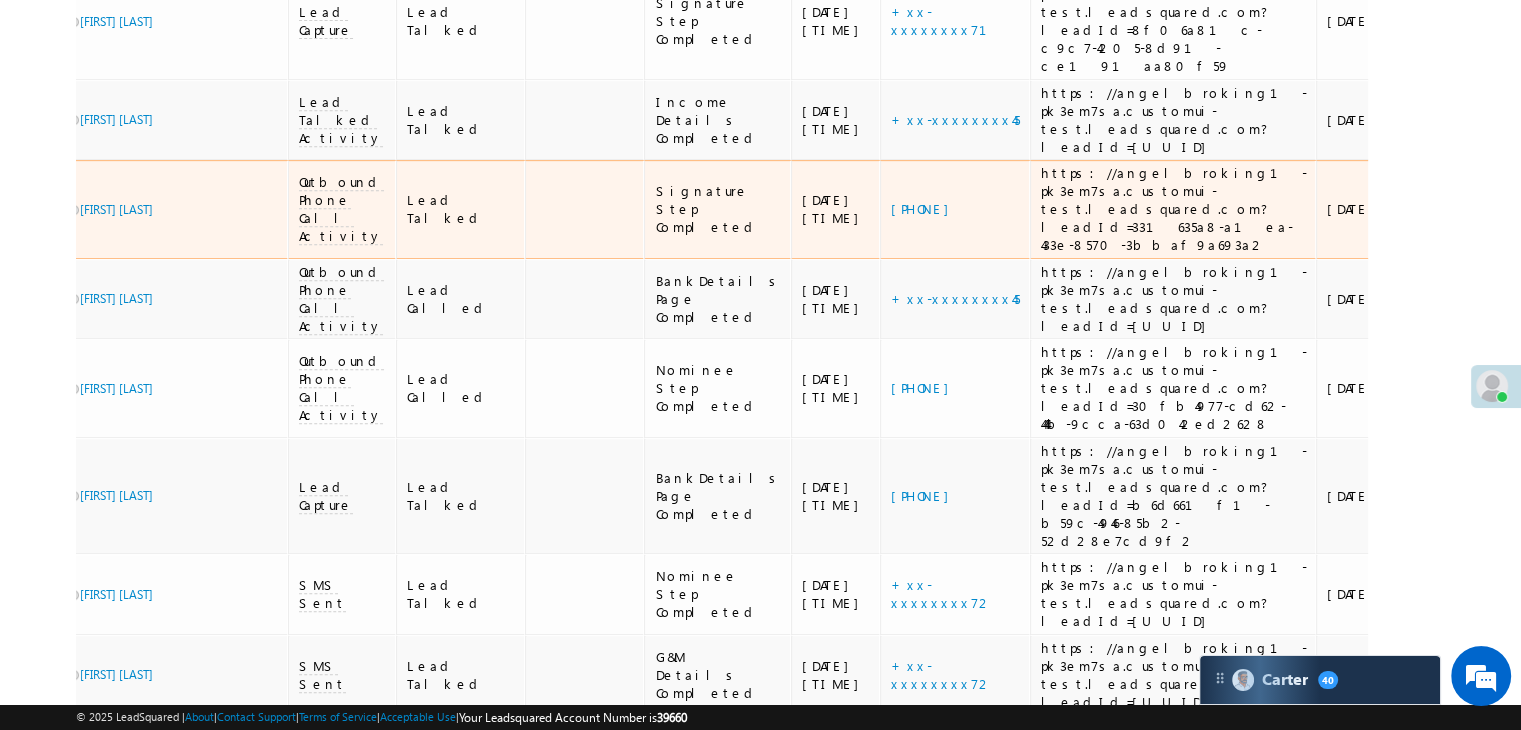 scroll, scrollTop: 1000, scrollLeft: 0, axis: vertical 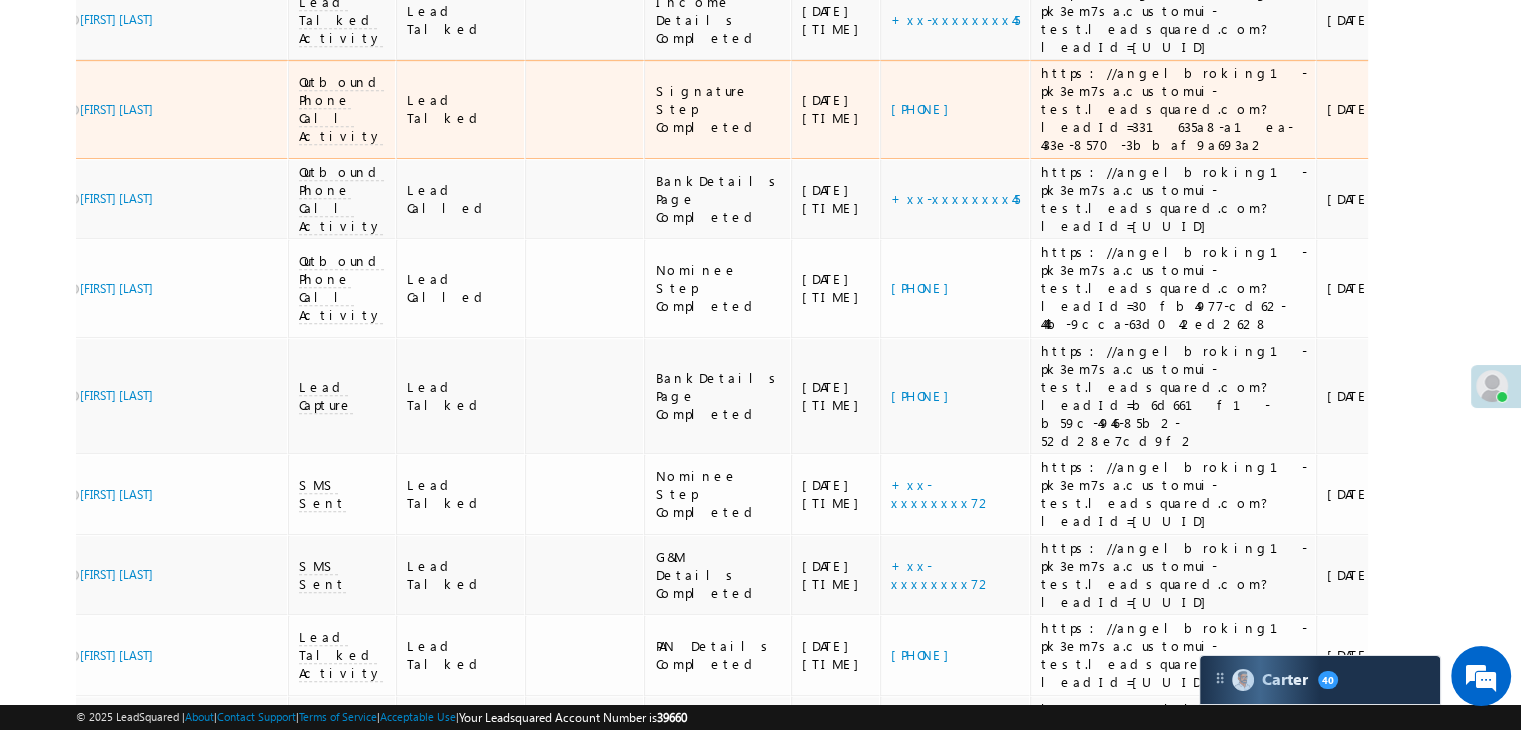 click on "https://angelbroking1-pk3em7sa.customui-test.leadsquared.com?leadId=331635a8-a1ea-433e-8570-3bbaf9a693a2" at bounding box center (1174, 109) 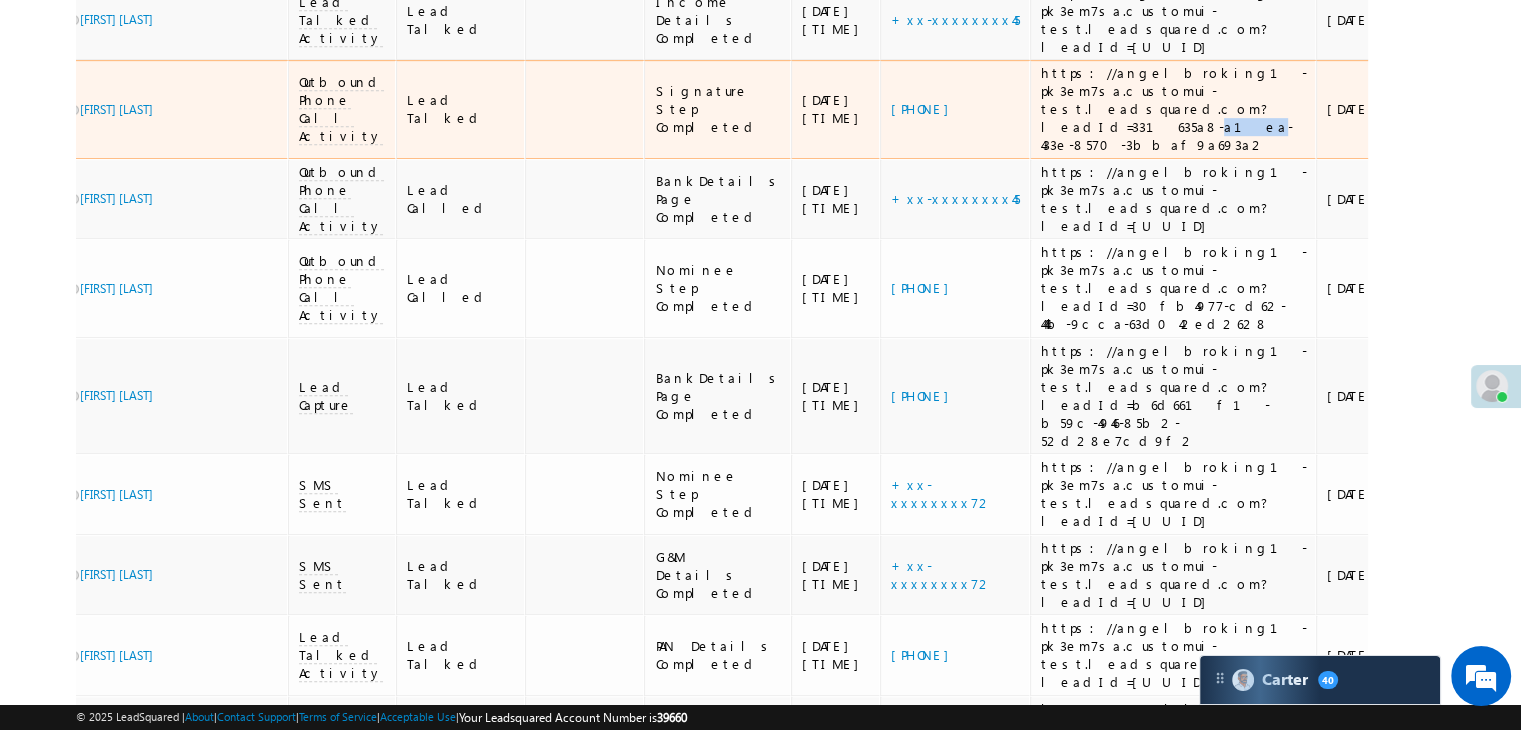click on "https://angelbroking1-pk3em7sa.customui-test.leadsquared.com?leadId=331635a8-a1ea-433e-8570-3bbaf9a693a2" at bounding box center [1174, 109] 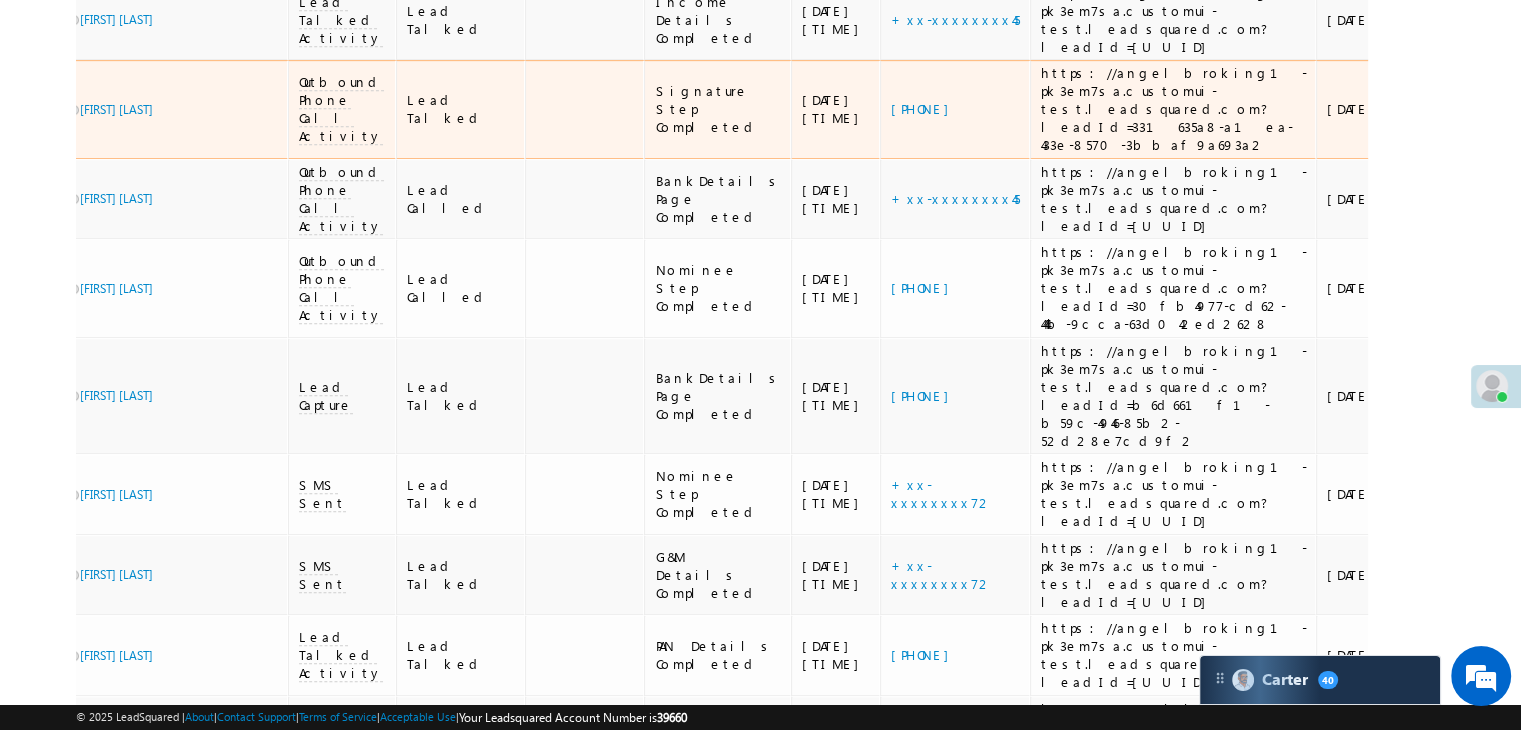 drag, startPoint x: 998, startPoint y: 251, endPoint x: 1021, endPoint y: 206, distance: 50.537113 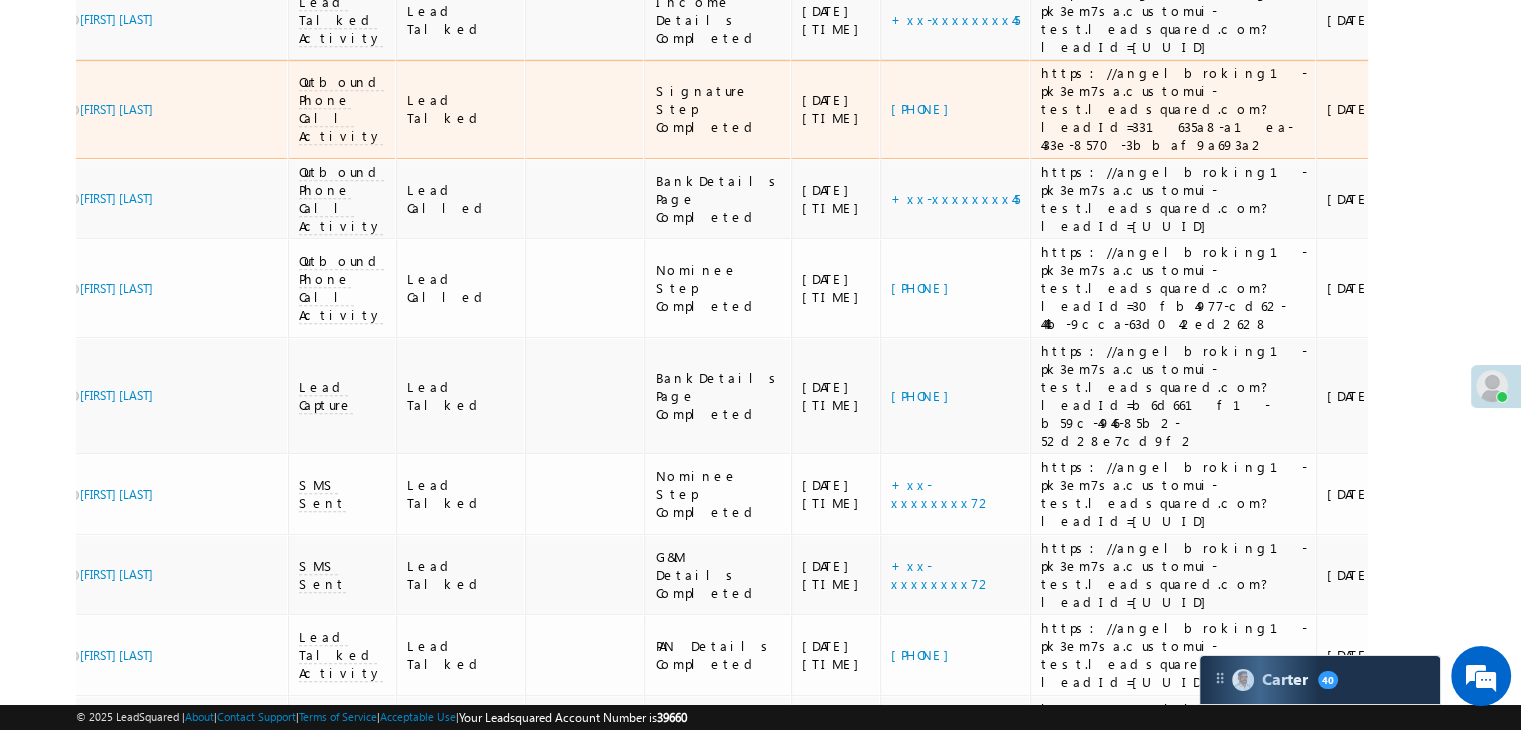 click on "https://angelbroking1-pk3em7sa.customui-test.leadsquared.com?leadId=331635a8-a1ea-433e-8570-3bbaf9a693a2" at bounding box center (1174, 109) 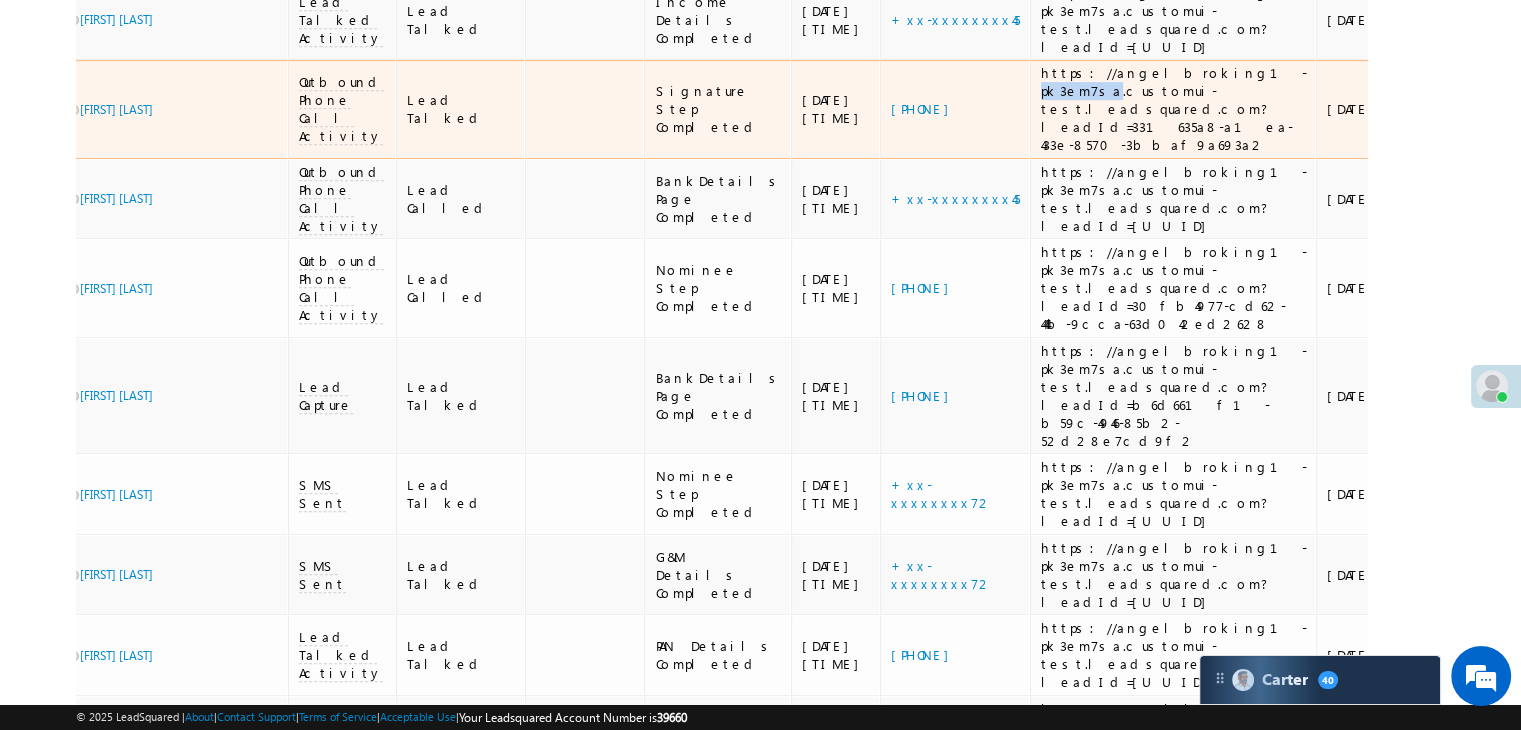 click on "https://angelbroking1-pk3em7sa.customui-test.leadsquared.com?leadId=331635a8-a1ea-433e-8570-3bbaf9a693a2" at bounding box center [1174, 109] 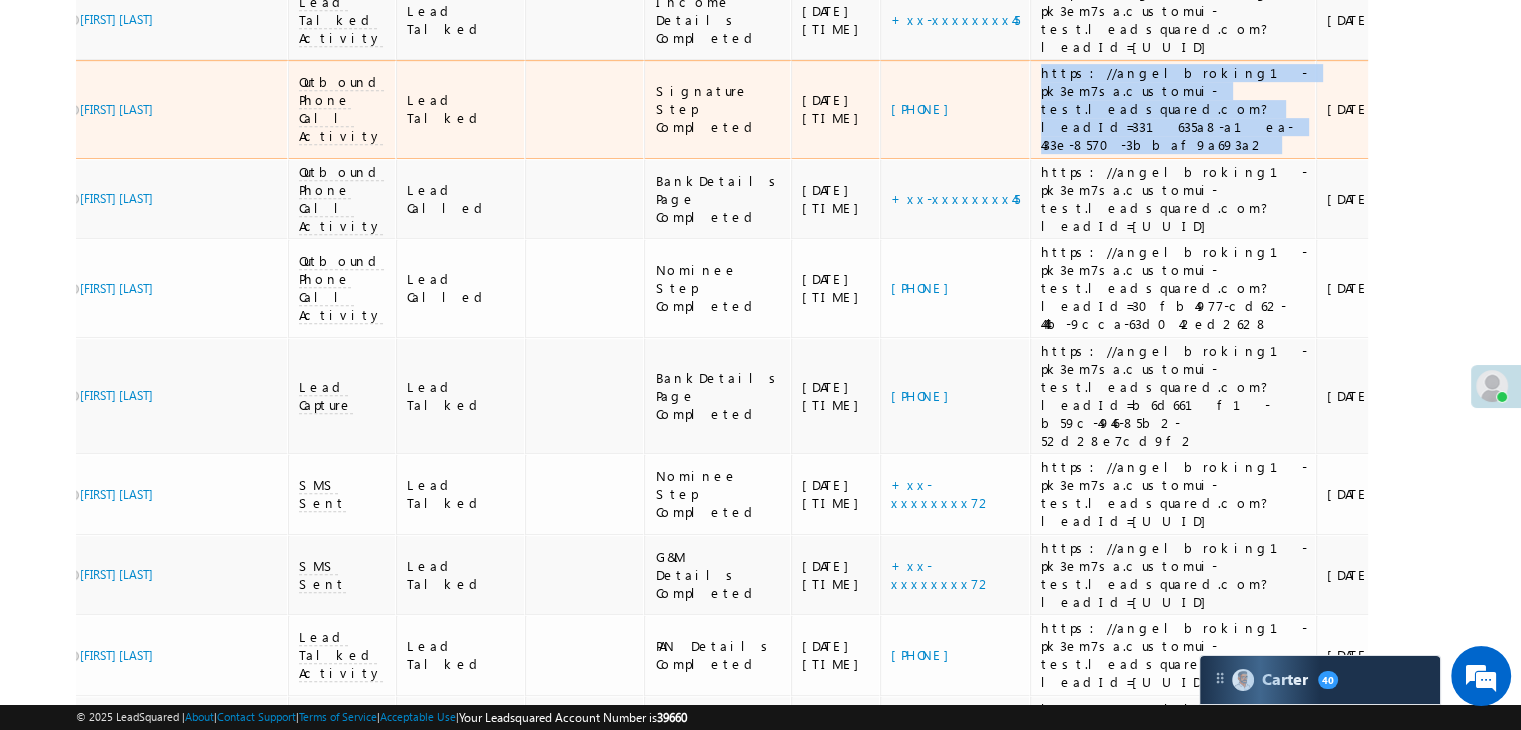 click on "https://angelbroking1-pk3em7sa.customui-test.leadsquared.com?leadId=331635a8-a1ea-433e-8570-3bbaf9a693a2" at bounding box center [1174, 109] 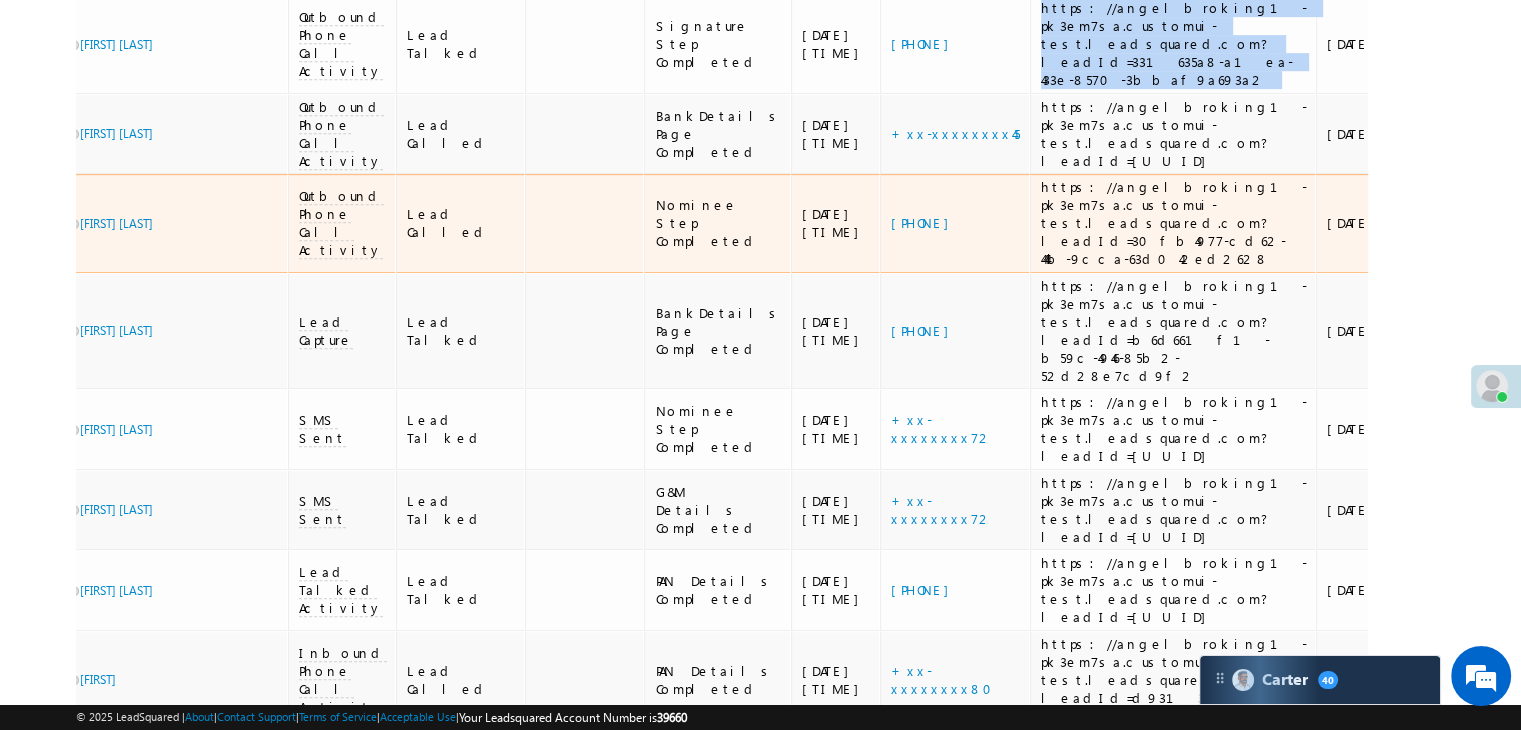 scroll, scrollTop: 1100, scrollLeft: 0, axis: vertical 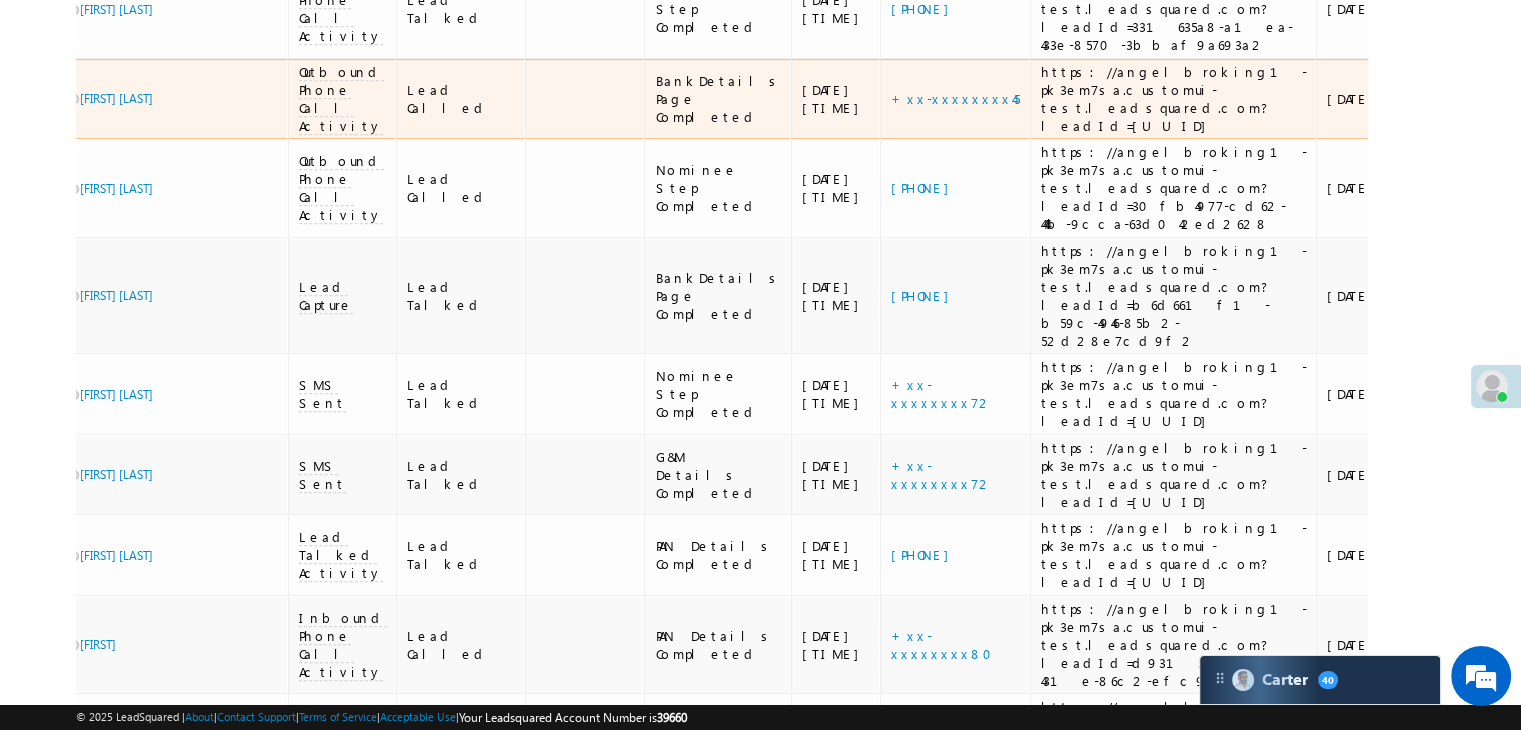 click on "https://angelbroking1-pk3em7sa.customui-test.leadsquared.com?leadId=[UUID]" at bounding box center (1174, 99) 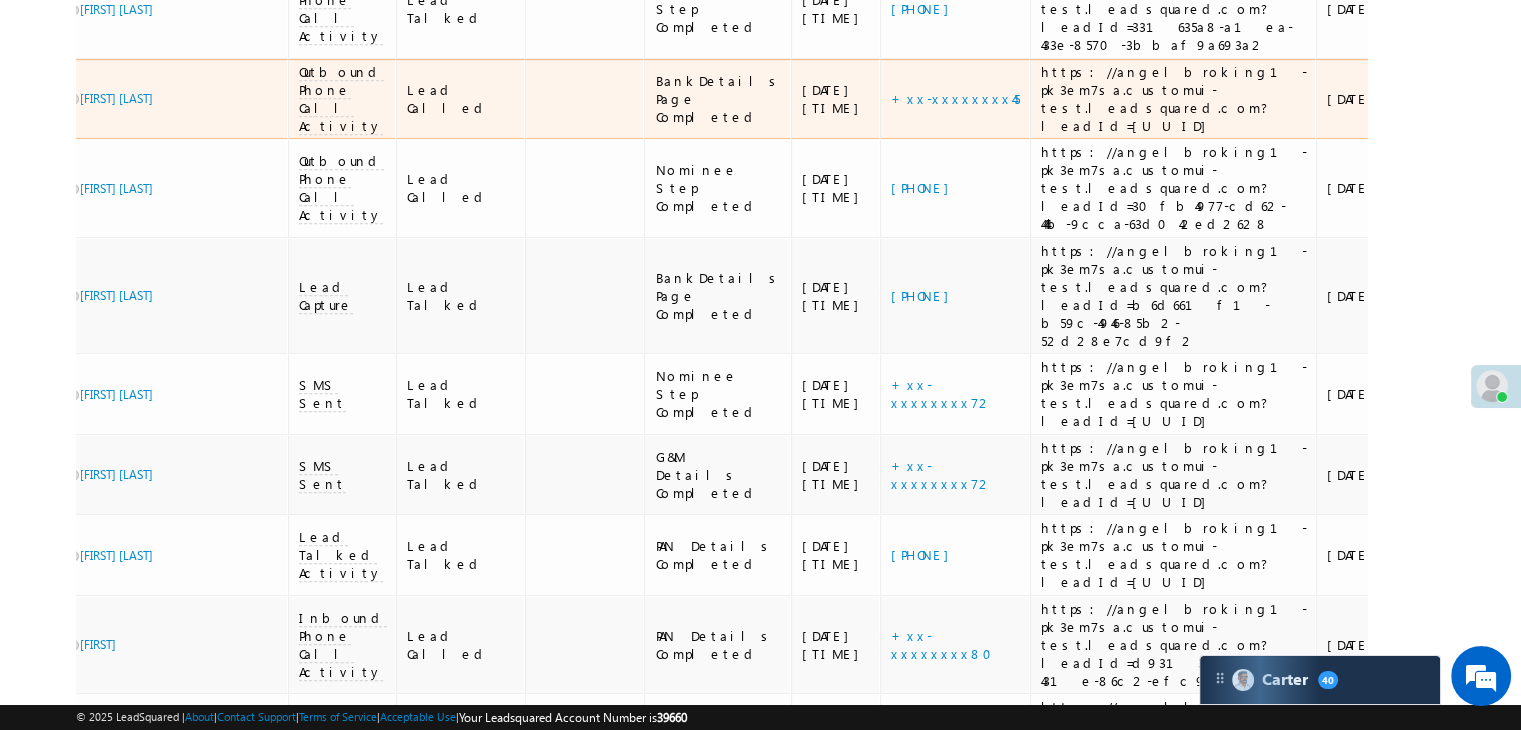 click on "https://angelbroking1-pk3em7sa.customui-test.leadsquared.com?leadId=[UUID]" at bounding box center [1174, 99] 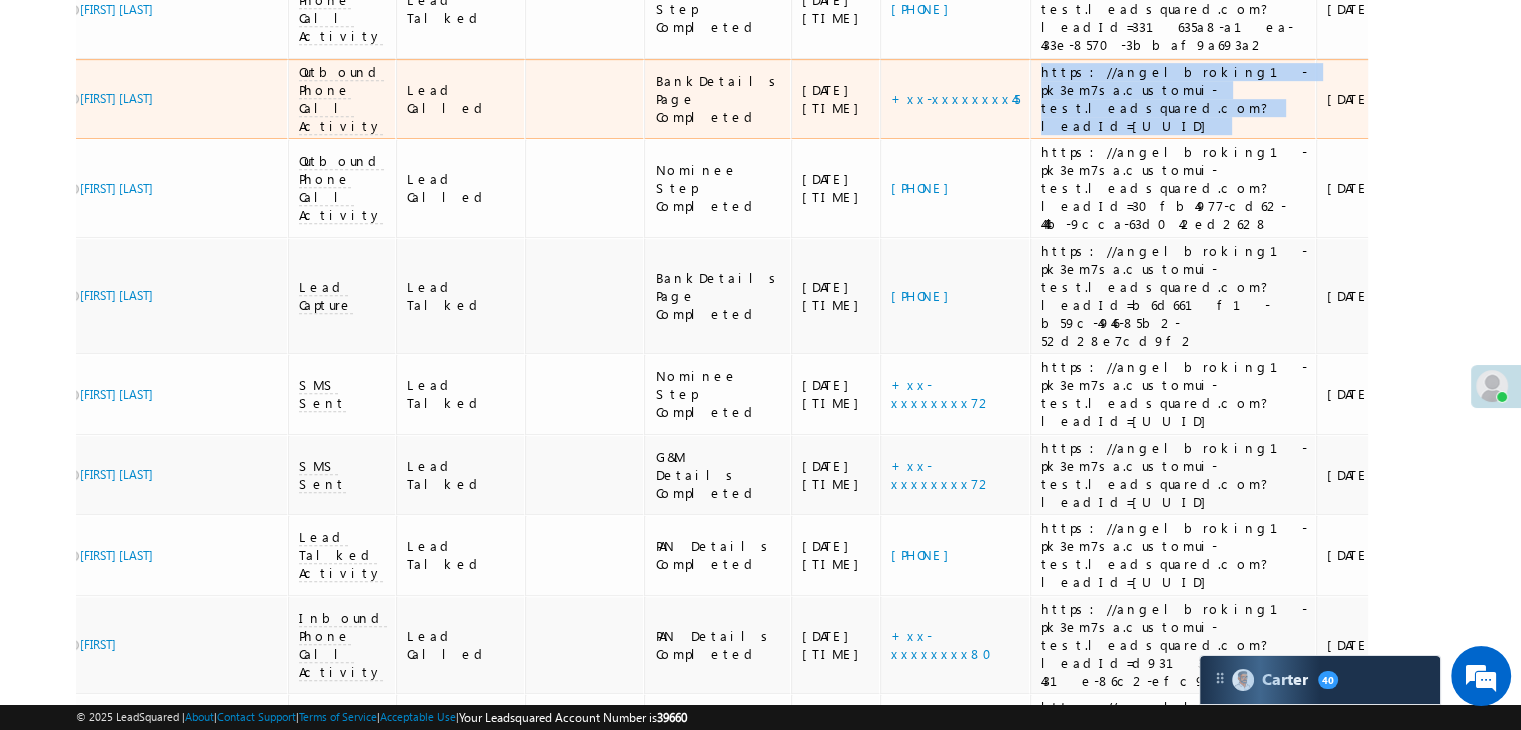 click on "https://angelbroking1-pk3em7sa.customui-test.leadsquared.com?leadId=[UUID]" at bounding box center (1174, 99) 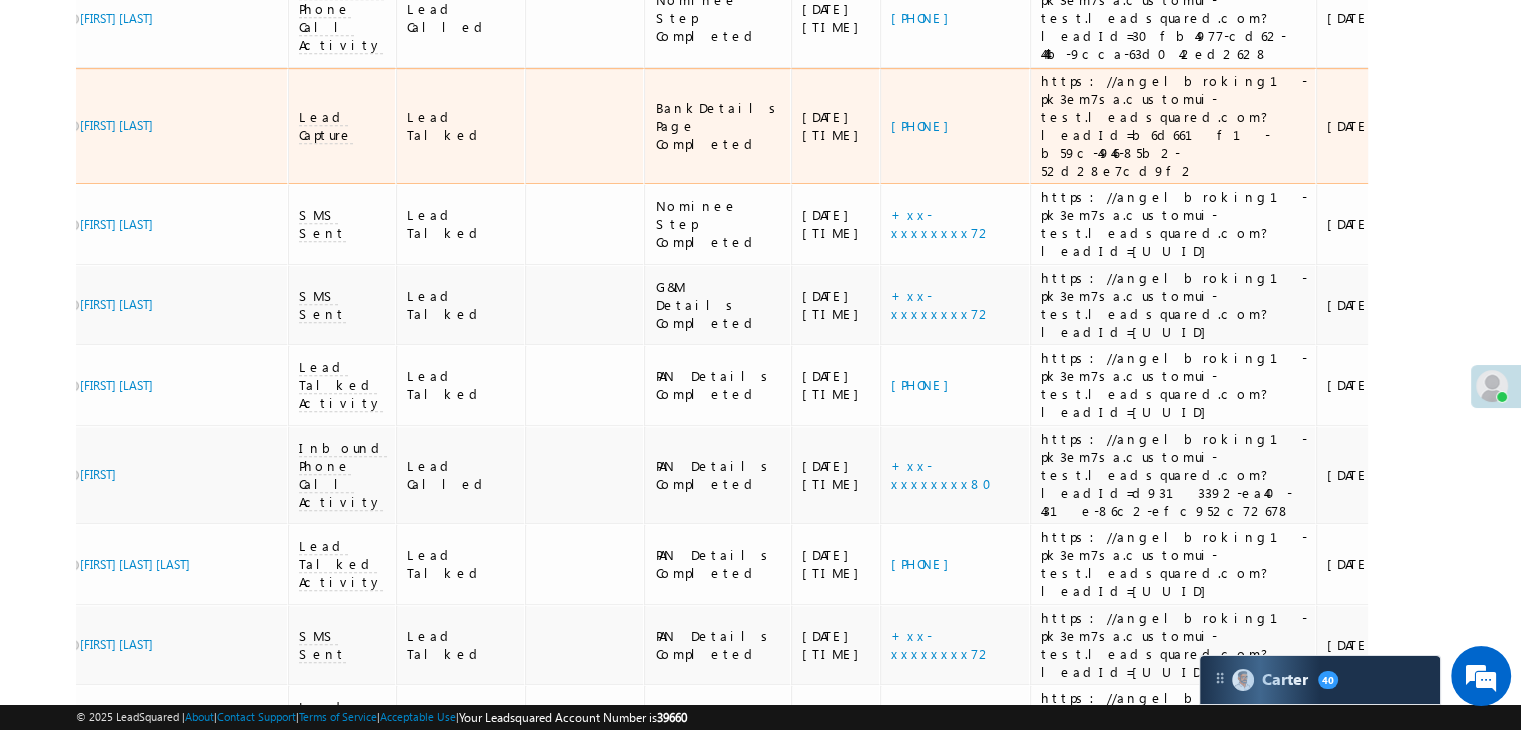 scroll, scrollTop: 1300, scrollLeft: 0, axis: vertical 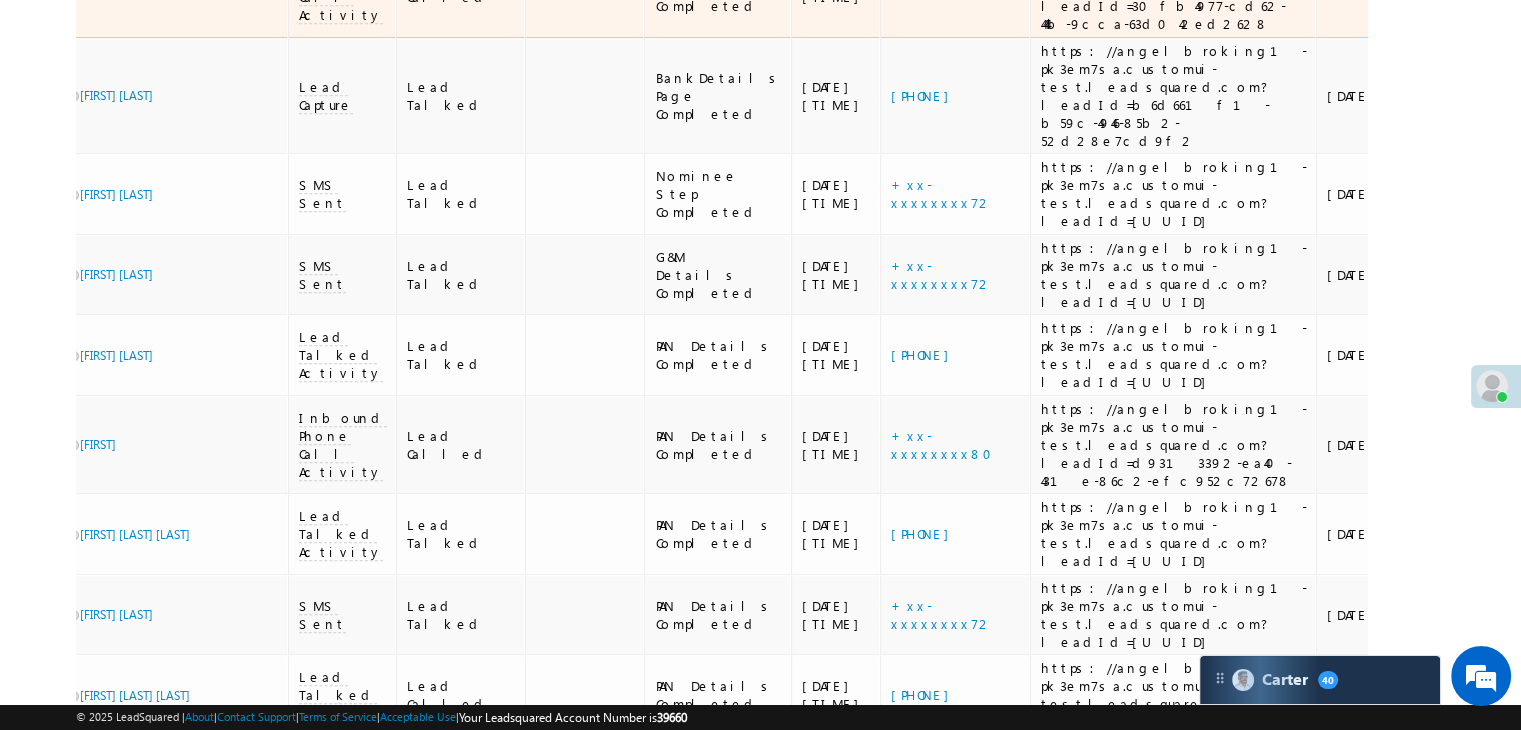 click on "https://angelbroking1-pk3em7sa.customui-test.leadsquared.com?leadId=30fb4977-cd62-444b-9cca-63d042ed2628" at bounding box center (1174, -12) 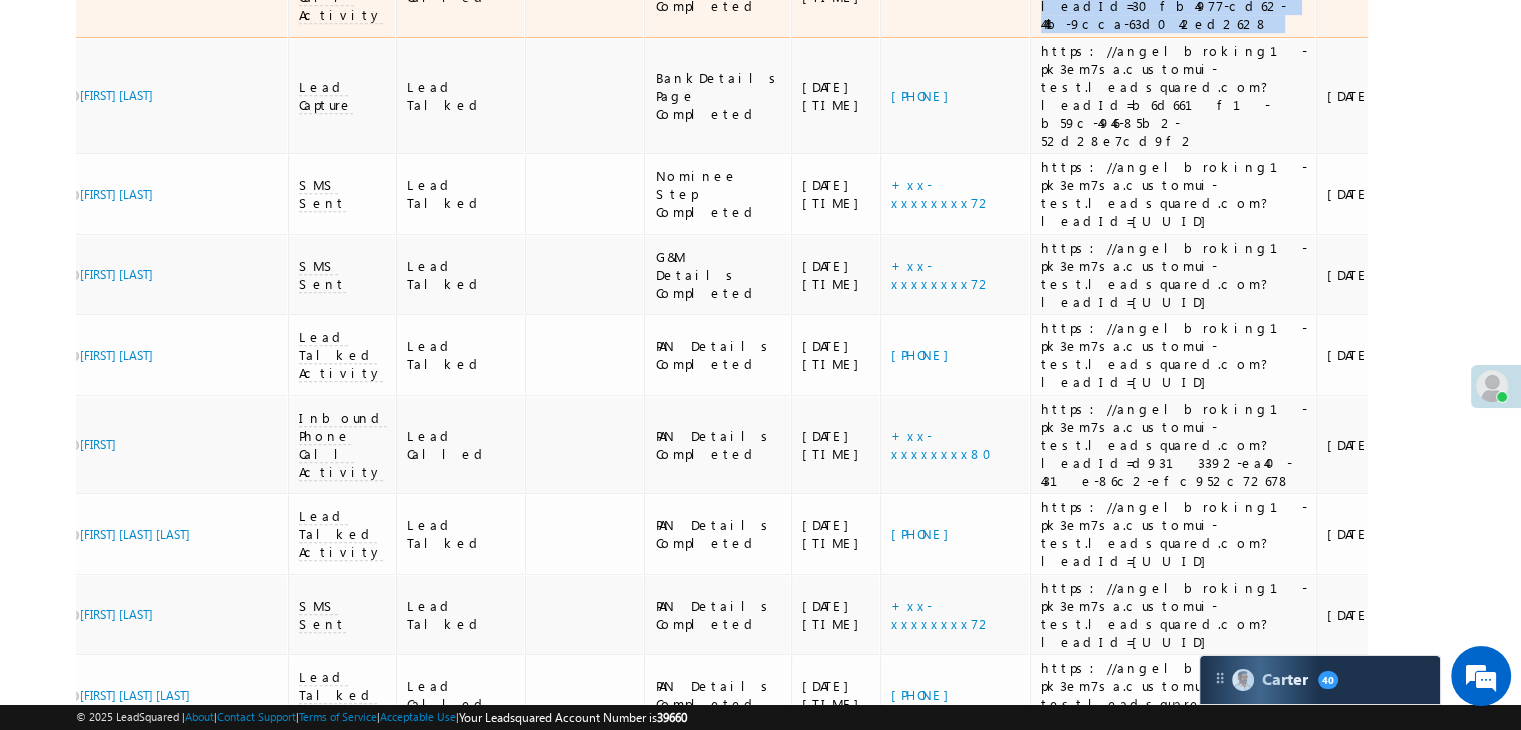 click on "https://angelbroking1-pk3em7sa.customui-test.leadsquared.com?leadId=30fb4977-cd62-444b-9cca-63d042ed2628" at bounding box center (1174, -12) 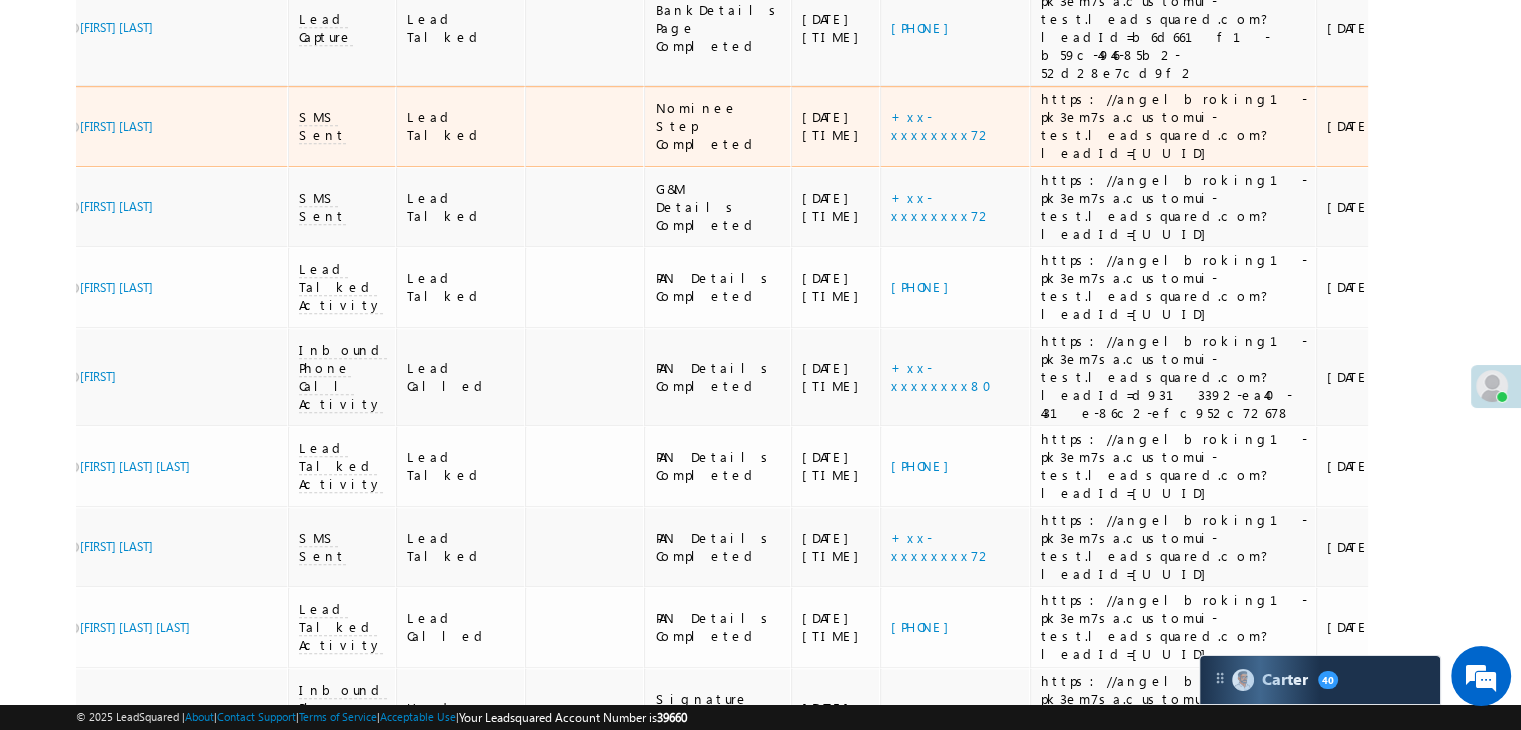scroll, scrollTop: 1400, scrollLeft: 0, axis: vertical 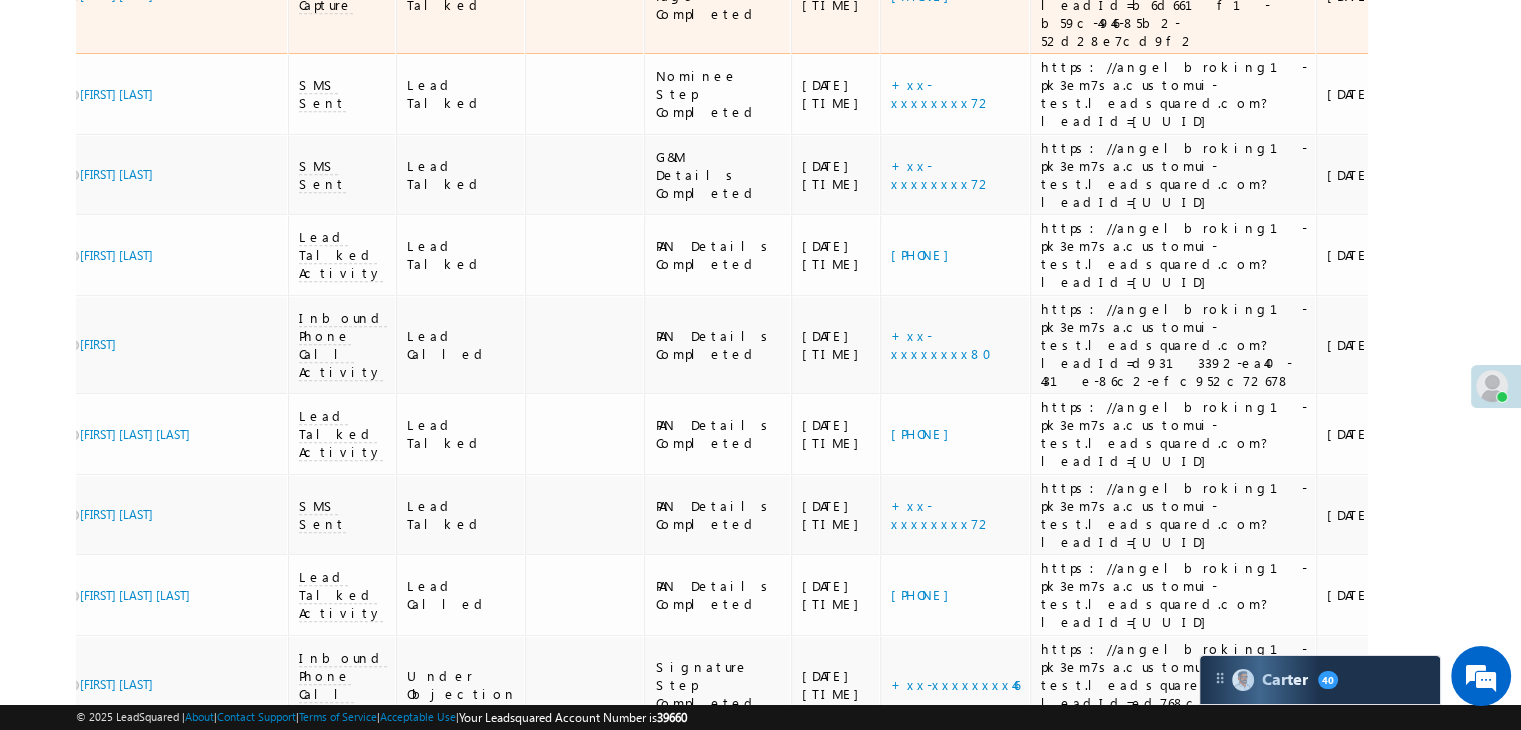 click on "https://angelbroking1-pk3em7sa.customui-test.leadsquared.com?leadId=b6d661f1-b59c-4946-85b2-52d28e7cd9f2" at bounding box center (1174, -4) 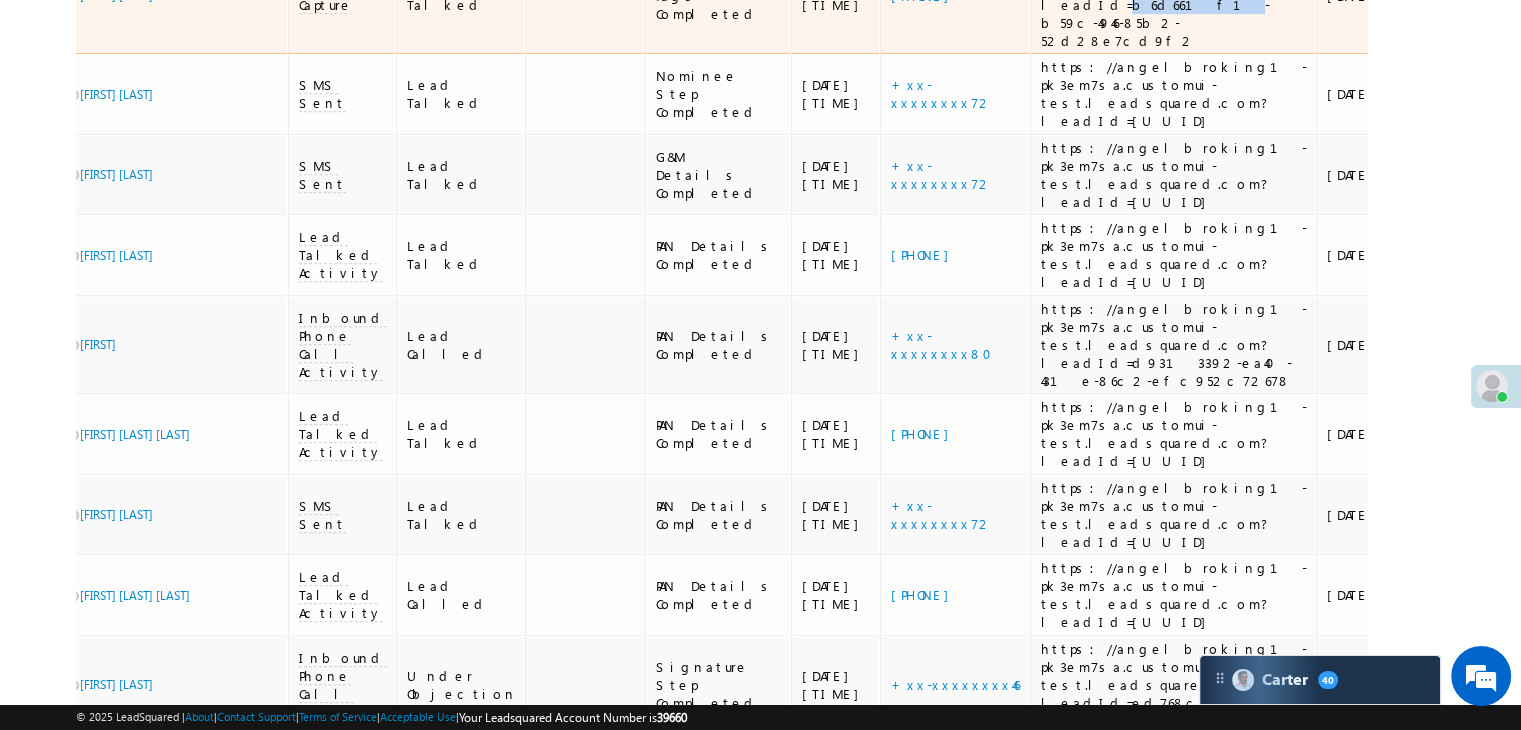 click on "https://angelbroking1-pk3em7sa.customui-test.leadsquared.com?leadId=b6d661f1-b59c-4946-85b2-52d28e7cd9f2" at bounding box center (1174, -4) 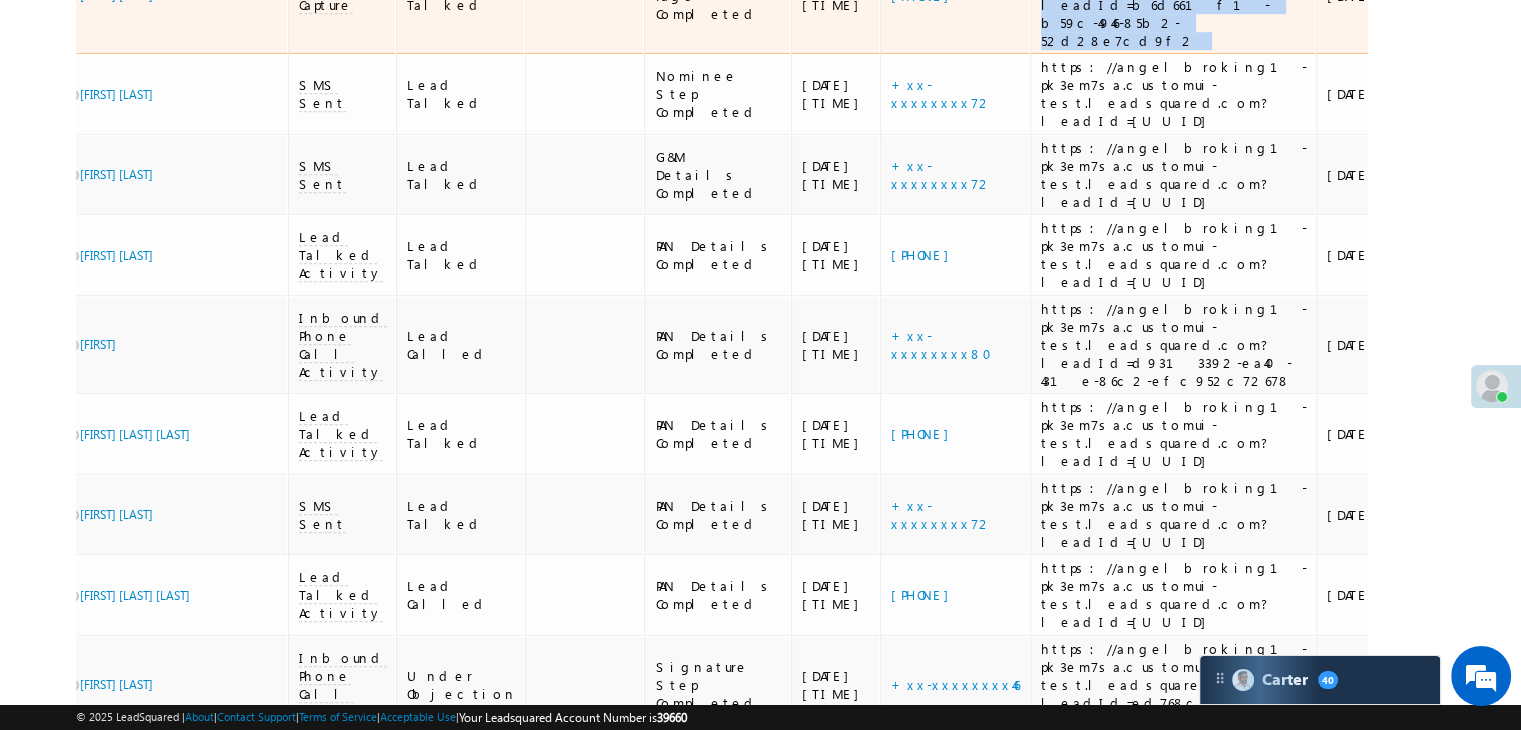click on "https://angelbroking1-pk3em7sa.customui-test.leadsquared.com?leadId=b6d661f1-b59c-4946-85b2-52d28e7cd9f2" at bounding box center (1174, -4) 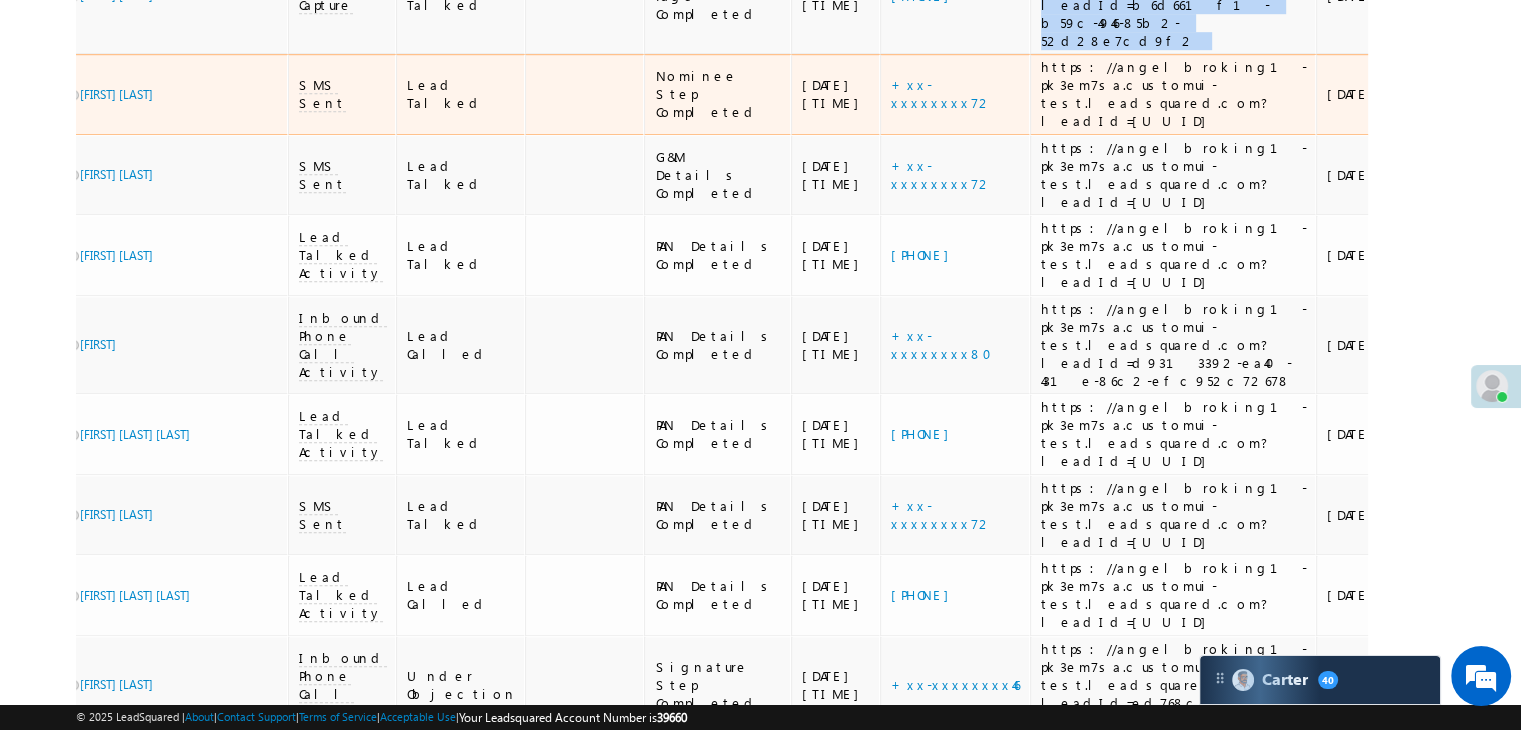 scroll, scrollTop: 1500, scrollLeft: 0, axis: vertical 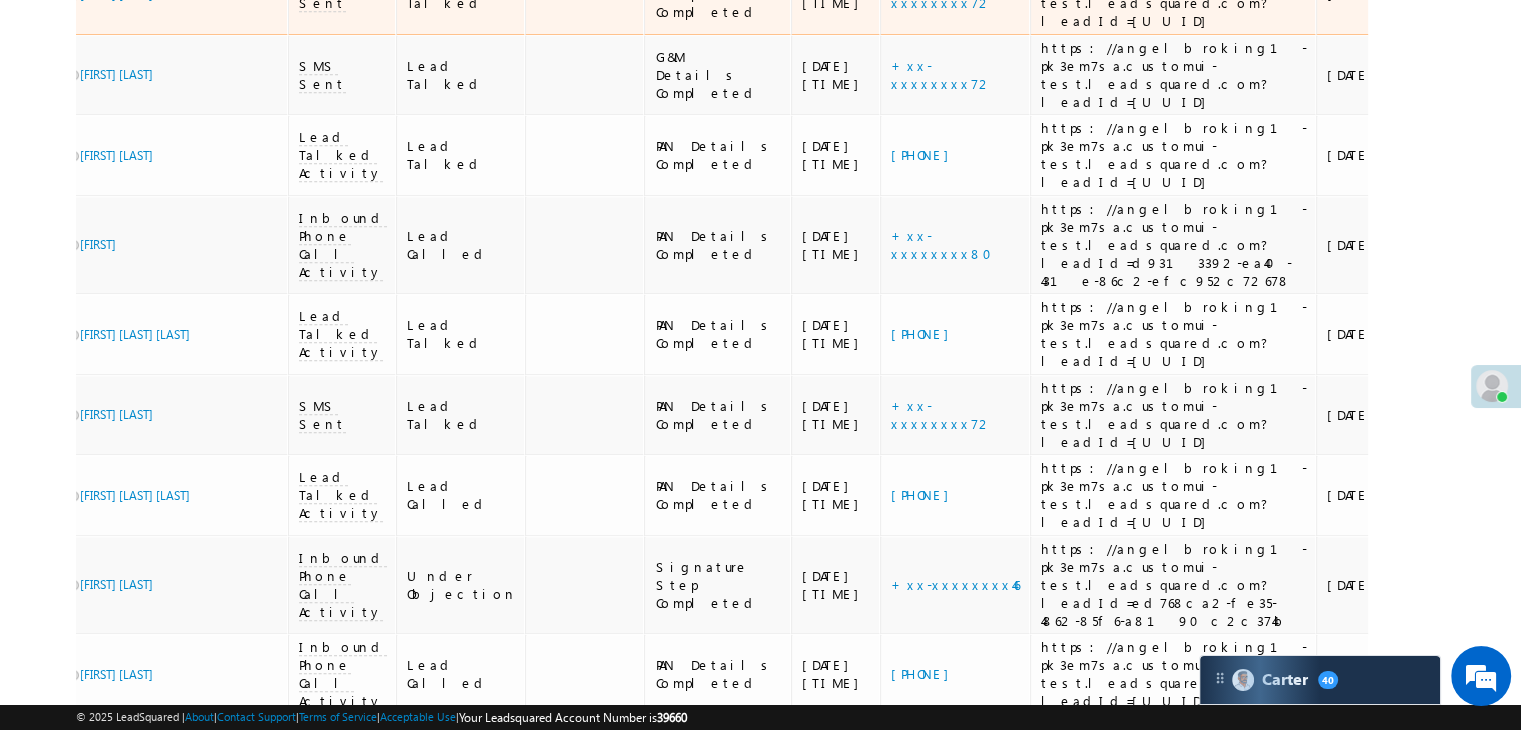 click on "https://angelbroking1-pk3em7sa.customui-test.leadsquared.com?leadId=[UUID]" at bounding box center [1174, -6] 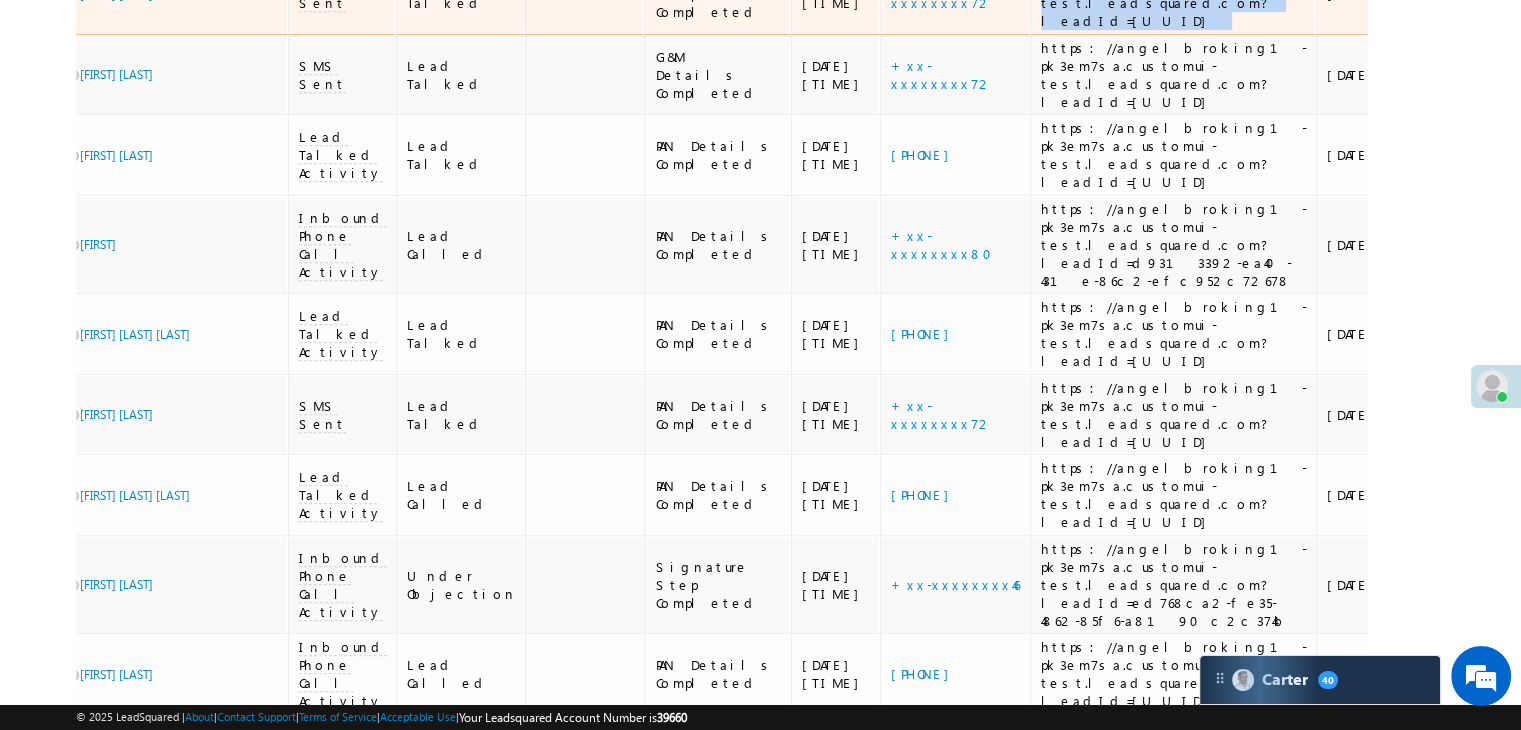 click on "https://angelbroking1-pk3em7sa.customui-test.leadsquared.com?leadId=[UUID]" at bounding box center [1174, -6] 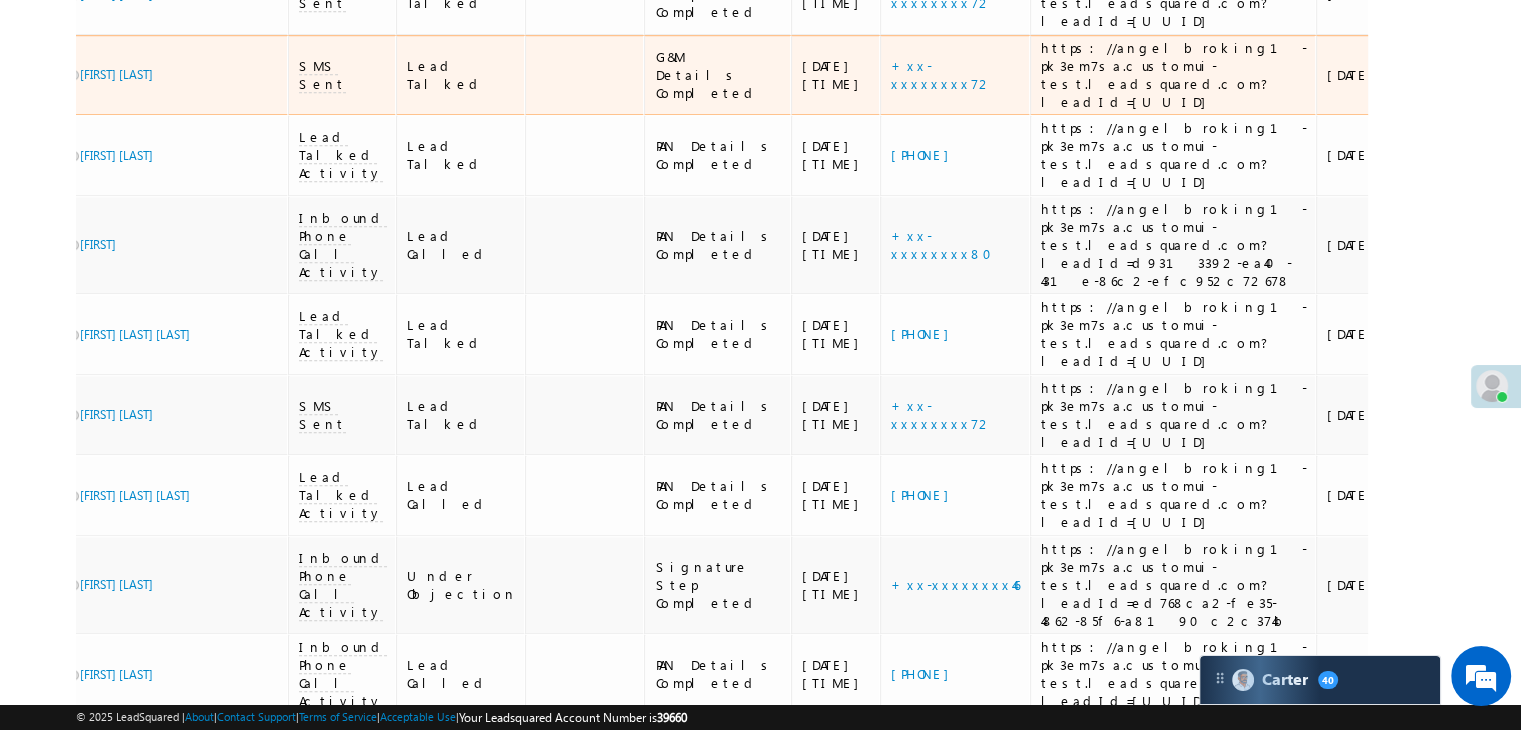 click on "https://angelbroking1-pk3em7sa.customui-test.leadsquared.com?leadId=[UUID]" at bounding box center (1174, 75) 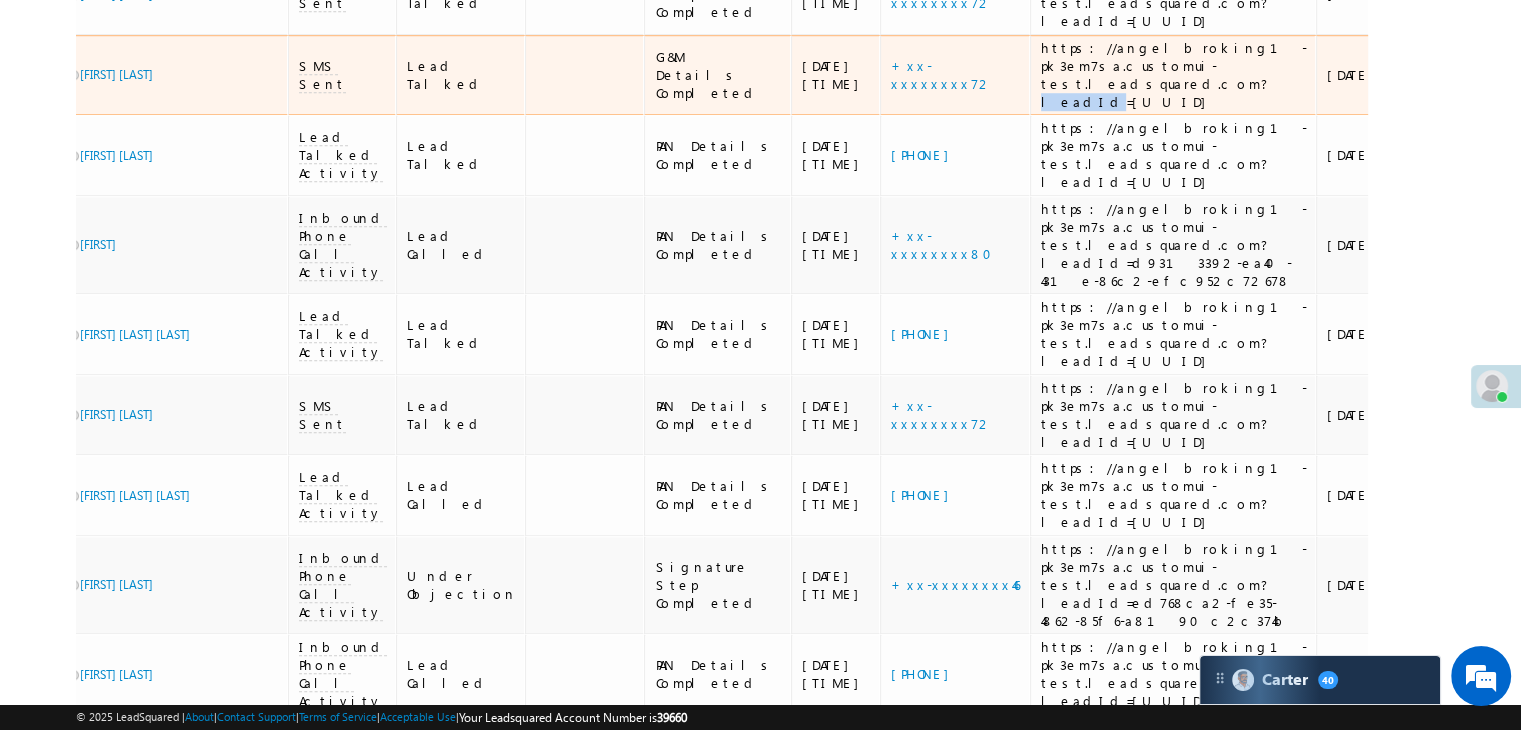 click on "https://angelbroking1-pk3em7sa.customui-test.leadsquared.com?leadId=[UUID]" at bounding box center (1174, 75) 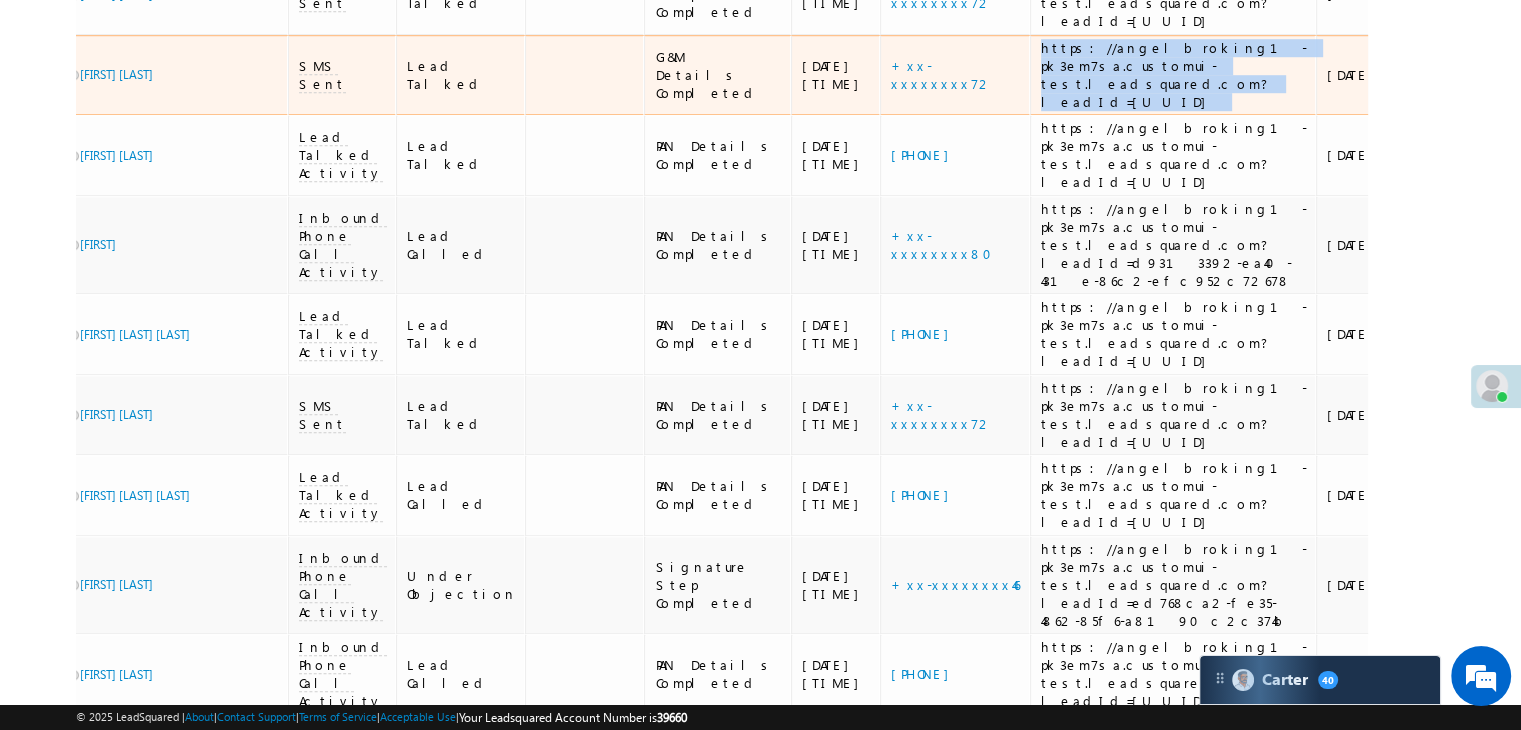 click on "https://angelbroking1-pk3em7sa.customui-test.leadsquared.com?leadId=[UUID]" at bounding box center [1174, 75] 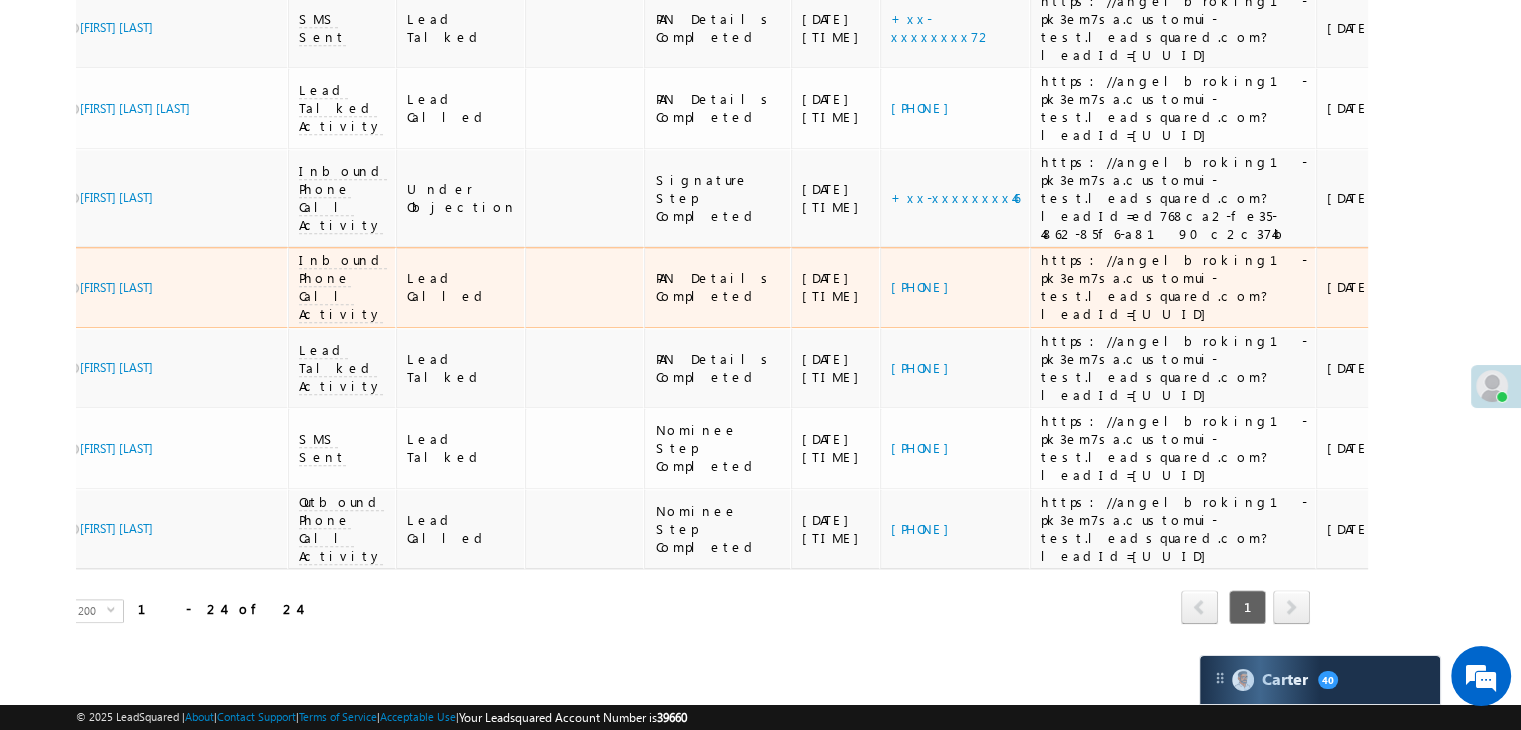 scroll, scrollTop: 2300, scrollLeft: 0, axis: vertical 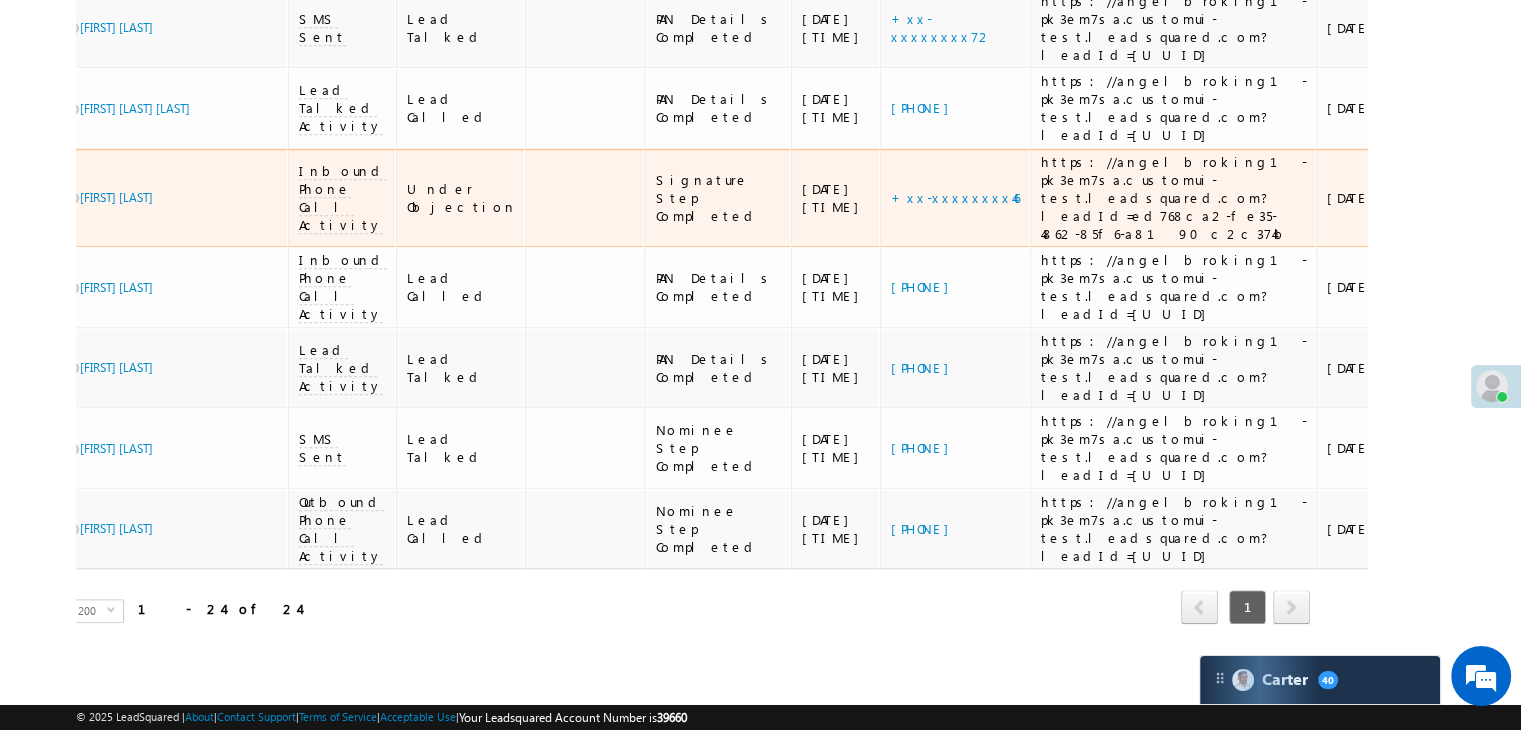 click on "https://angelbroking1-pk3em7sa.customui-test.leadsquared.com?leadId=ed768ca2-fe35-4862-85f6-a8190c2c374b" at bounding box center (1174, 198) 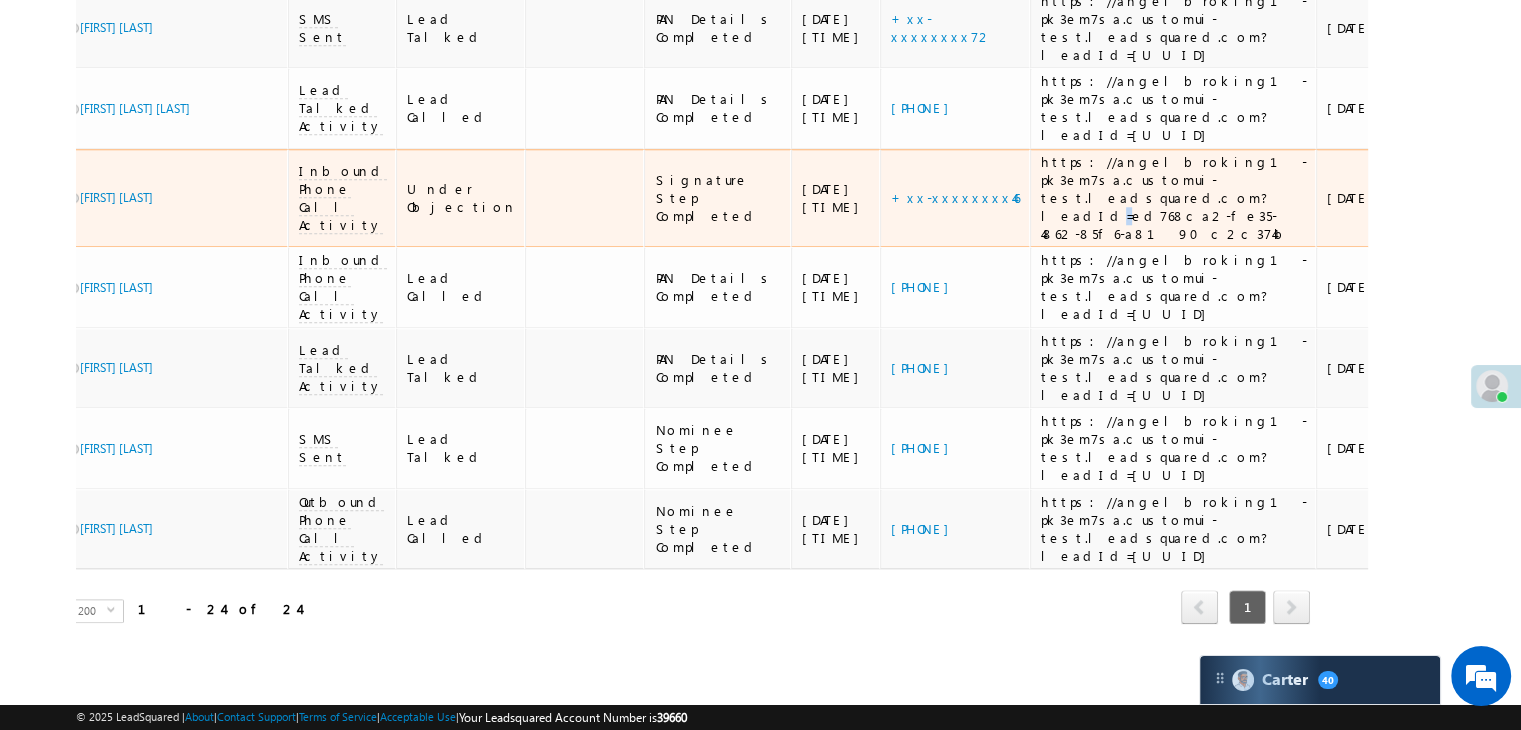click on "https://angelbroking1-pk3em7sa.customui-test.leadsquared.com?leadId=ed768ca2-fe35-4862-85f6-a8190c2c374b" at bounding box center (1174, 198) 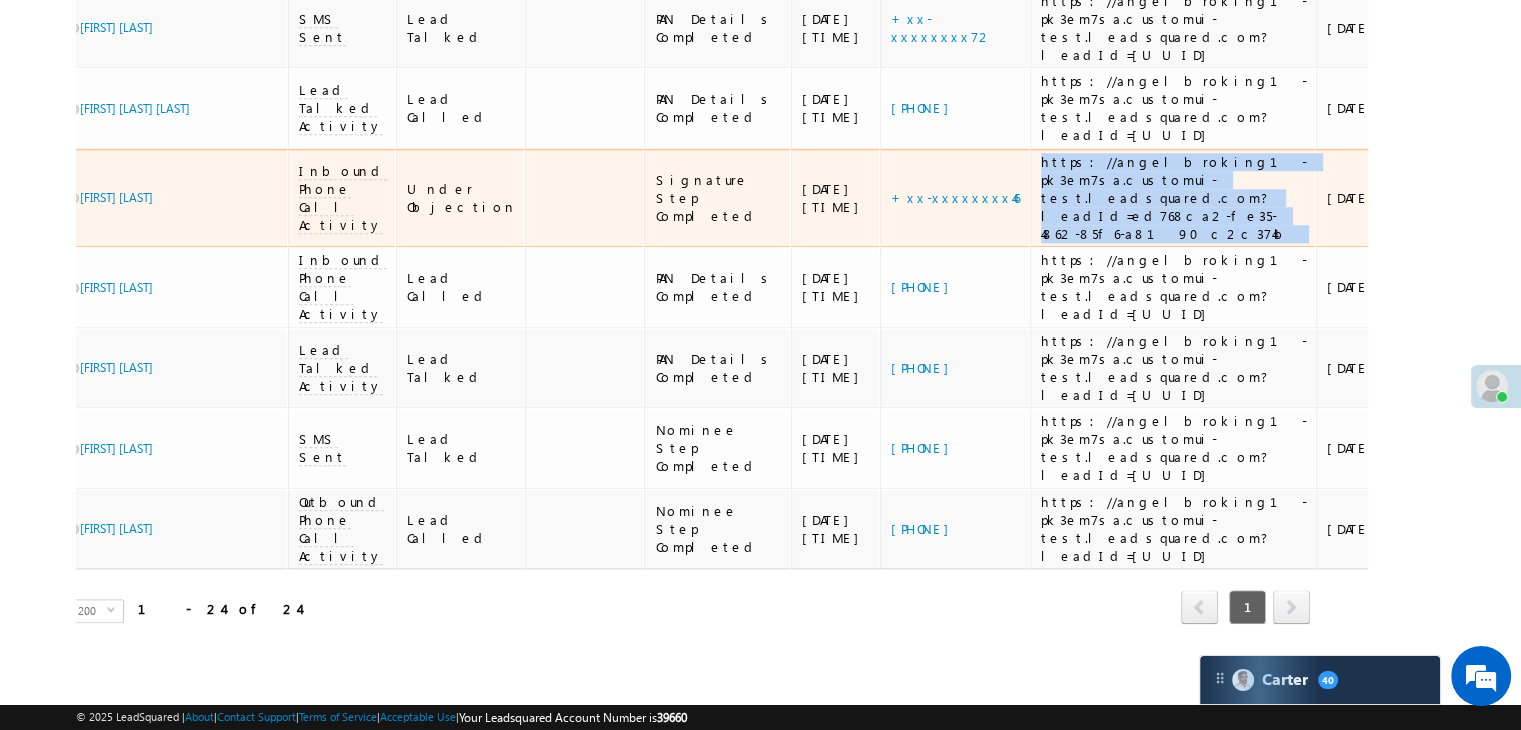 click on "https://angelbroking1-pk3em7sa.customui-test.leadsquared.com?leadId=ed768ca2-fe35-4862-85f6-a8190c2c374b" at bounding box center (1174, 198) 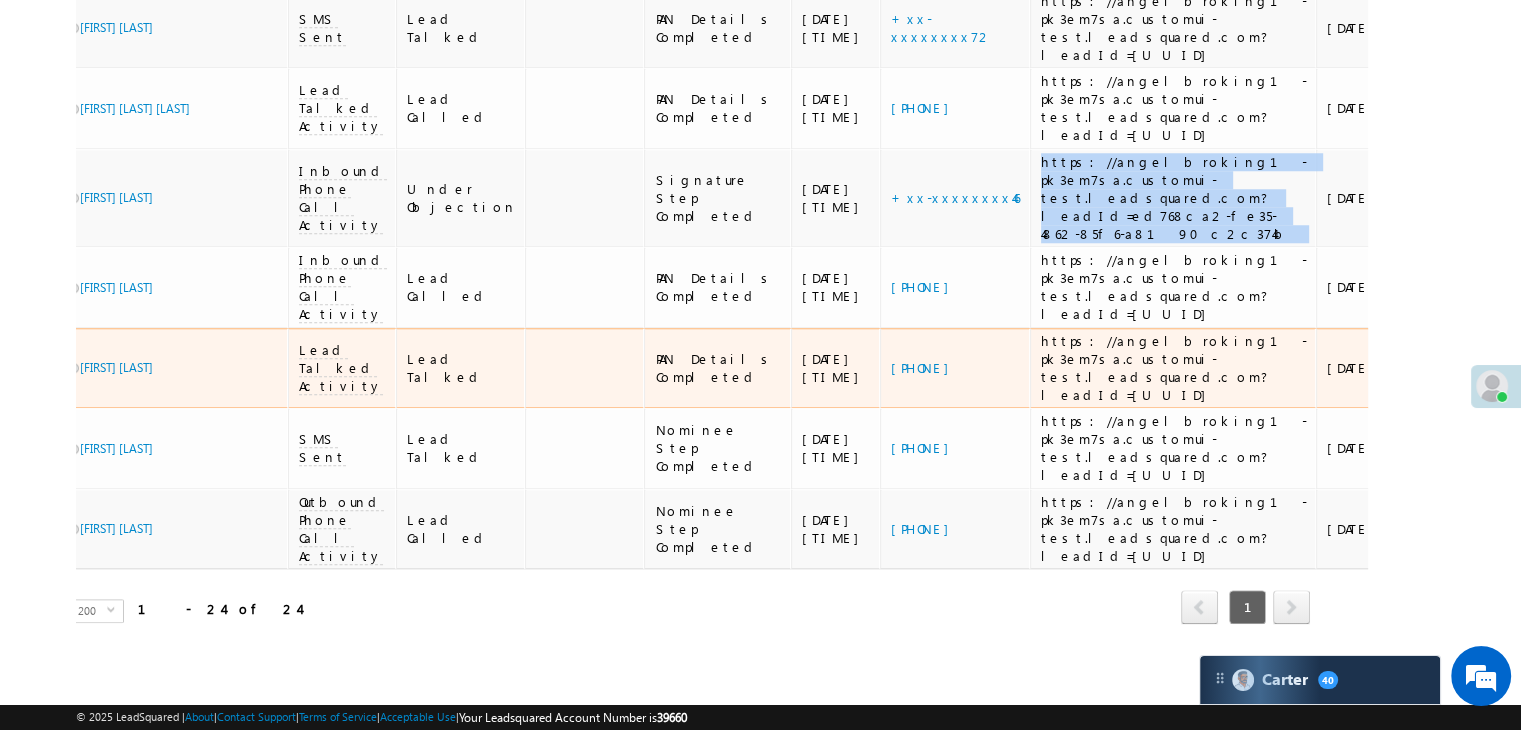 scroll, scrollTop: 2473, scrollLeft: 0, axis: vertical 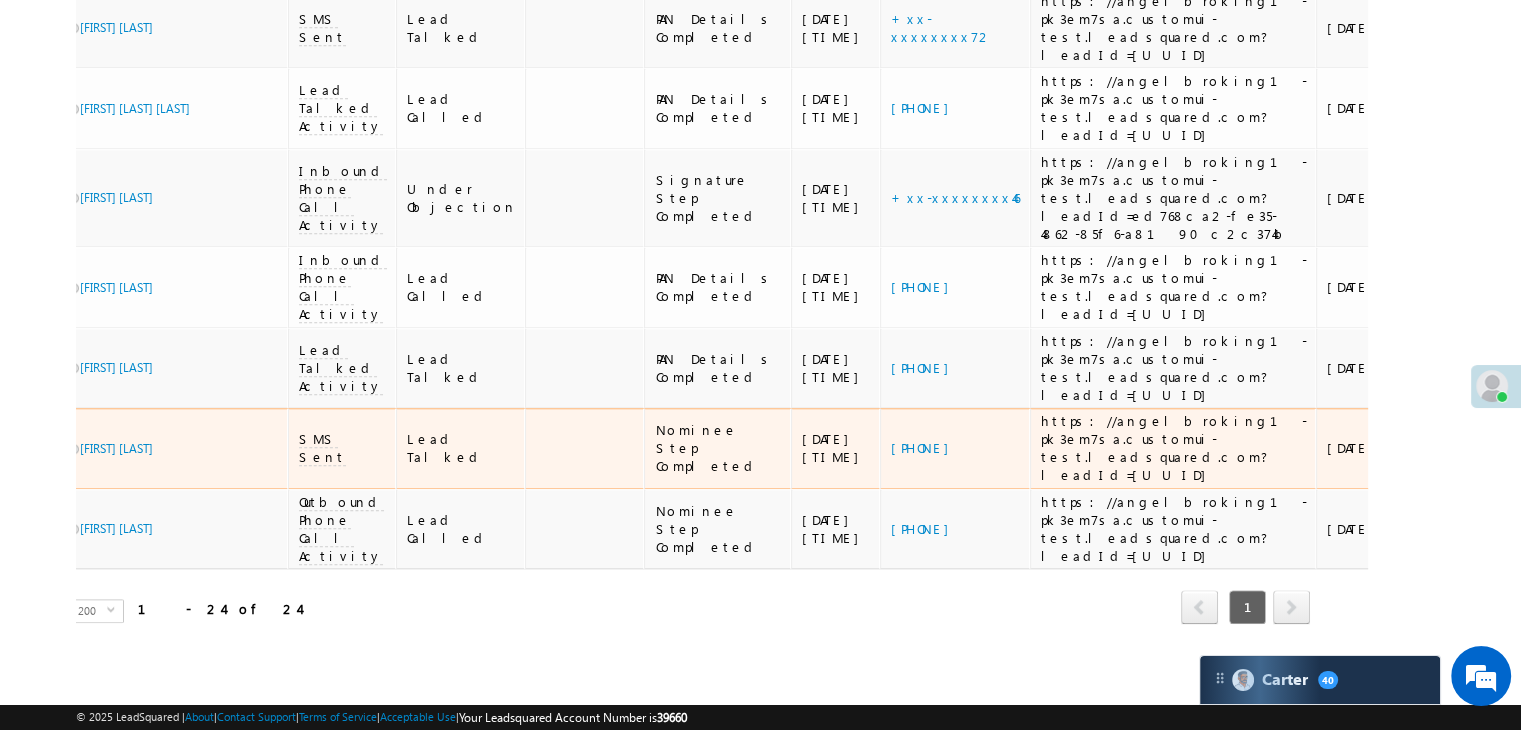 click on "https://angelbroking1-pk3em7sa.customui-test.leadsquared.com?leadId=[UUID]" at bounding box center [1174, 448] 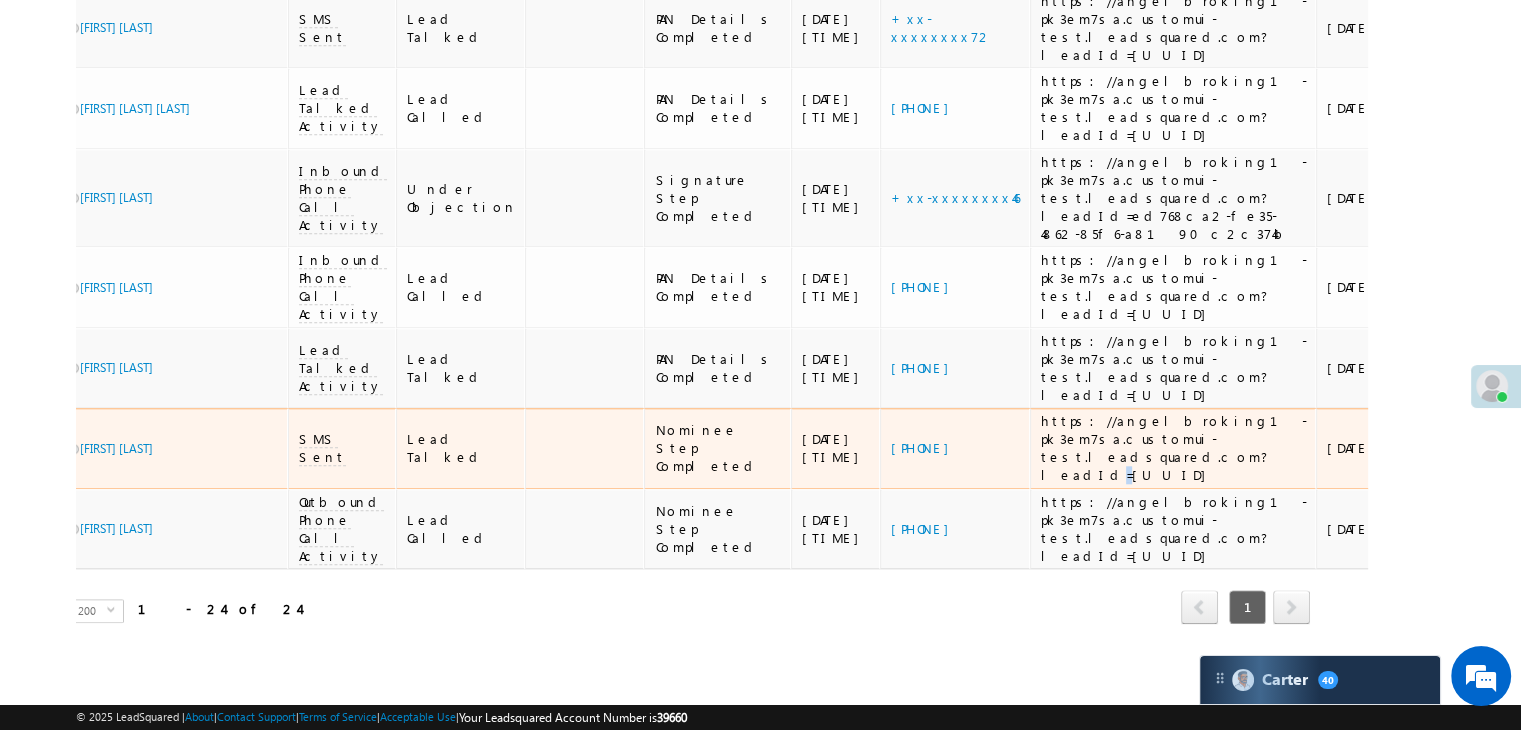 click on "https://angelbroking1-pk3em7sa.customui-test.leadsquared.com?leadId=[UUID]" at bounding box center [1174, 448] 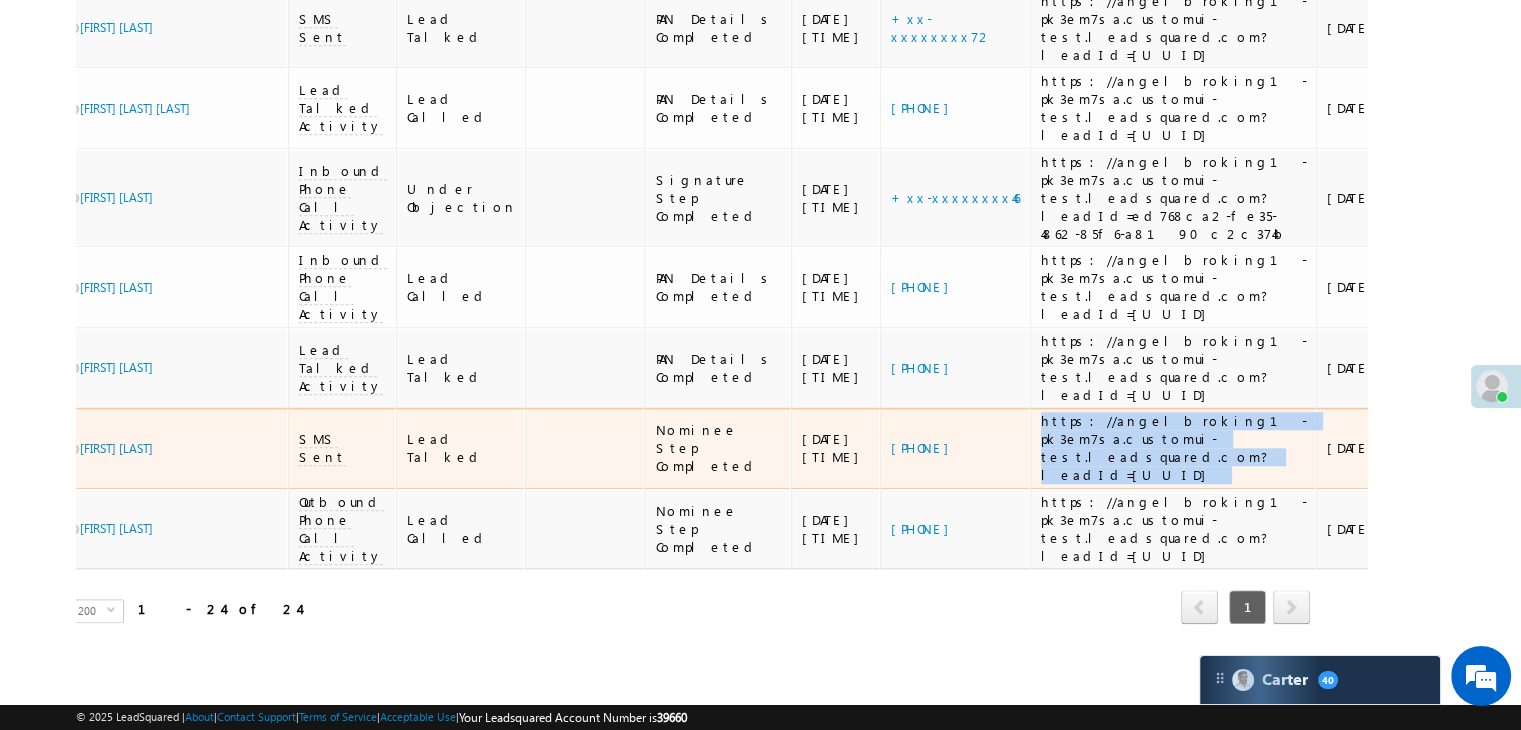 click on "https://angelbroking1-pk3em7sa.customui-test.leadsquared.com?leadId=[UUID]" at bounding box center (1174, 448) 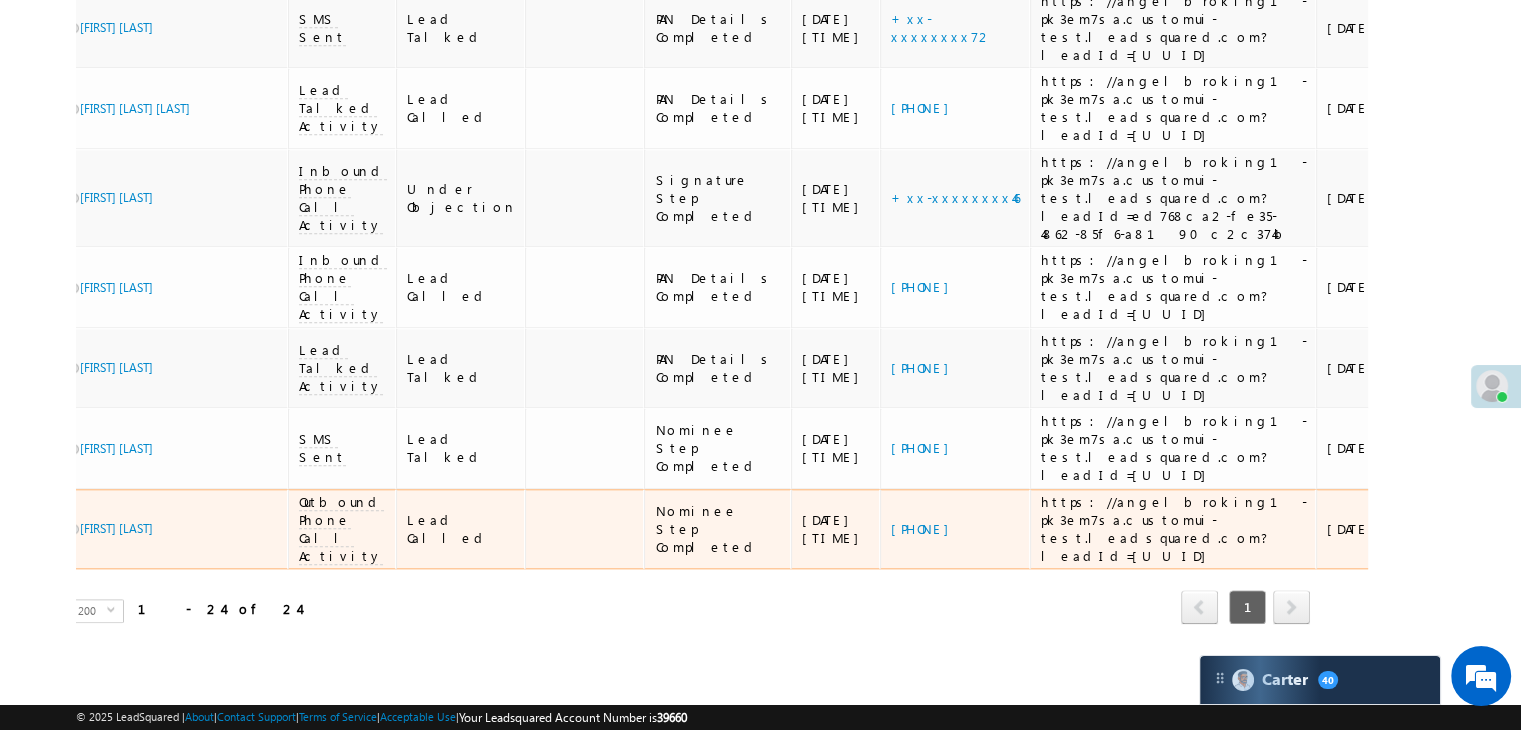 click on "https://angelbroking1-pk3em7sa.customui-test.leadsquared.com?leadId=[UUID]" at bounding box center [1174, 529] 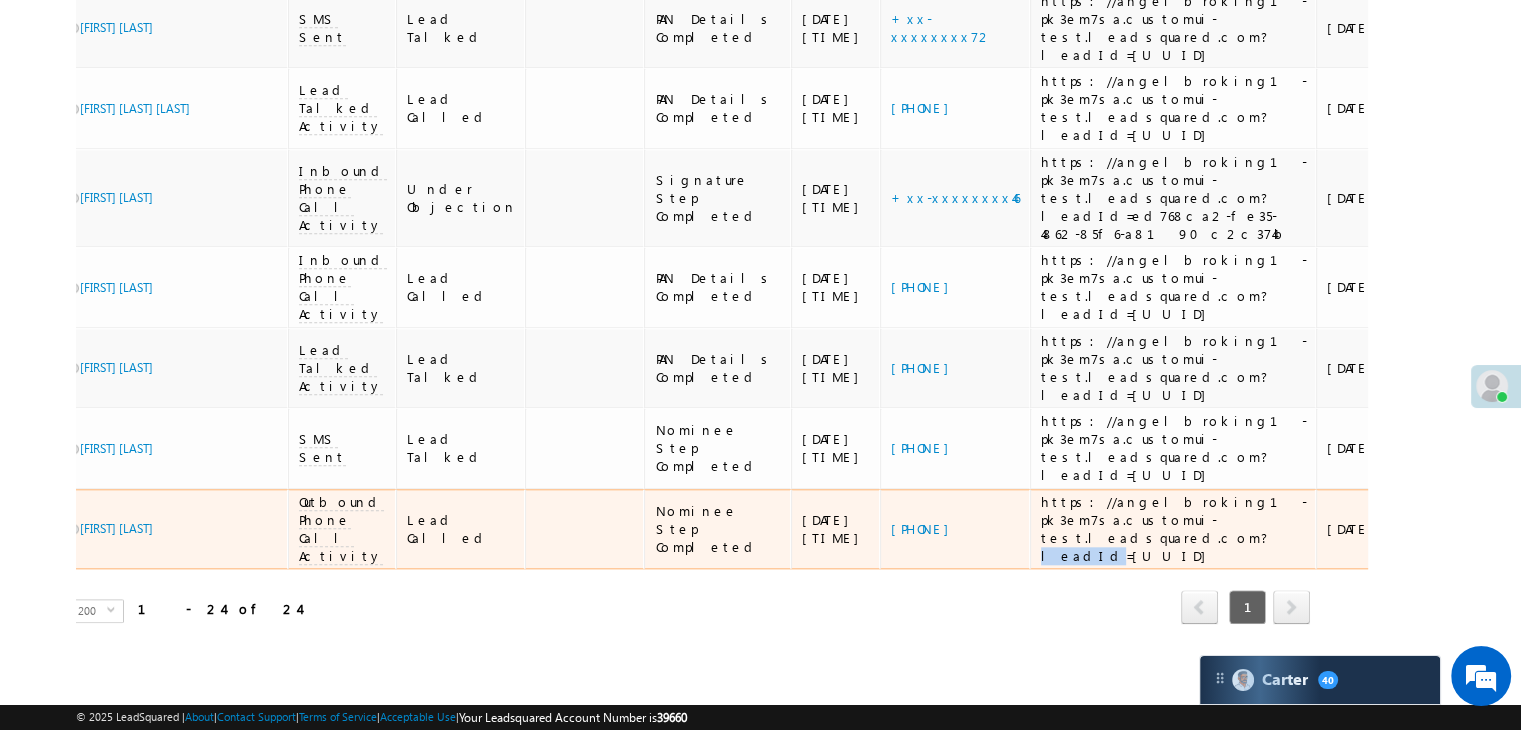 click on "https://angelbroking1-pk3em7sa.customui-test.leadsquared.com?leadId=[UUID]" at bounding box center (1174, 529) 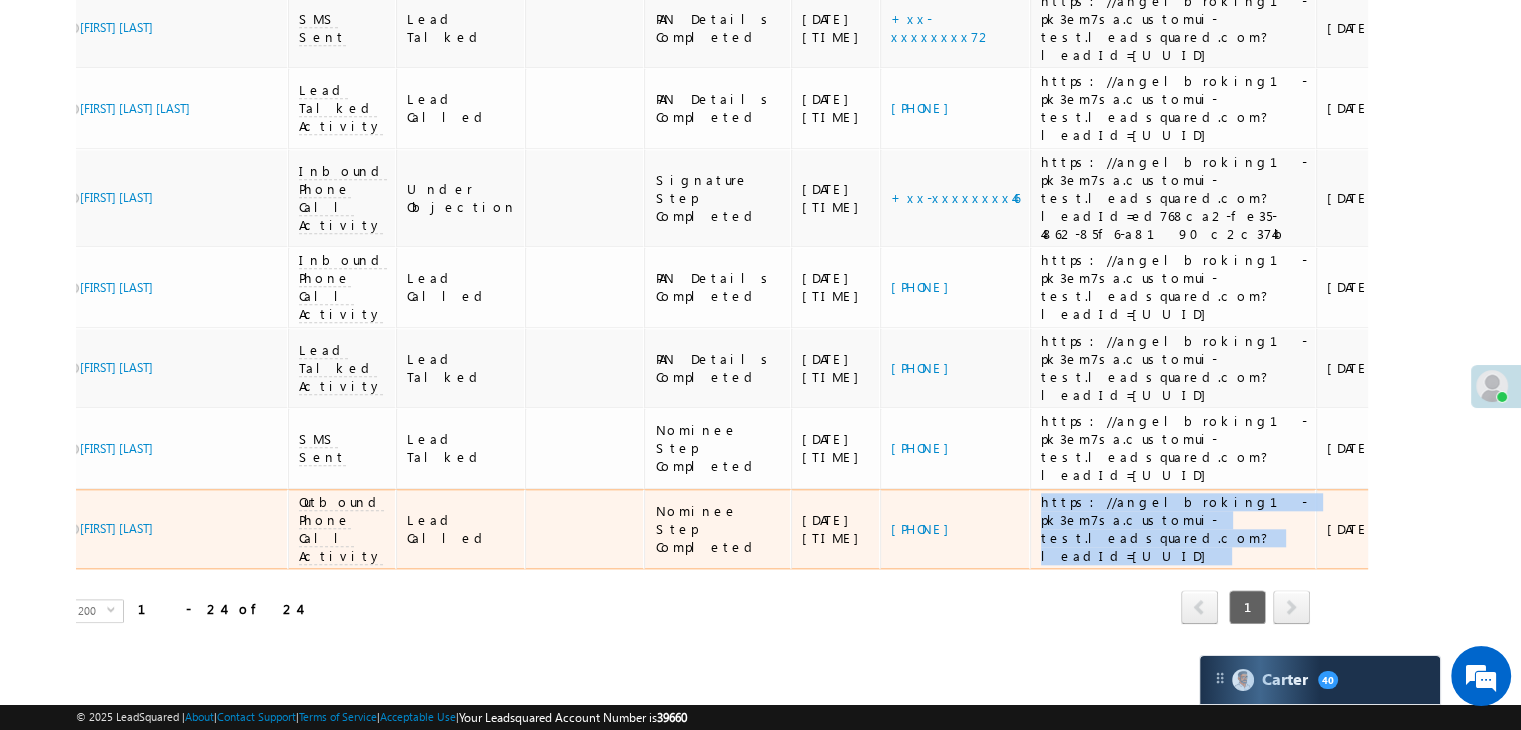 click on "https://angelbroking1-pk3em7sa.customui-test.leadsquared.com?leadId=[UUID]" at bounding box center [1174, 529] 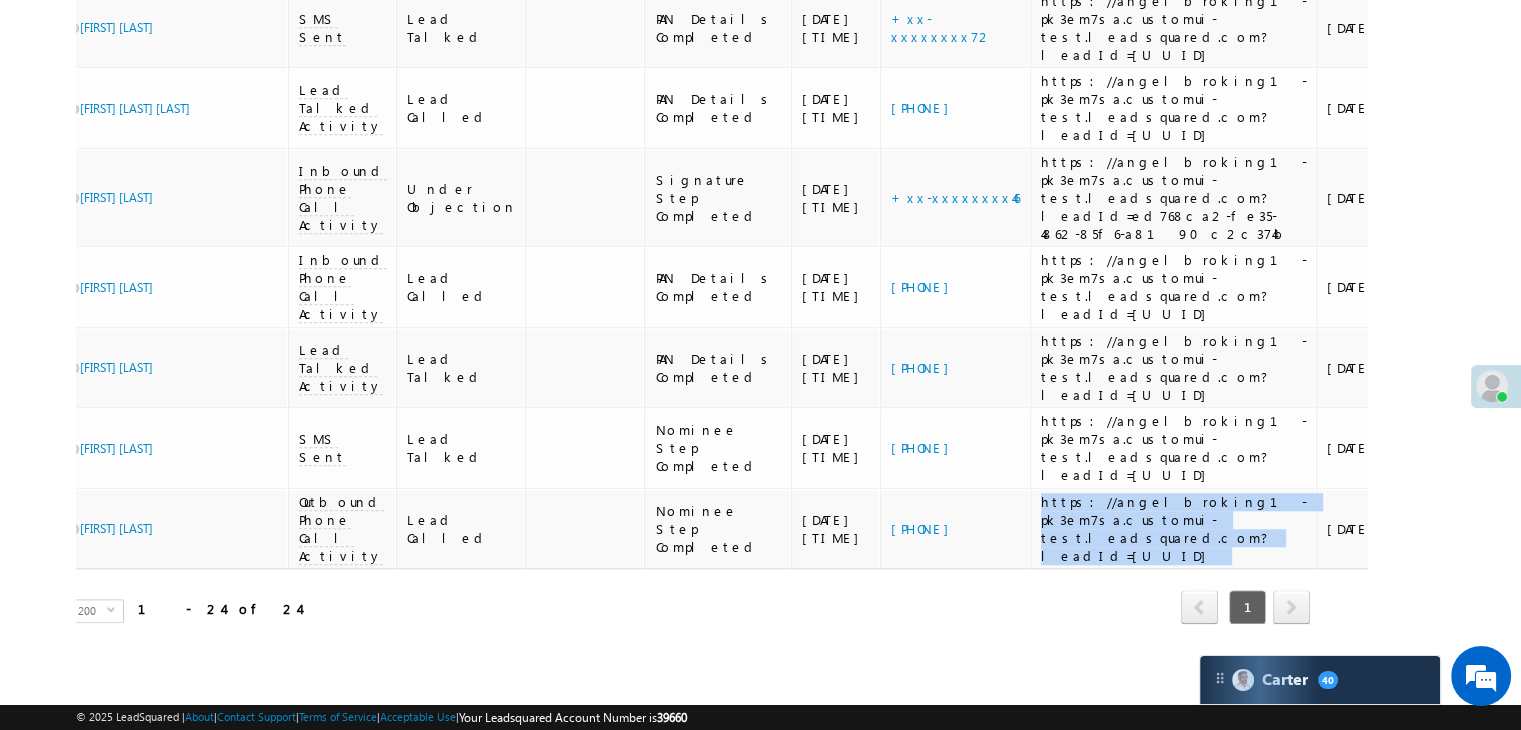scroll, scrollTop: 0, scrollLeft: 0, axis: both 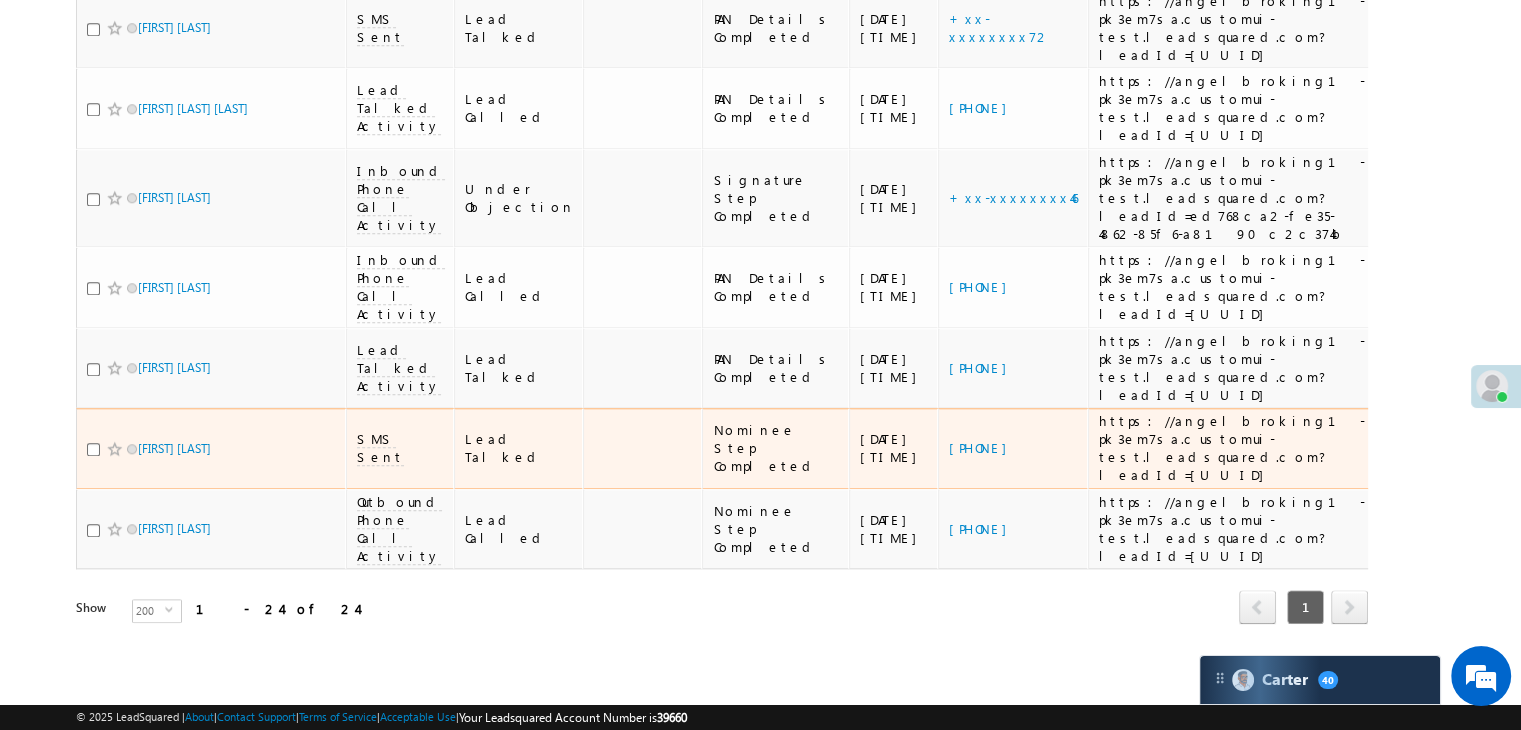 click on "https://angelbroking1-pk3em7sa.customui-test.leadsquared.com?leadId=[UUID]" at bounding box center (1232, 448) 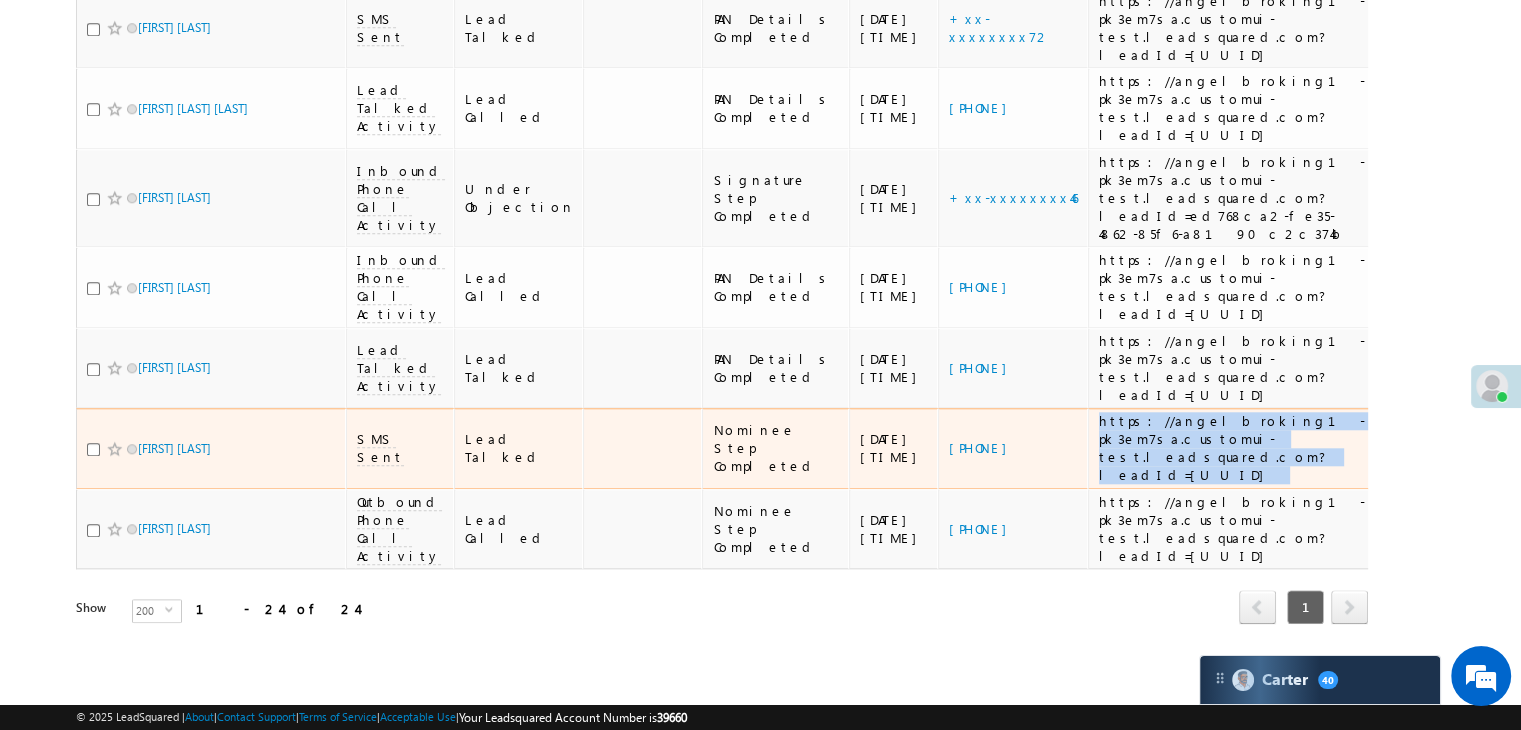 click on "https://angelbroking1-pk3em7sa.customui-test.leadsquared.com?leadId=[UUID]" at bounding box center (1232, 448) 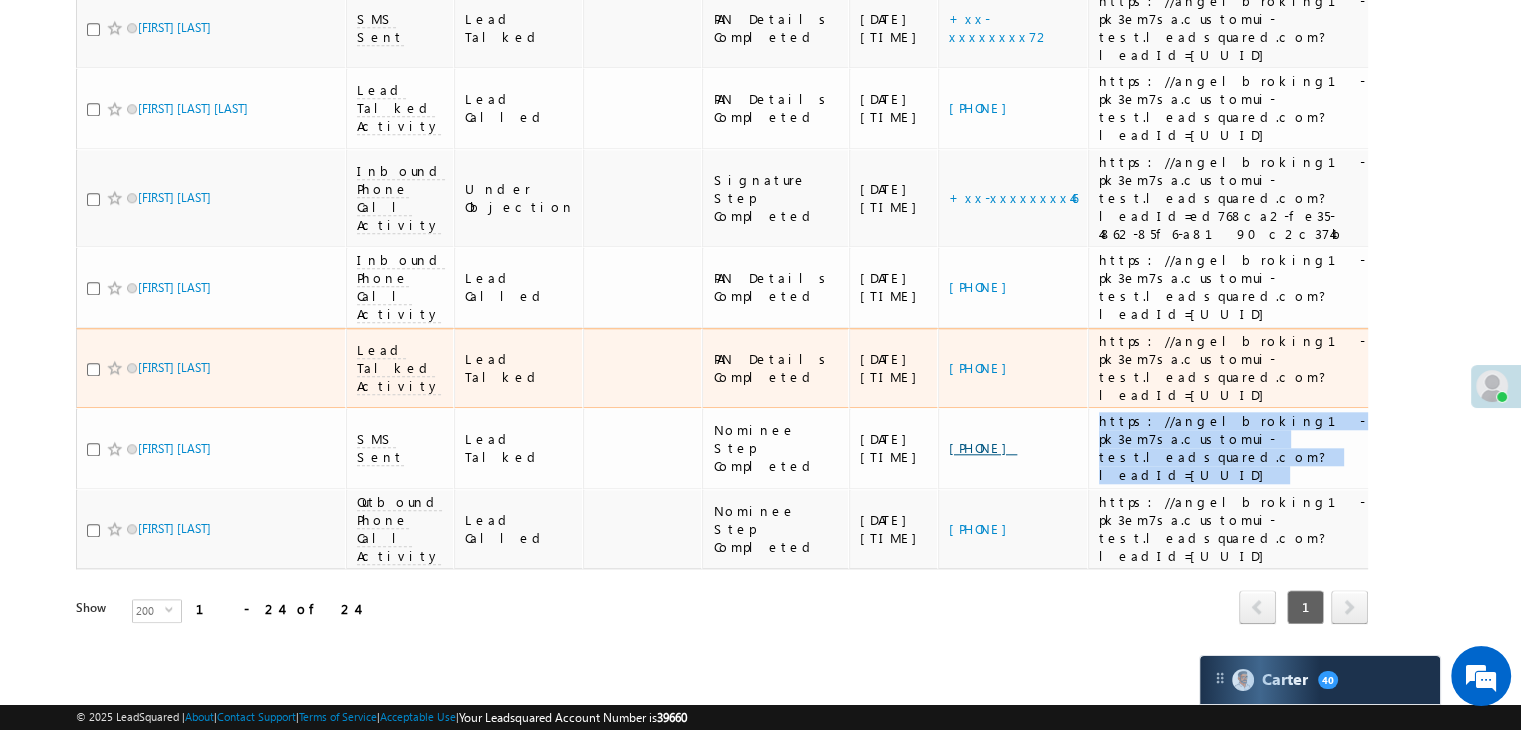 scroll, scrollTop: 2373, scrollLeft: 0, axis: vertical 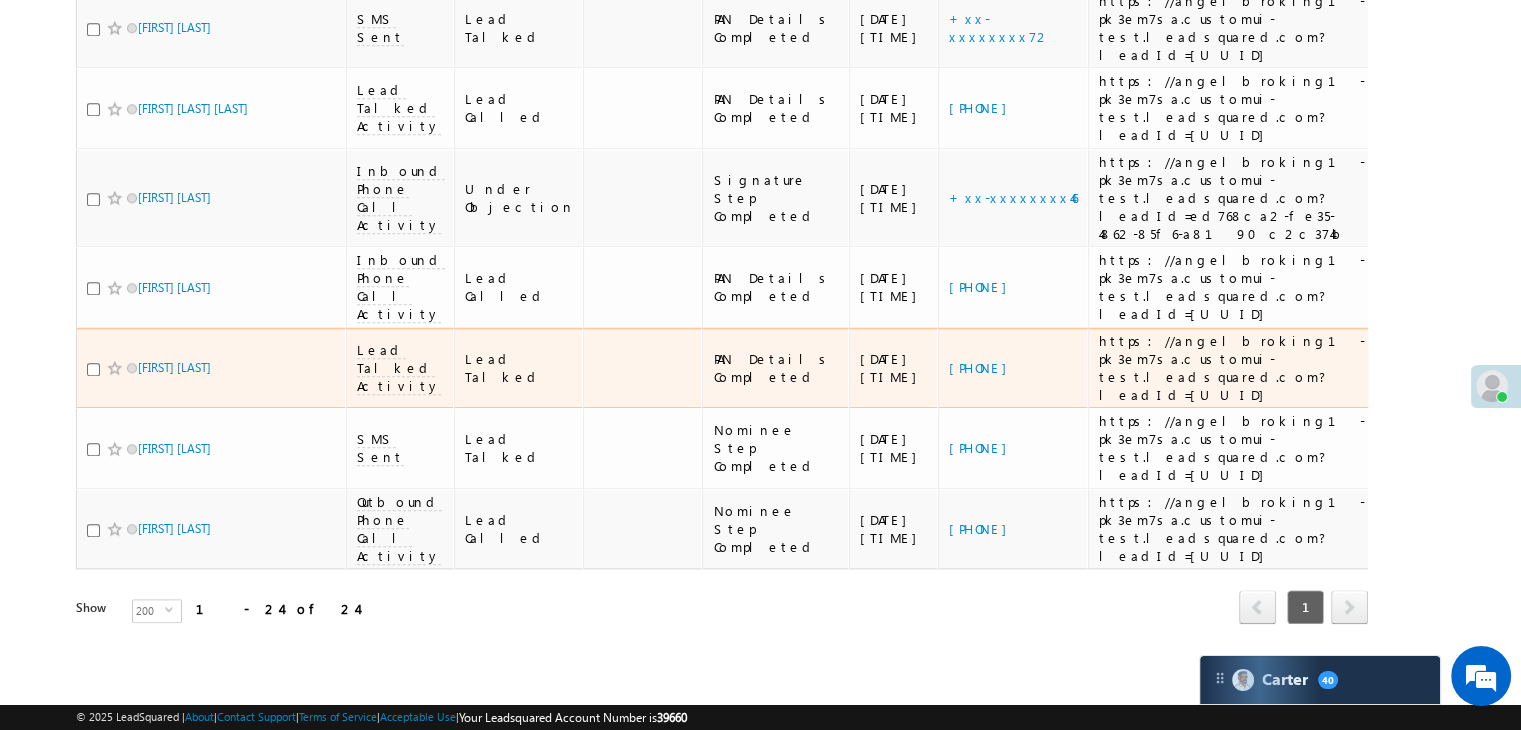 click on "[PHONE]" at bounding box center [1013, 368] 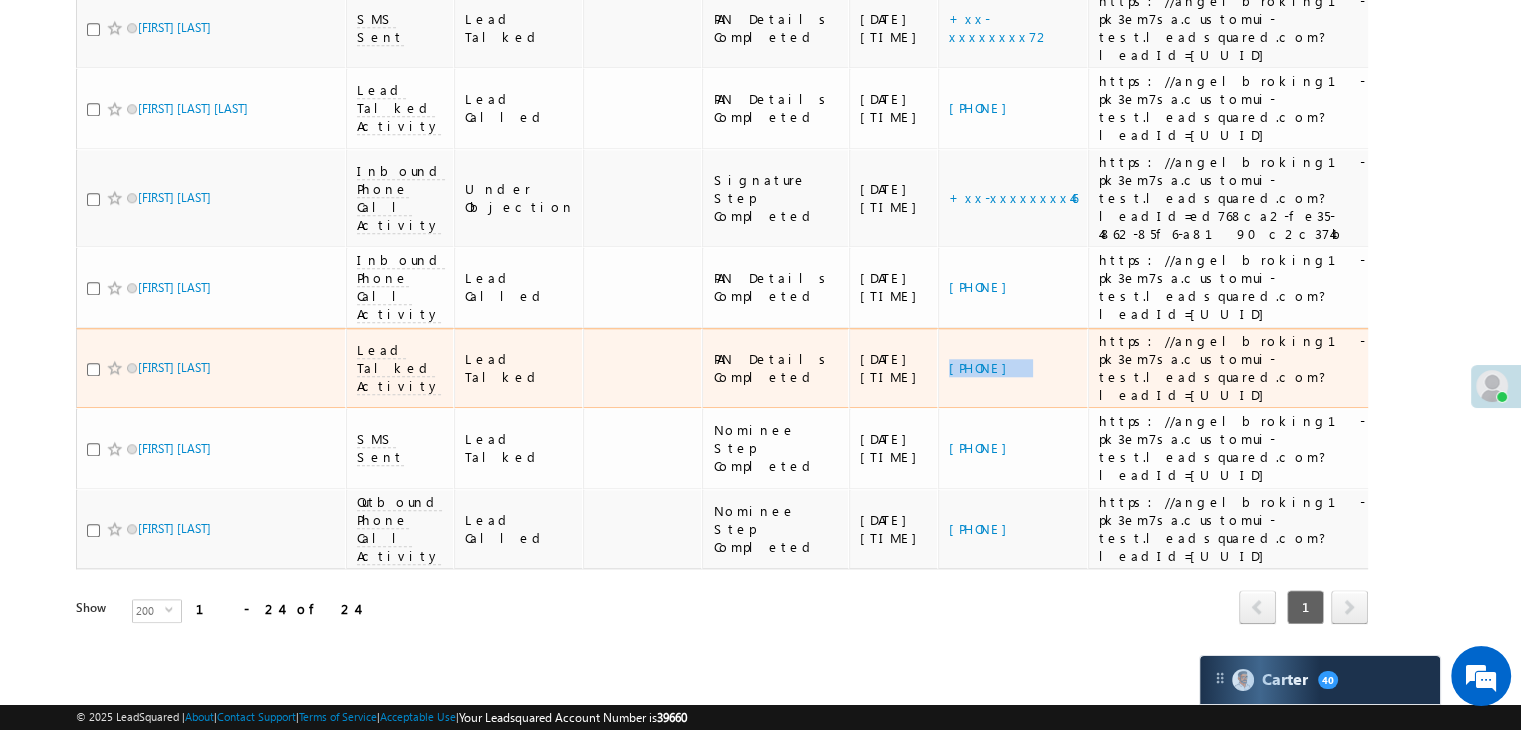 click on "[PHONE]" at bounding box center (1013, 368) 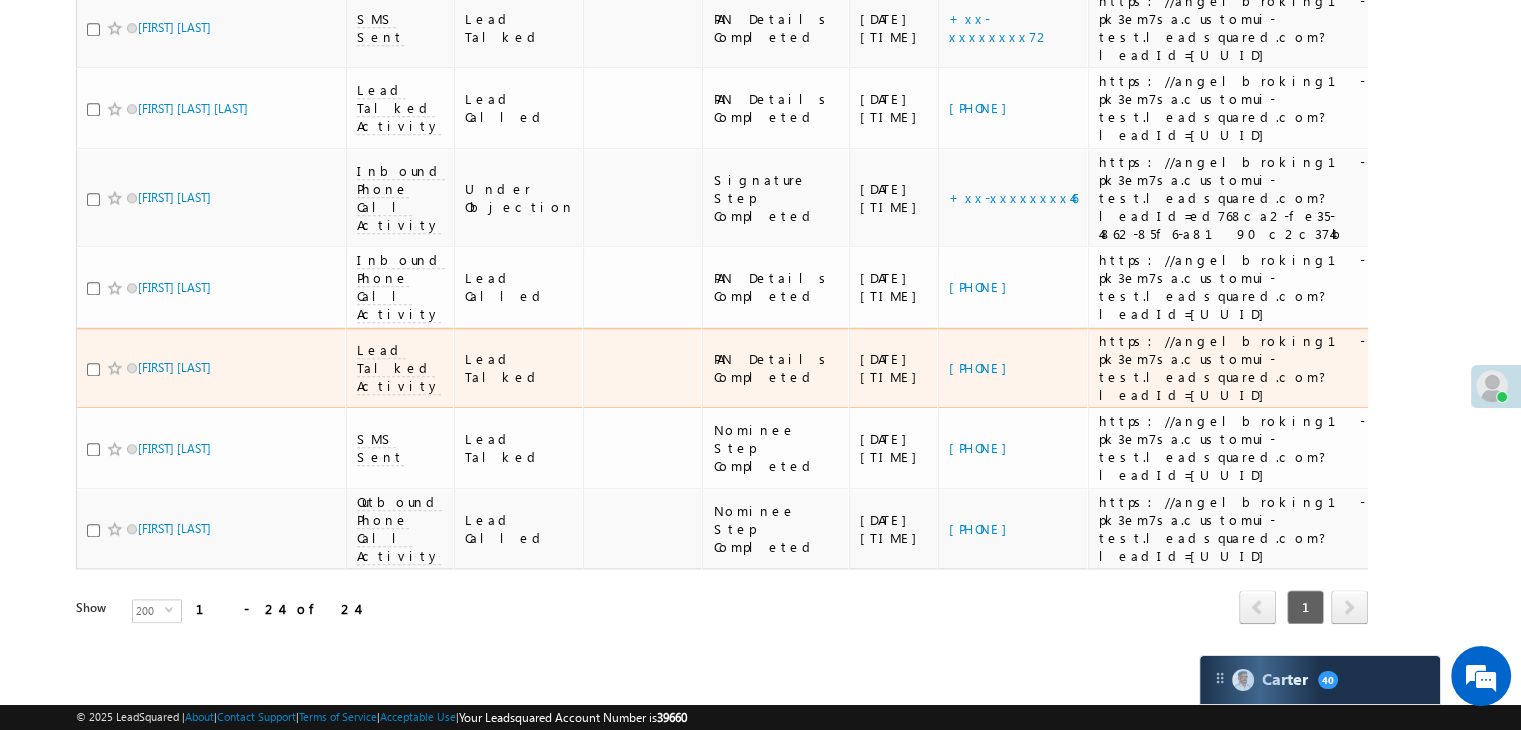 click on "https://angelbroking1-pk3em7sa.customui-test.leadsquared.com?leadId=[UUID]" at bounding box center (1232, 368) 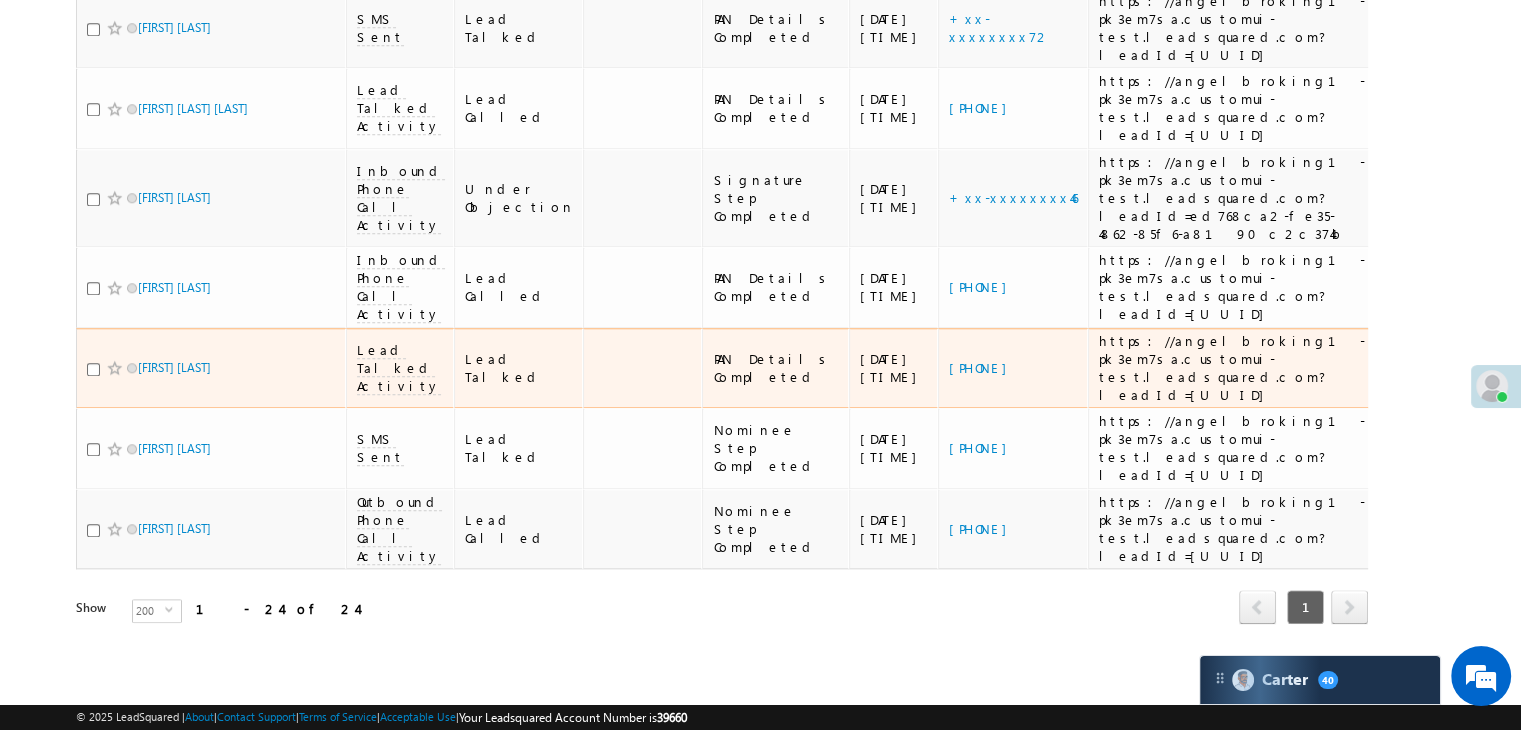 click on "https://angelbroking1-pk3em7sa.customui-test.leadsquared.com?leadId=[UUID]" at bounding box center (1232, 368) 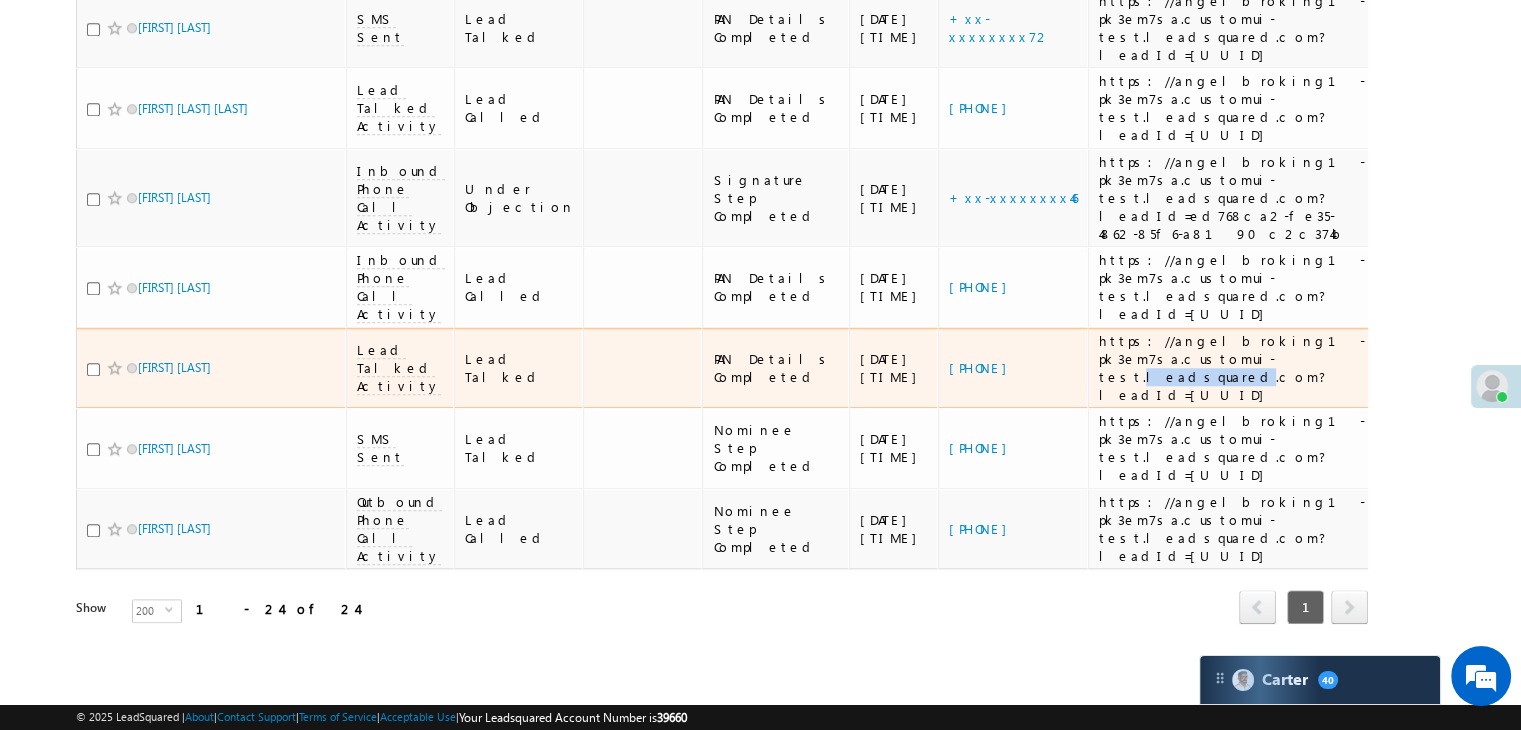 click on "https://angelbroking1-pk3em7sa.customui-test.leadsquared.com?leadId=[UUID]" at bounding box center [1232, 368] 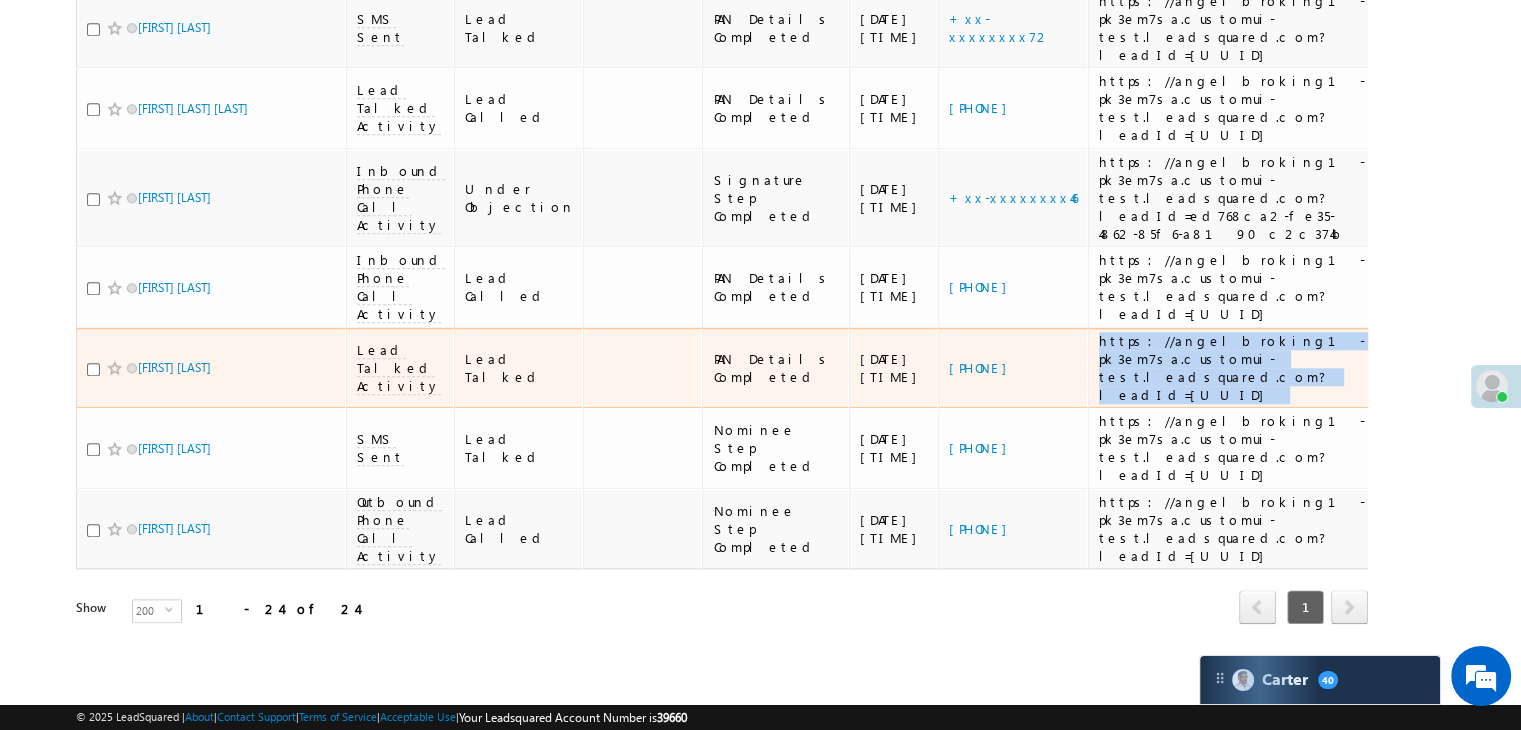 click on "https://angelbroking1-pk3em7sa.customui-test.leadsquared.com?leadId=[UUID]" at bounding box center [1232, 368] 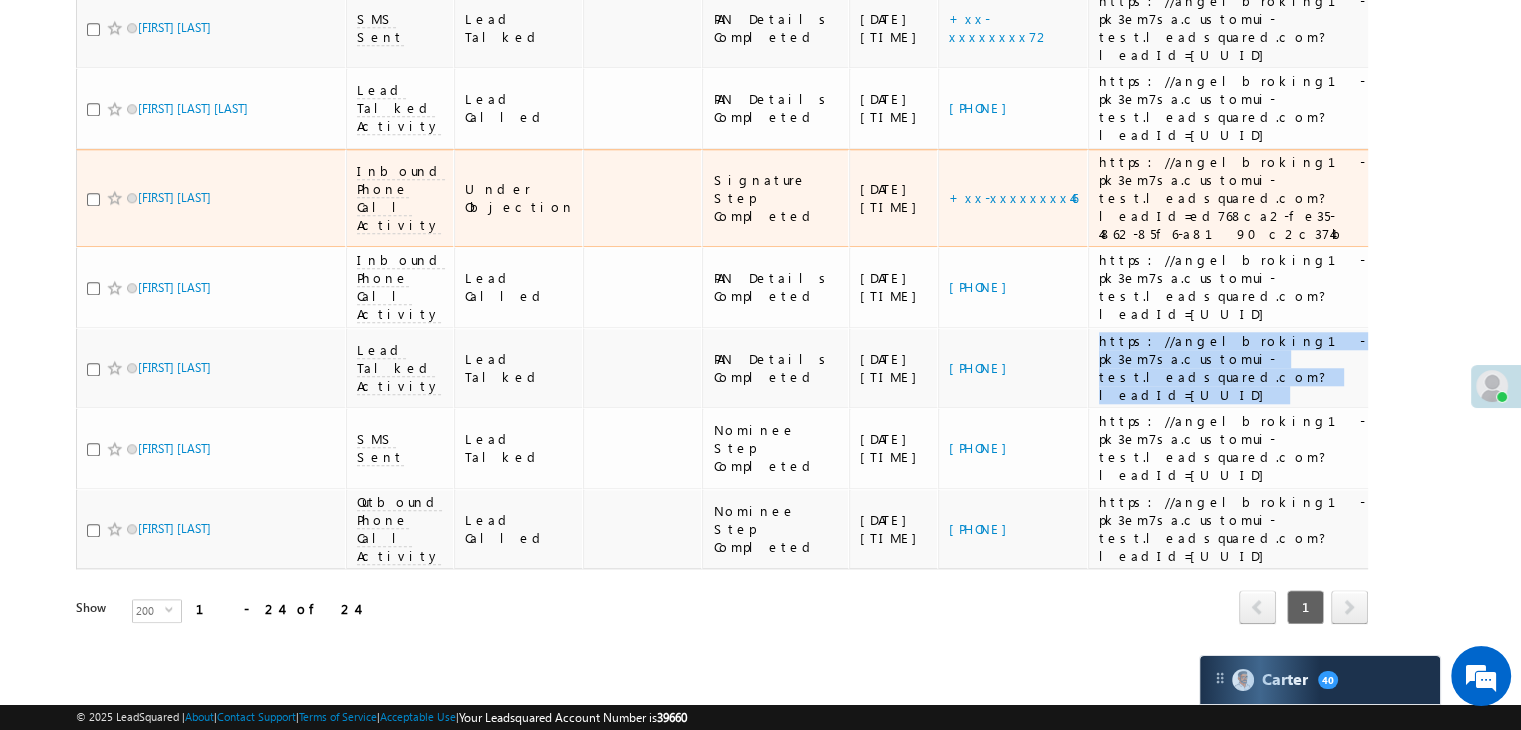 scroll, scrollTop: 2173, scrollLeft: 0, axis: vertical 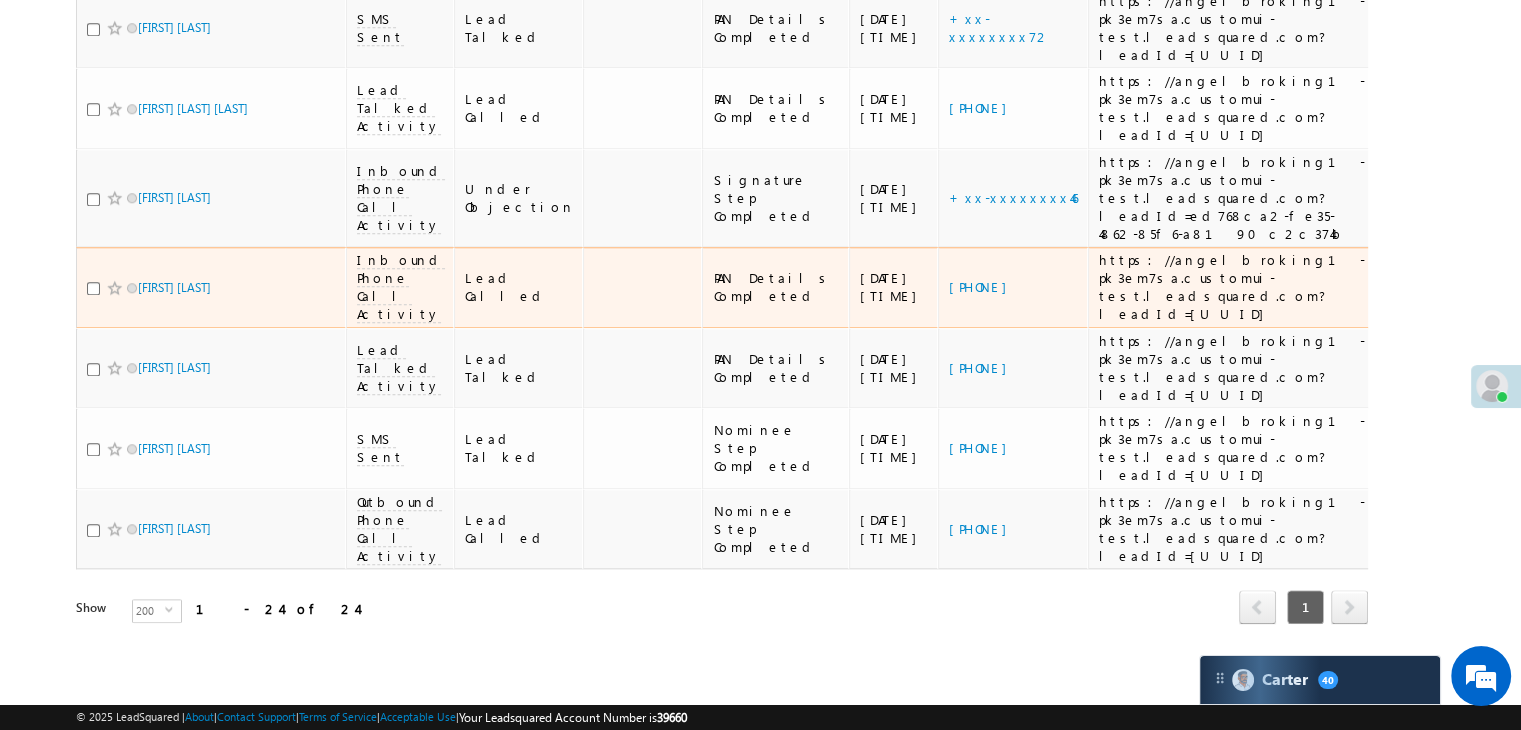click on "https://angelbroking1-pk3em7sa.customui-test.leadsquared.com?leadId=[UUID]" at bounding box center [1232, 287] 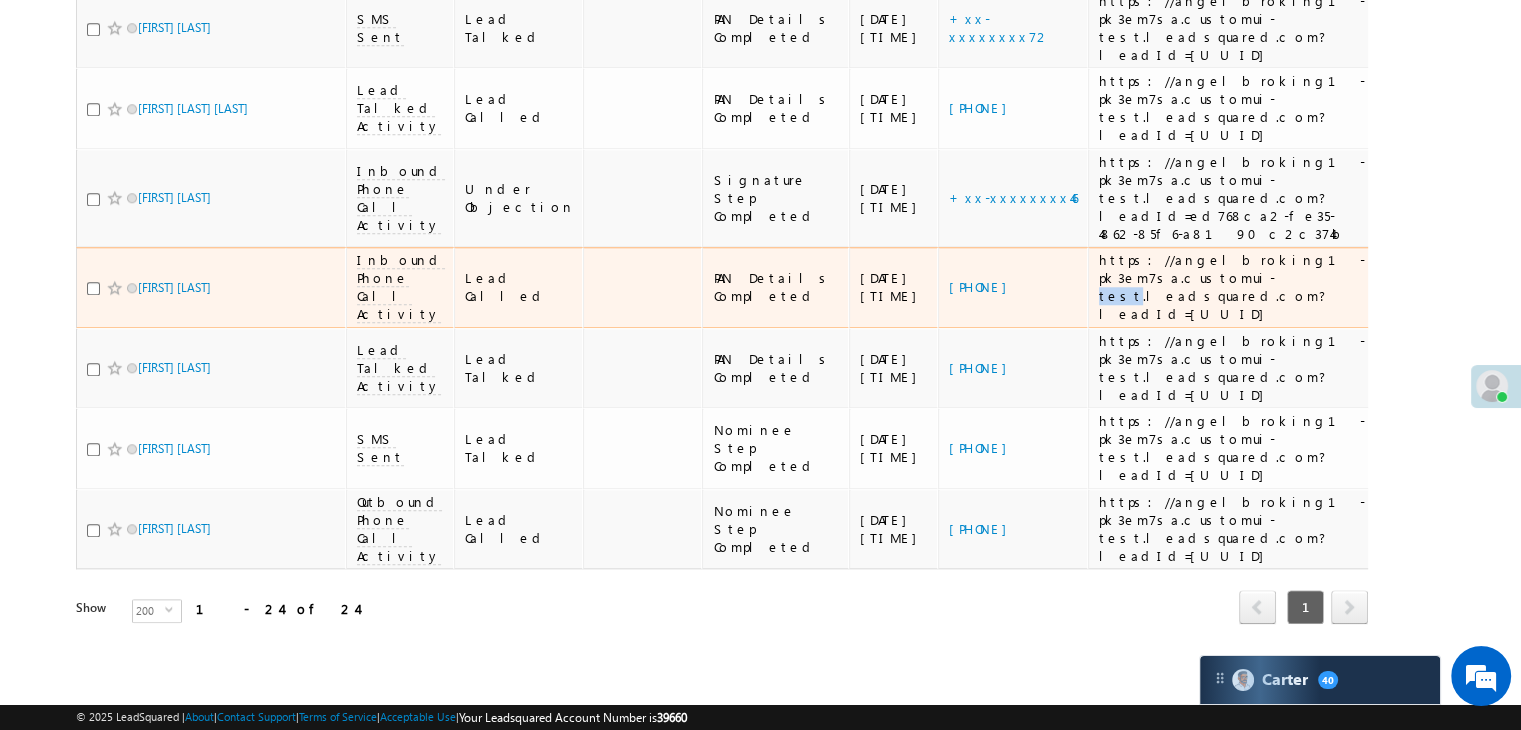 click on "https://angelbroking1-pk3em7sa.customui-test.leadsquared.com?leadId=[UUID]" at bounding box center [1232, 287] 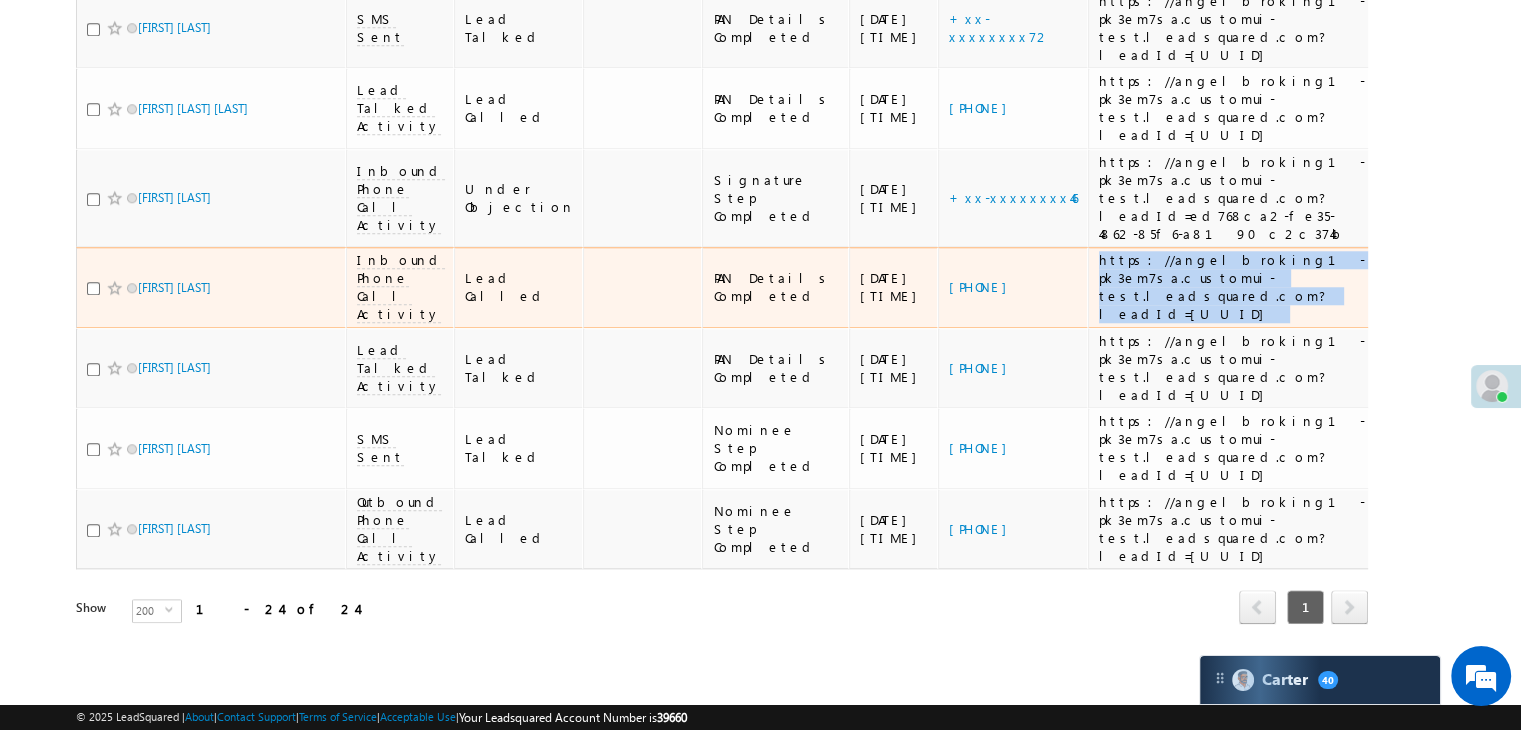 click on "https://angelbroking1-pk3em7sa.customui-test.leadsquared.com?leadId=[UUID]" at bounding box center [1232, 287] 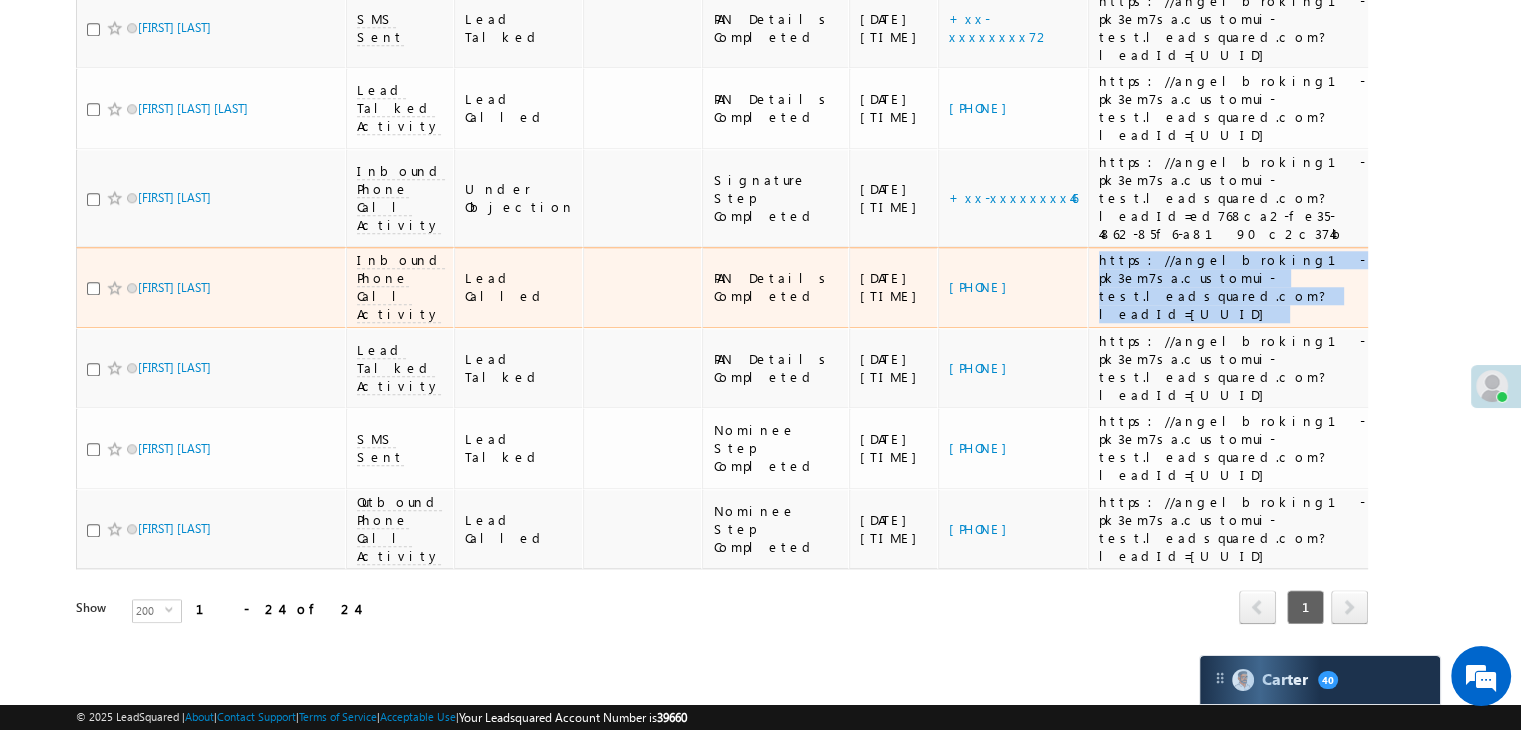 drag, startPoint x: 1046, startPoint y: 435, endPoint x: 1063, endPoint y: 346, distance: 90.60905 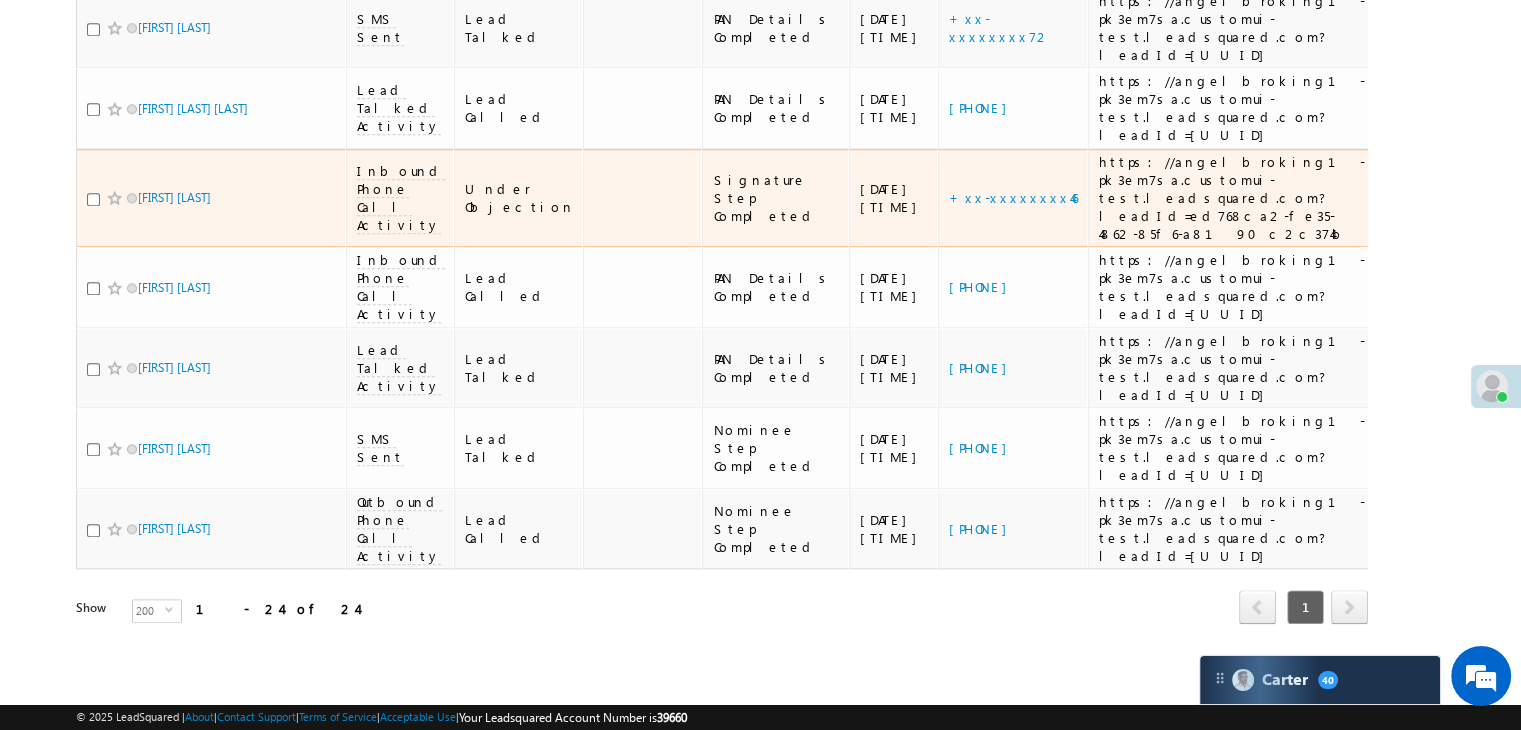 click on "https://angelbroking1-pk3em7sa.customui-test.leadsquared.com?leadId=ed768ca2-fe35-4862-85f6-a8190c2c374b" at bounding box center [1232, 198] 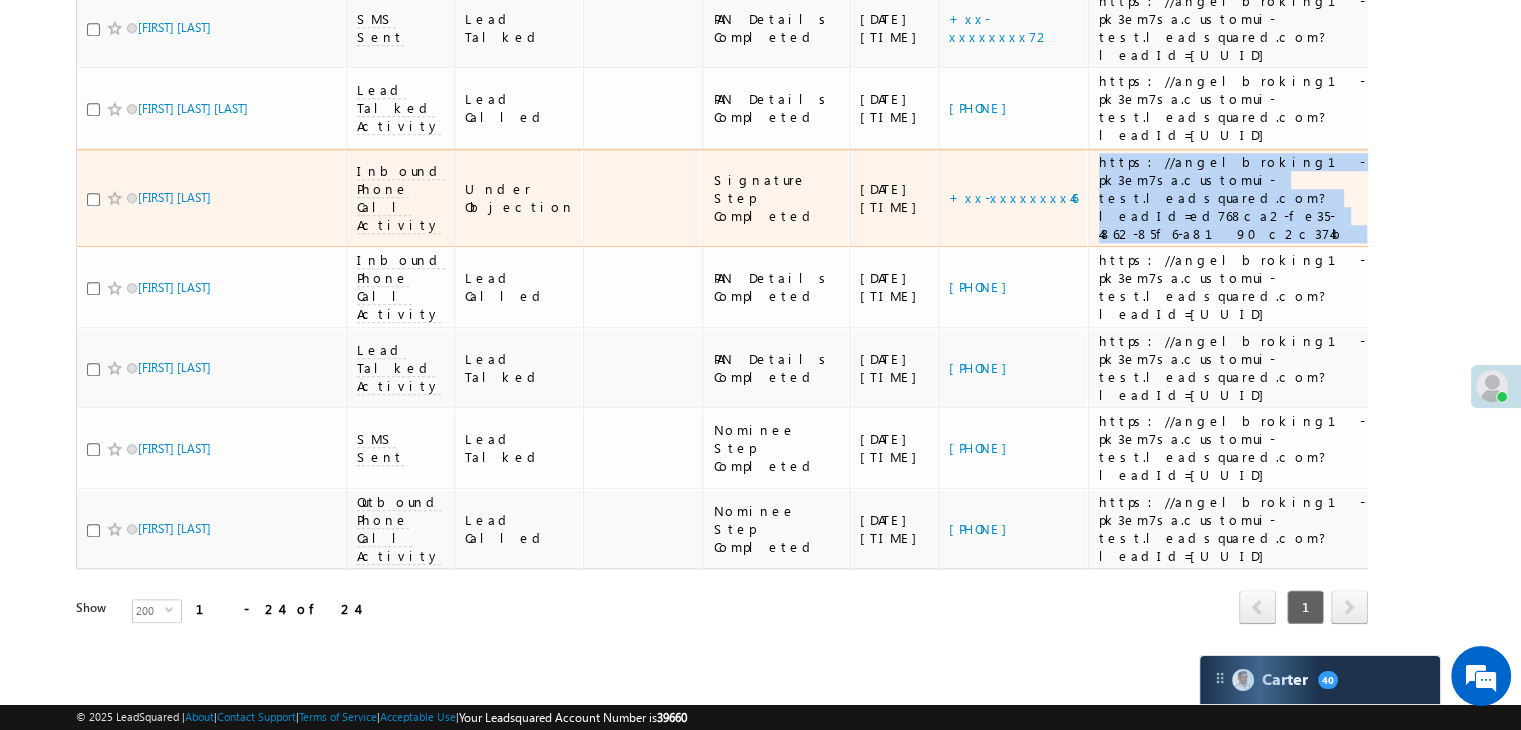 click on "https://angelbroking1-pk3em7sa.customui-test.leadsquared.com?leadId=ed768ca2-fe35-4862-85f6-a8190c2c374b" at bounding box center (1232, 198) 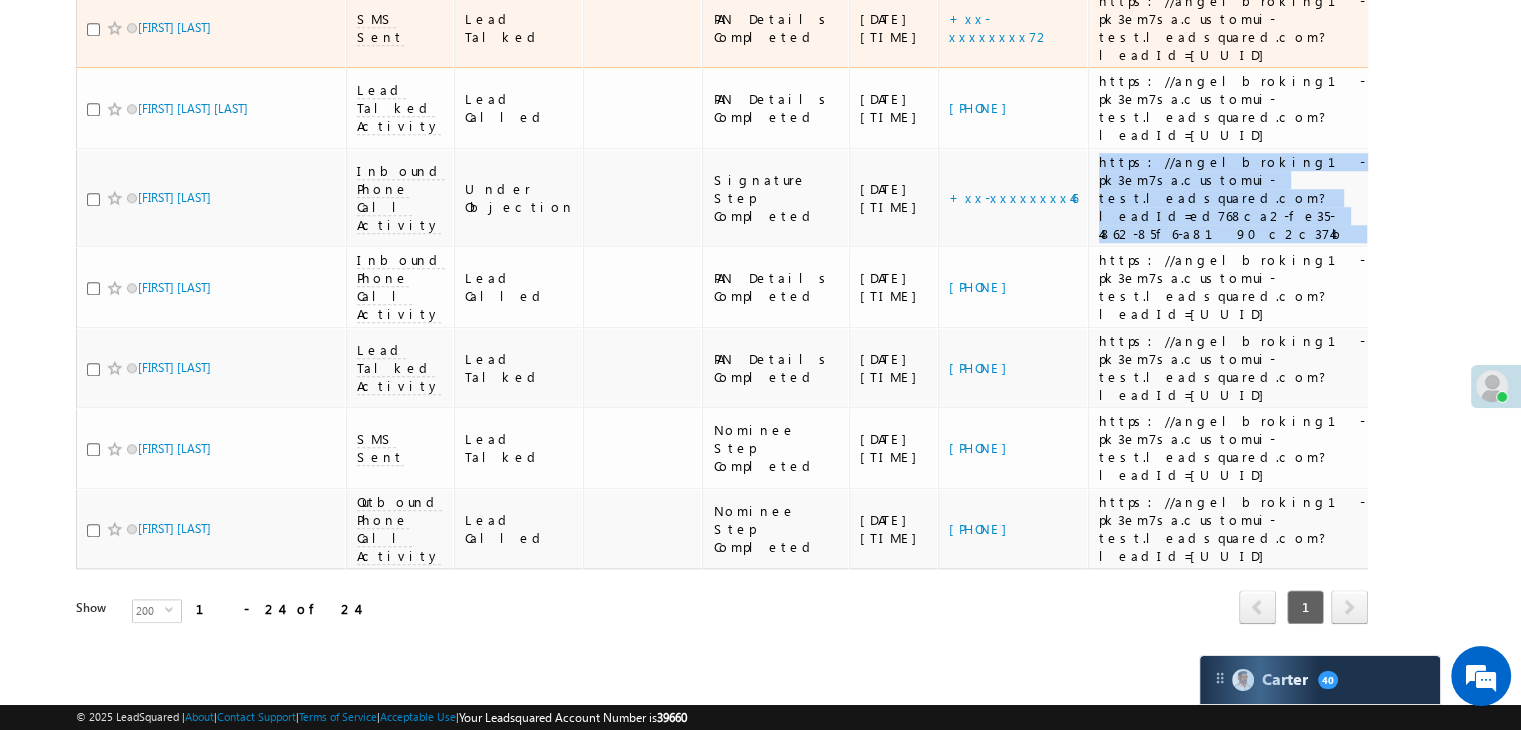 scroll, scrollTop: 1973, scrollLeft: 0, axis: vertical 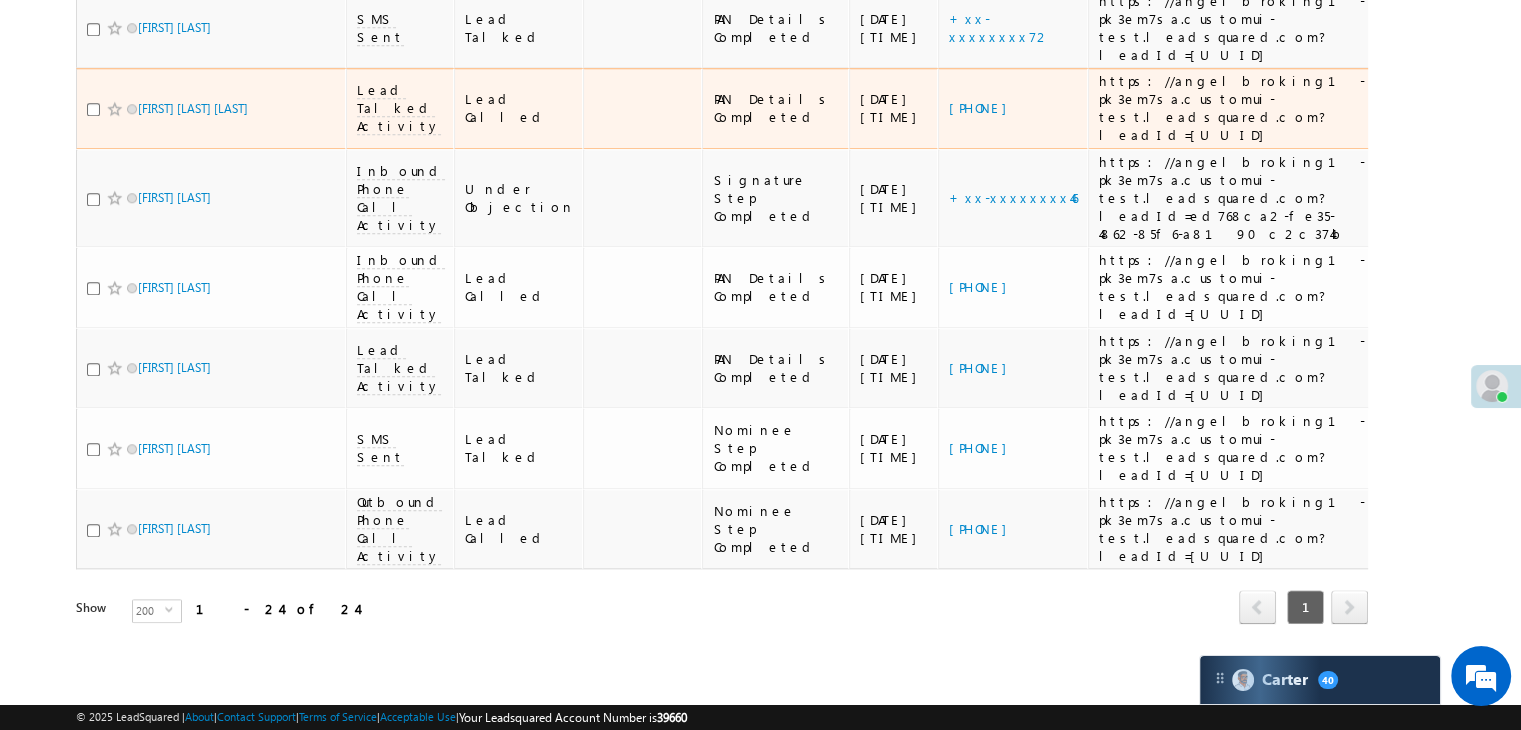 click on "https://angelbroking1-pk3em7sa.customui-test.leadsquared.com?leadId=[UUID]" at bounding box center (1232, 108) 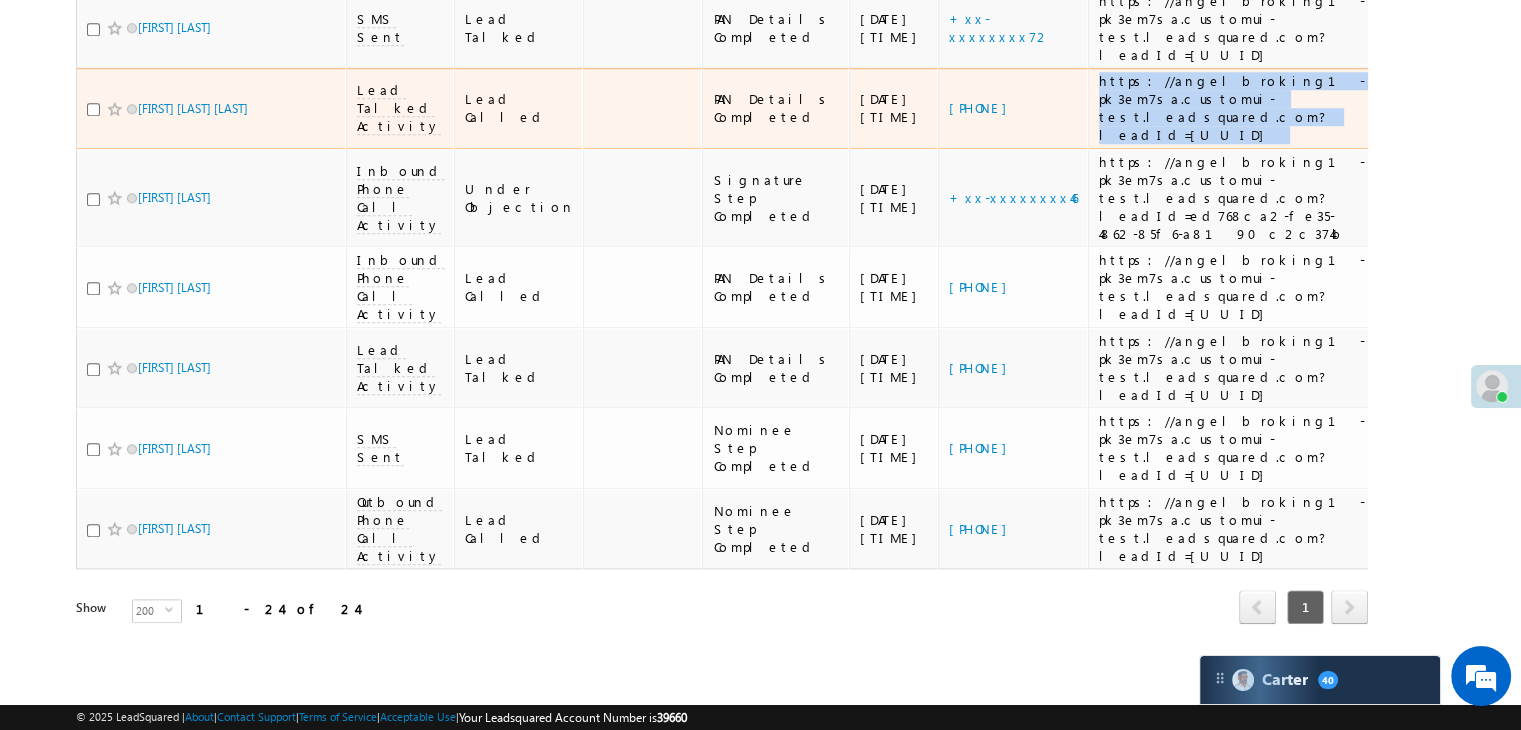 click on "https://angelbroking1-pk3em7sa.customui-test.leadsquared.com?leadId=[UUID]" at bounding box center (1232, 108) 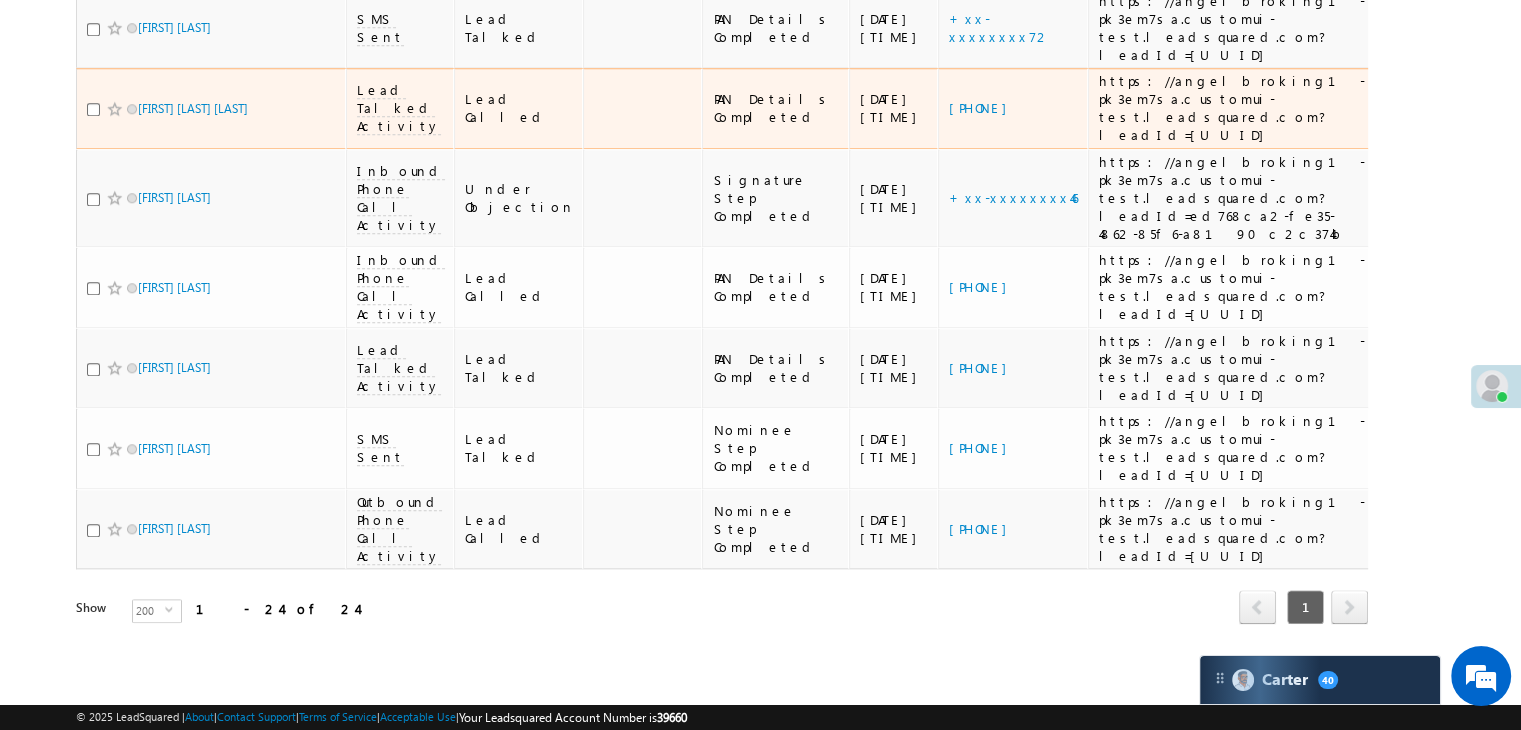 drag, startPoint x: 1092, startPoint y: 409, endPoint x: 1092, endPoint y: 281, distance: 128 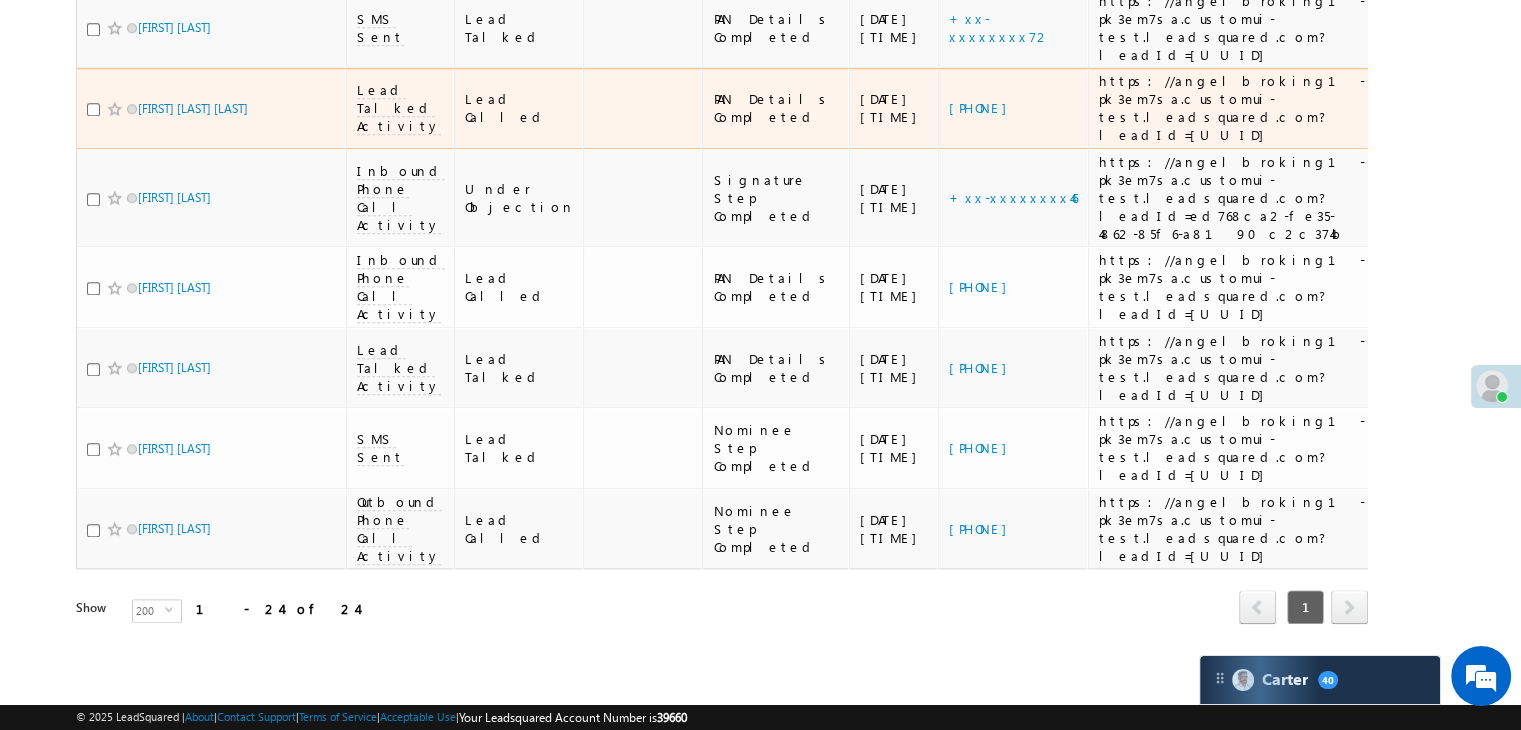 click on "https://angelbroking1-pk3em7sa.customui-test.leadsquared.com?leadId=[UUID]" at bounding box center (1232, 28) 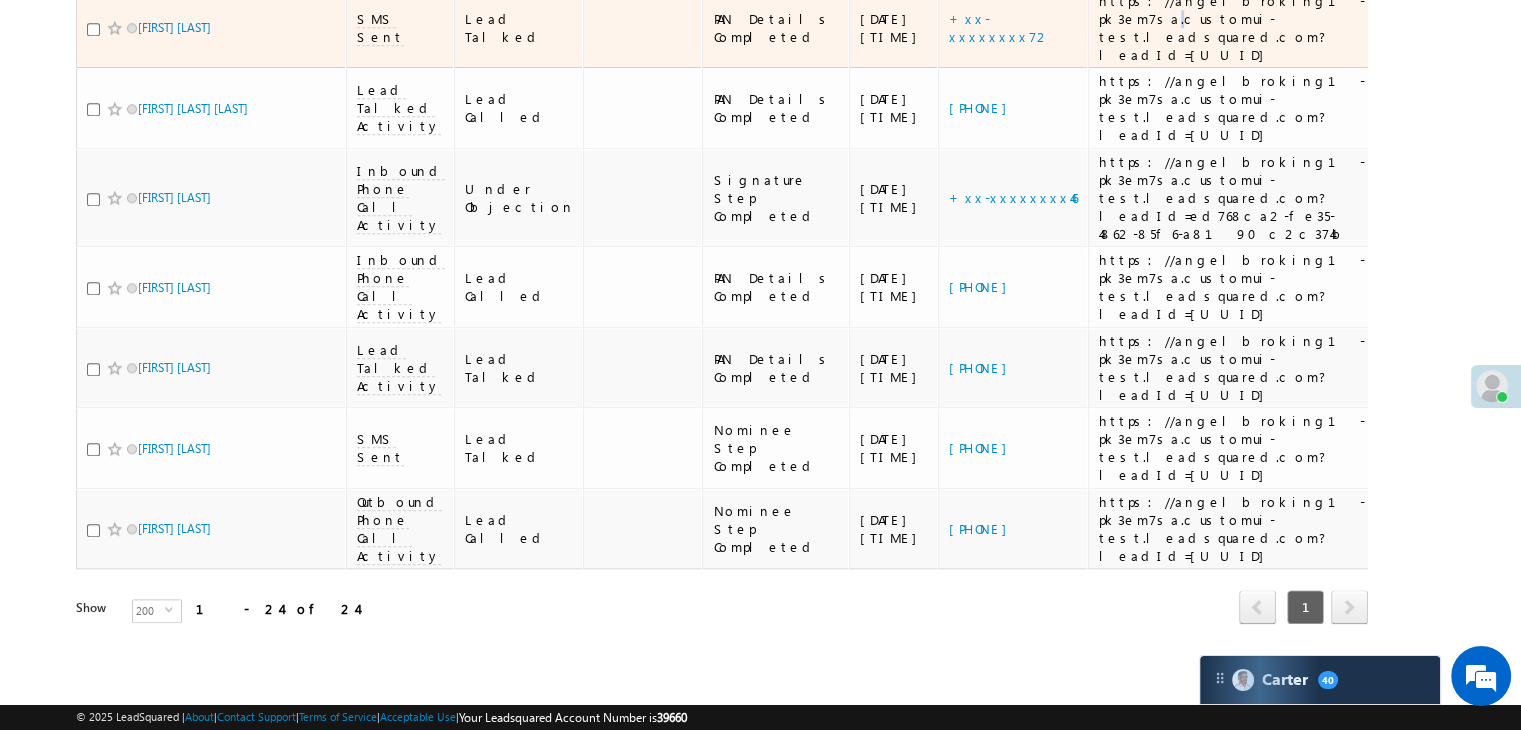 click on "https://angelbroking1-pk3em7sa.customui-test.leadsquared.com?leadId=[UUID]" at bounding box center (1232, 28) 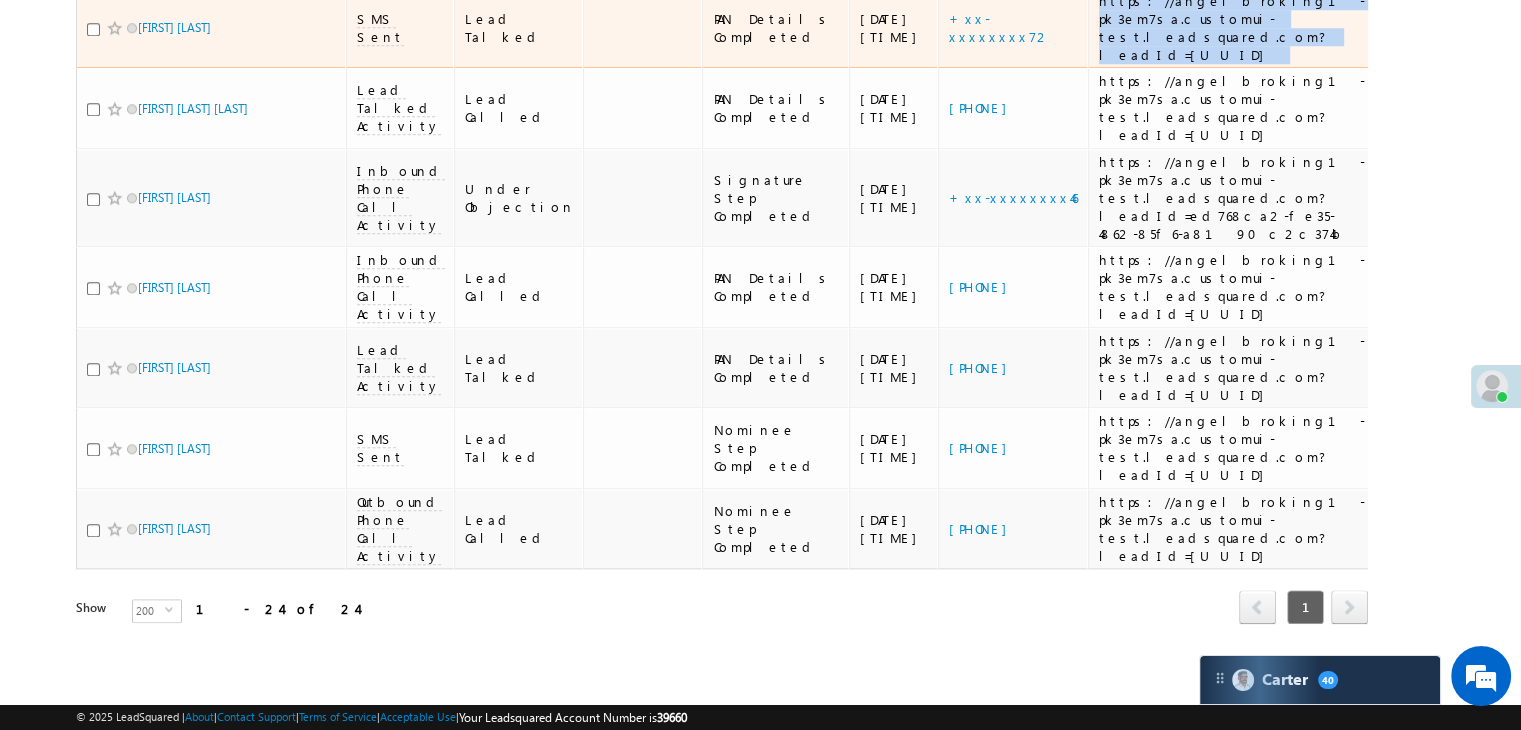 click on "https://angelbroking1-pk3em7sa.customui-test.leadsquared.com?leadId=[UUID]" at bounding box center [1232, 28] 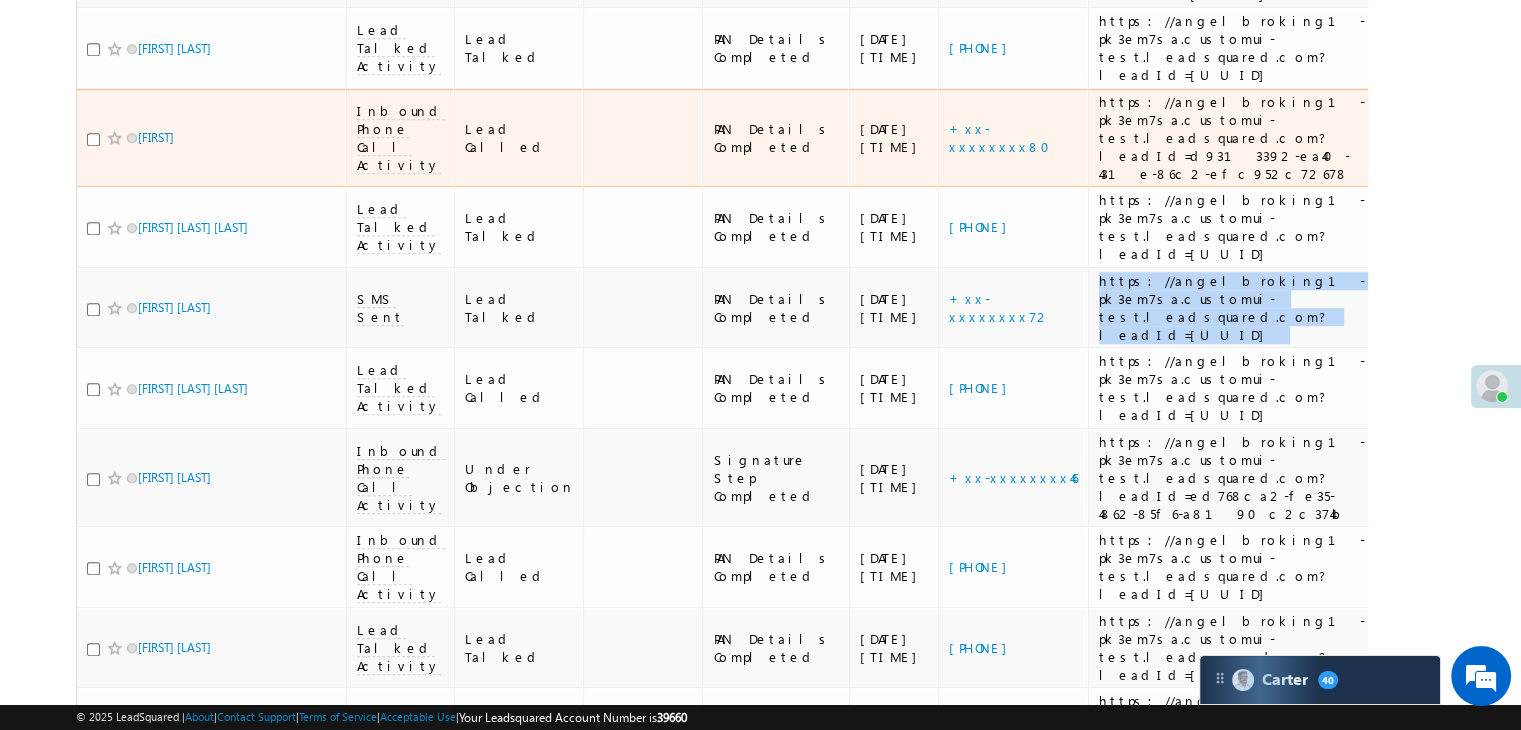 scroll, scrollTop: 1573, scrollLeft: 0, axis: vertical 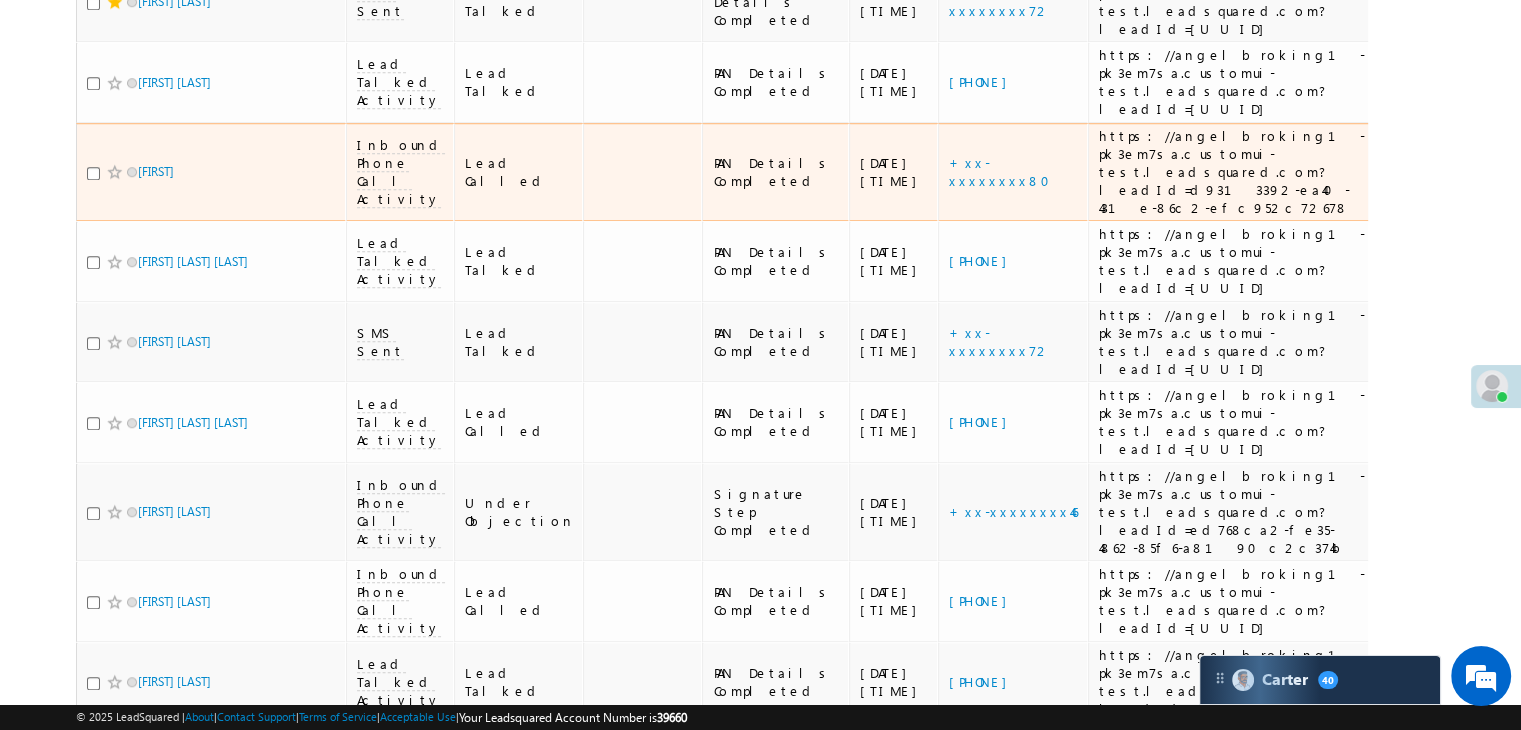 click on "https://angelbroking1-pk3em7sa.customui-test.leadsquared.com?leadId=d9313392-ea40-431e-86c2-efc952c72678" at bounding box center (1232, 172) 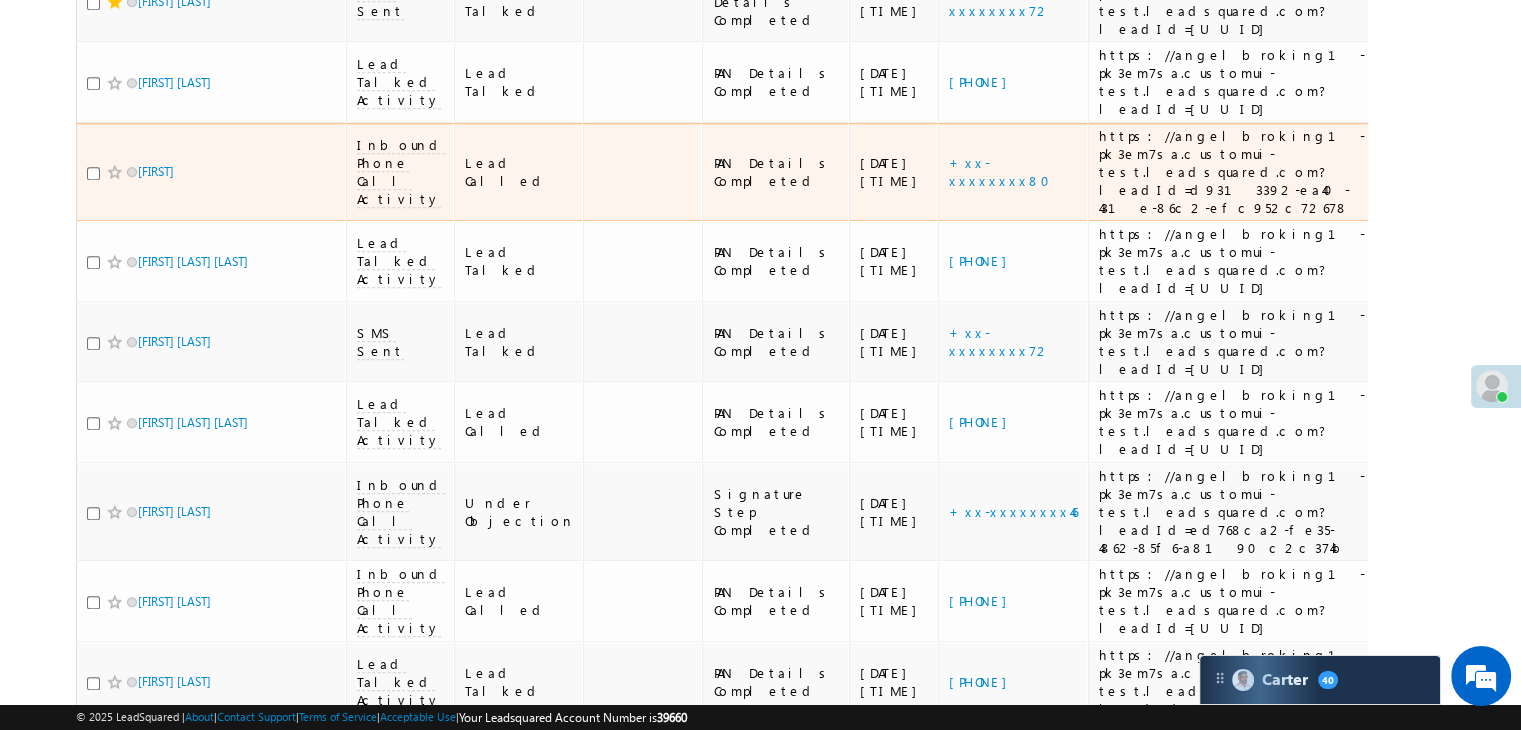 click on "https://angelbroking1-pk3em7sa.customui-test.leadsquared.com?leadId=d9313392-ea40-431e-86c2-efc952c72678" at bounding box center [1232, 172] 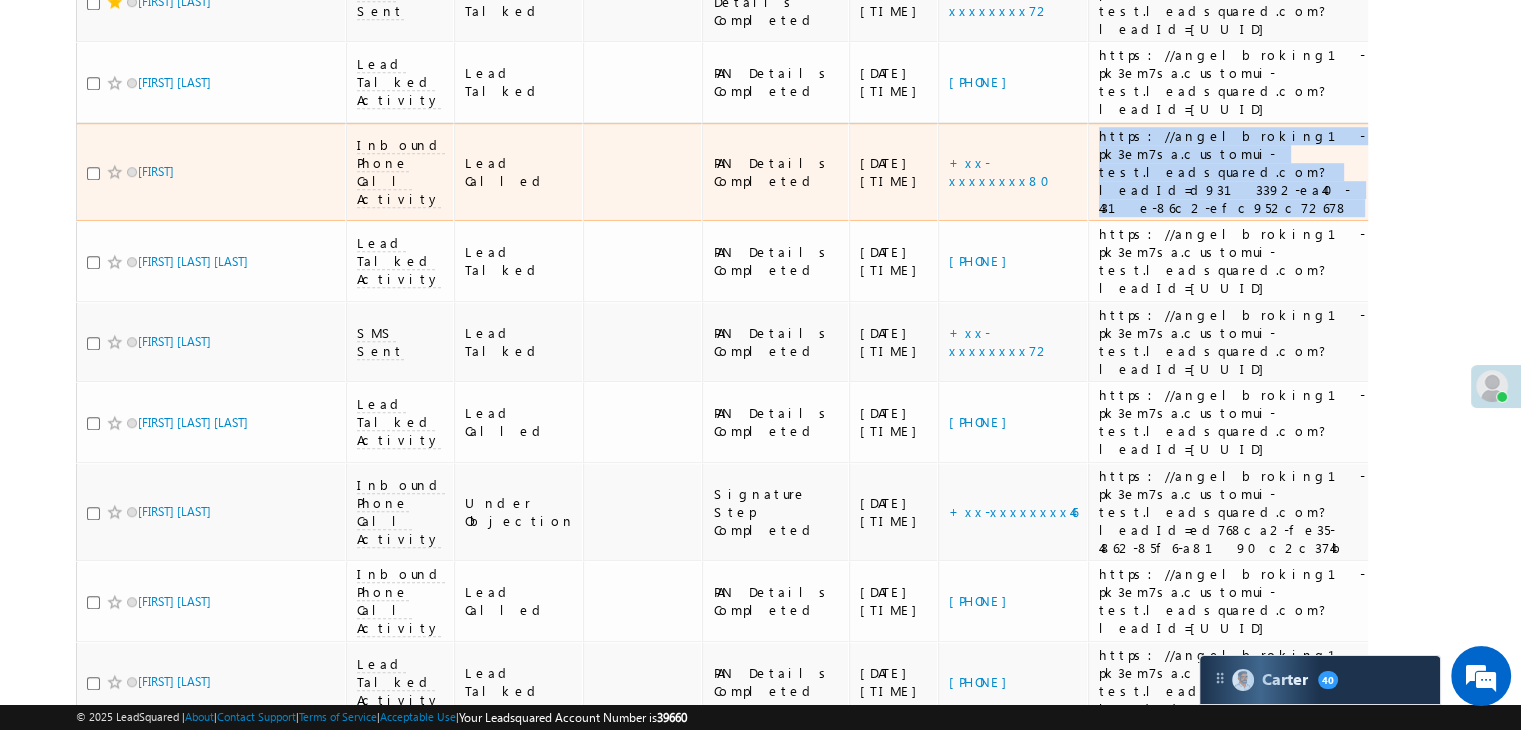 click on "https://angelbroking1-pk3em7sa.customui-test.leadsquared.com?leadId=d9313392-ea40-431e-86c2-efc952c72678" at bounding box center [1232, 172] 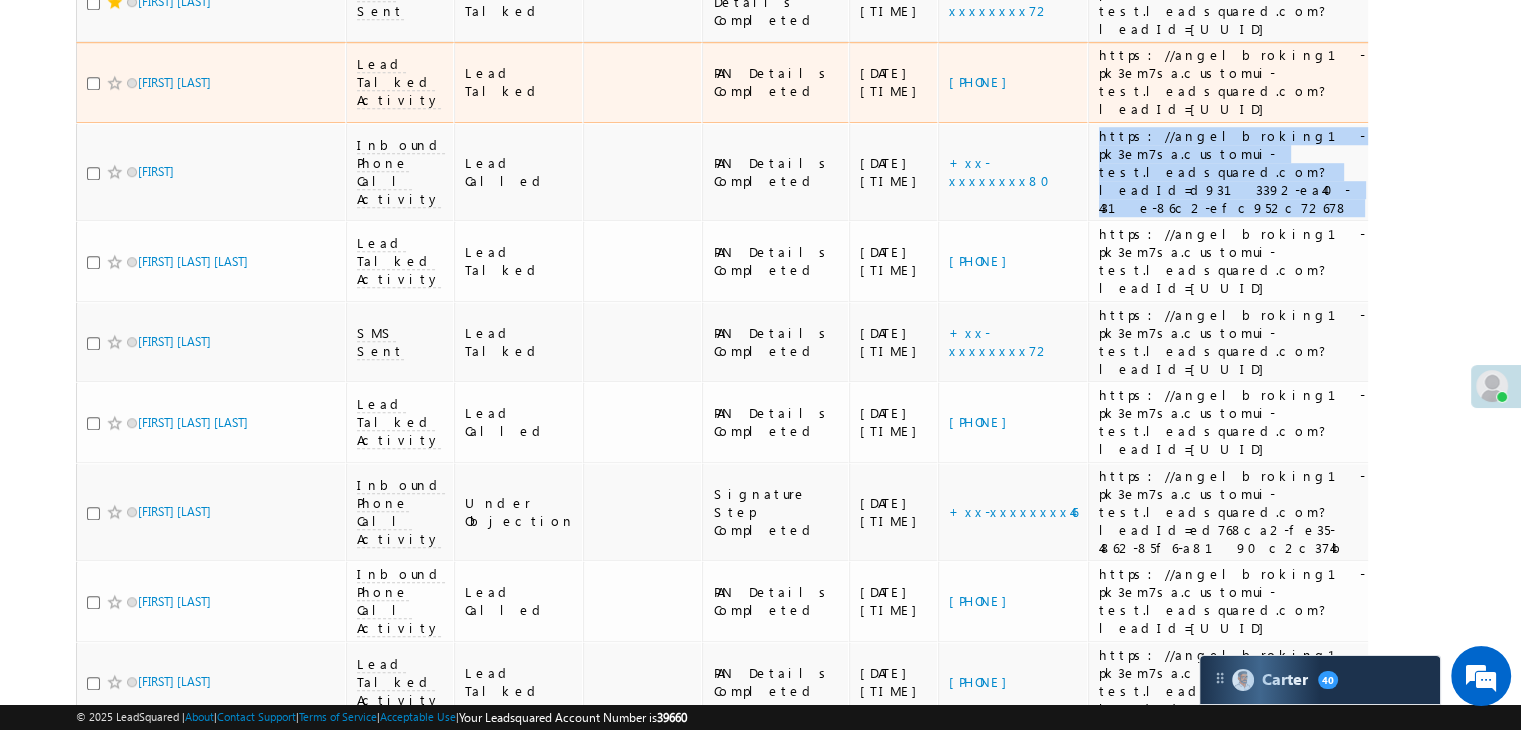 scroll, scrollTop: 1473, scrollLeft: 0, axis: vertical 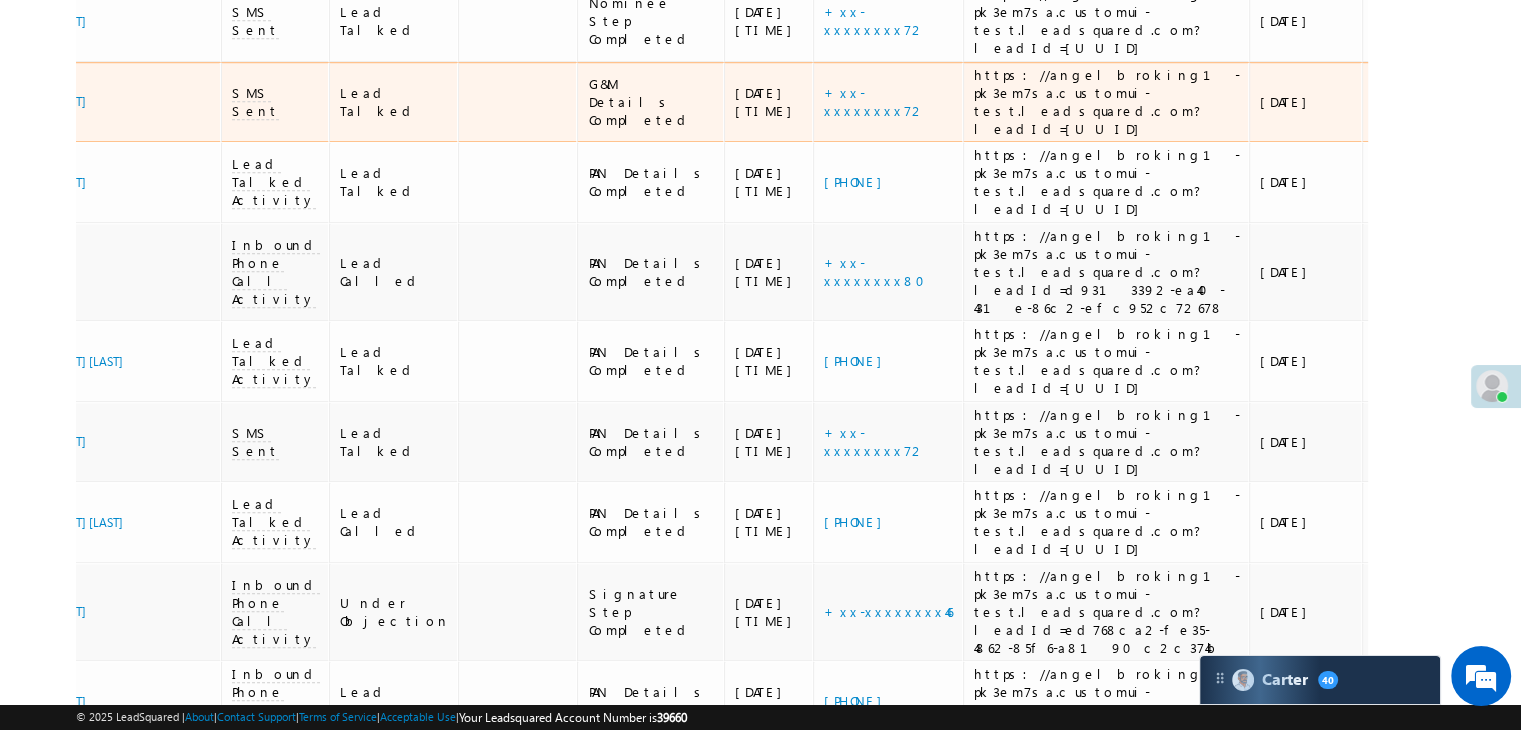 drag, startPoint x: 1304, startPoint y: 337, endPoint x: 1357, endPoint y: 332, distance: 53.235325 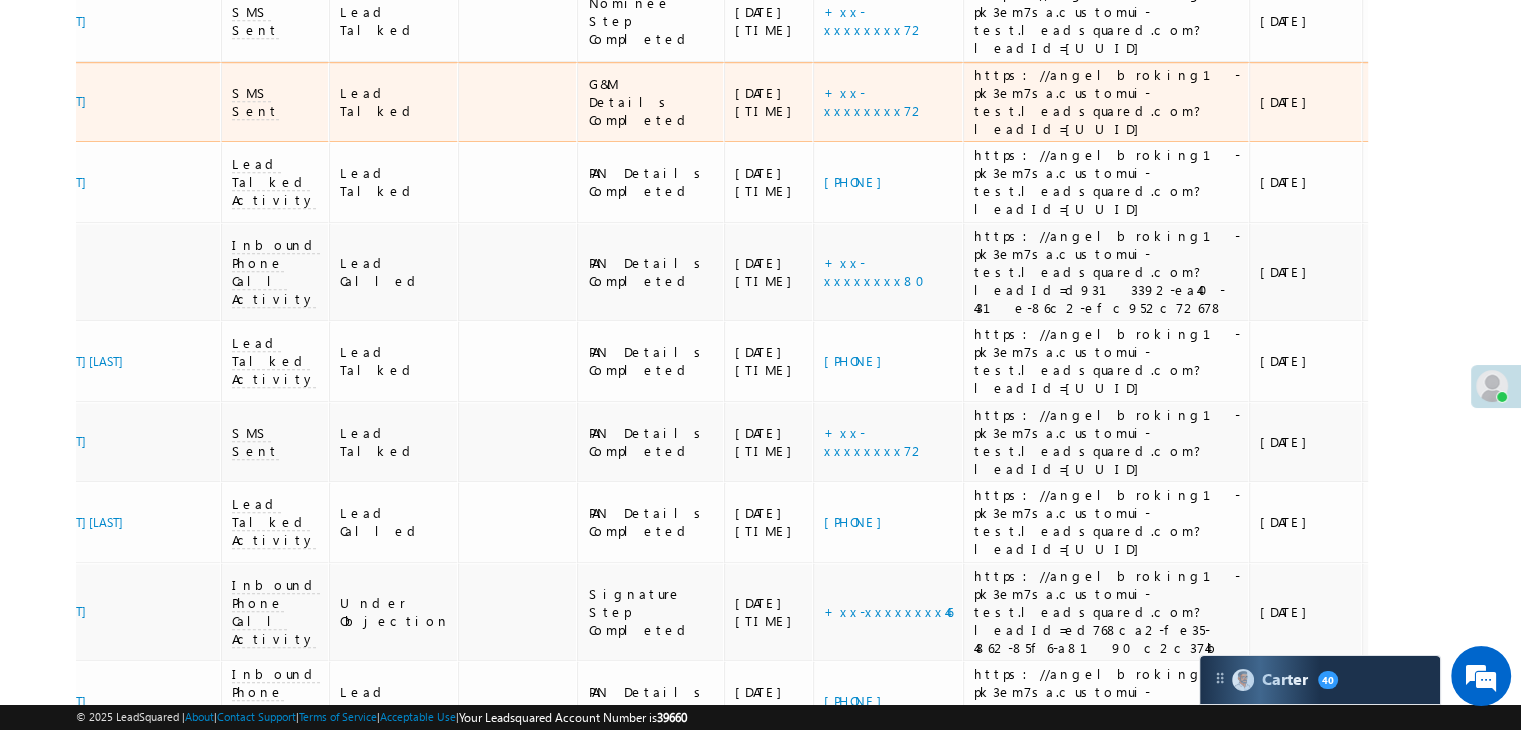 click on "[FIRST] [LAST] SMS Sent Lead Talked G&M Details Completed [DATE] [TIME] [PHONE] https://angelbroking1-pk3em7sa.customui-test.leadsquared.com?leadId=[UUID] [DATE] 100 EQ[NUMBER] [DATE] [TIME] G&M Details Completed G&M Details Completed" at bounding box center (1167, 102) 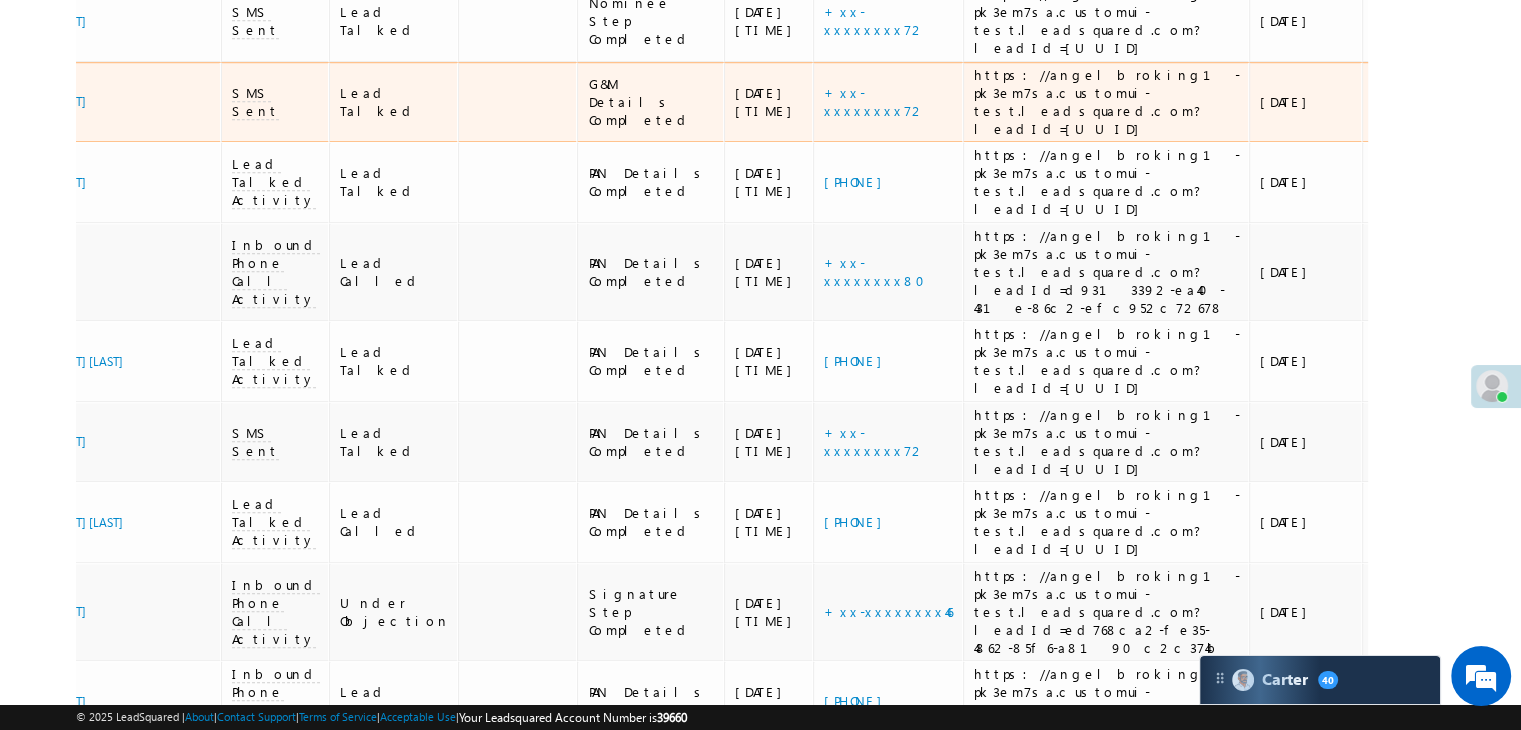 scroll, scrollTop: 0, scrollLeft: 156, axis: horizontal 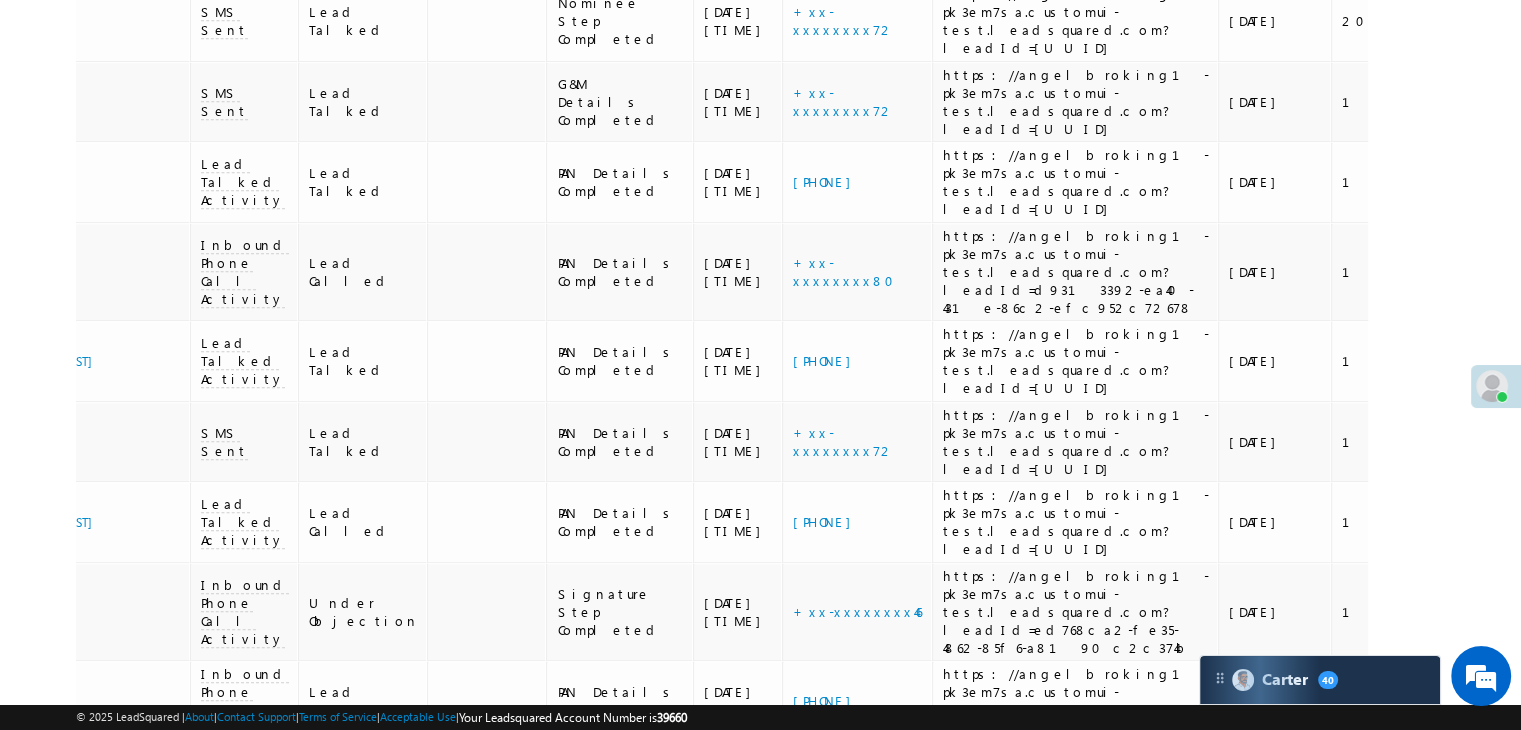 click on "Search Leads X ?   24 results found
Advanced Search
Advanced Search
Advanced search results
Actions" at bounding box center (760, -120) 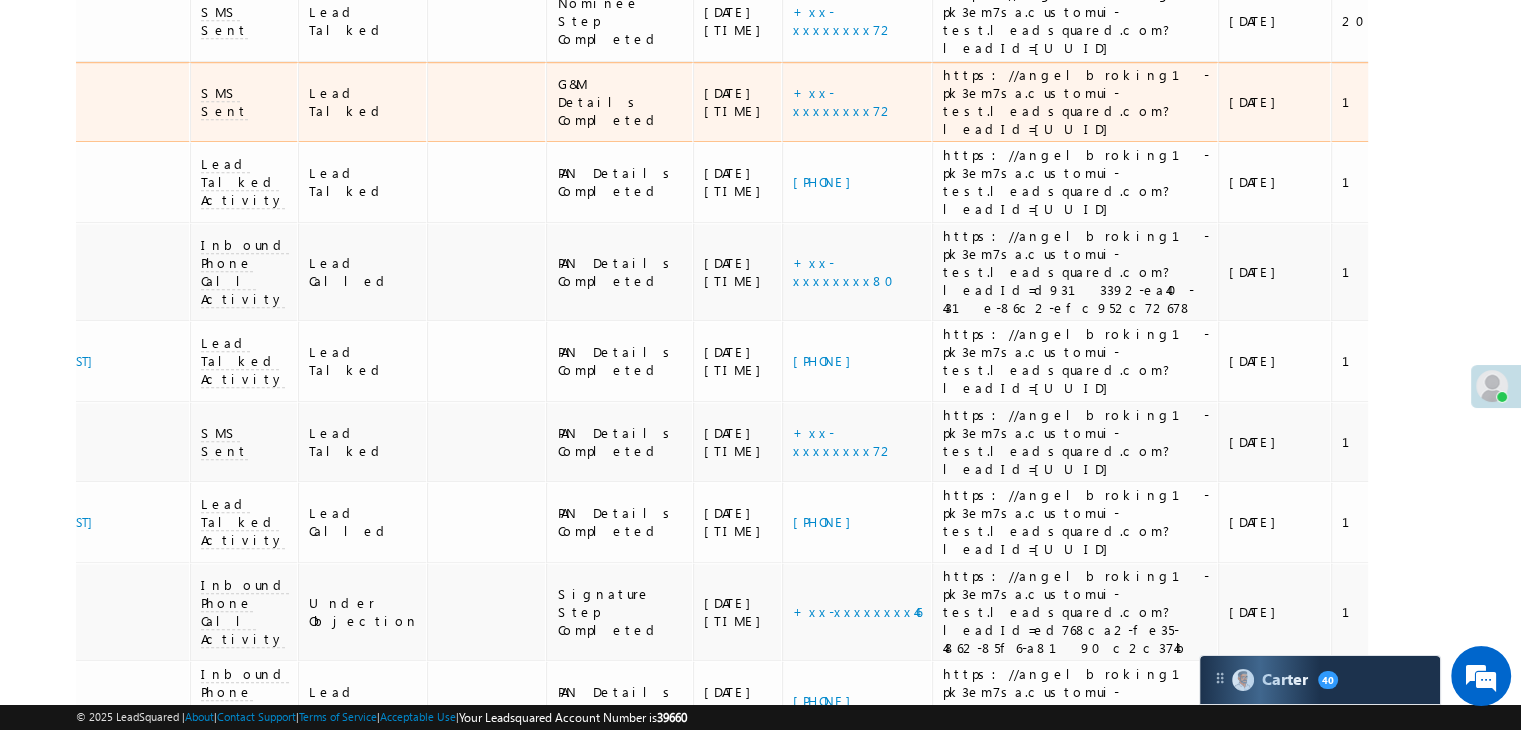 click on "EQ[NUMBER]" at bounding box center (1506, 102) 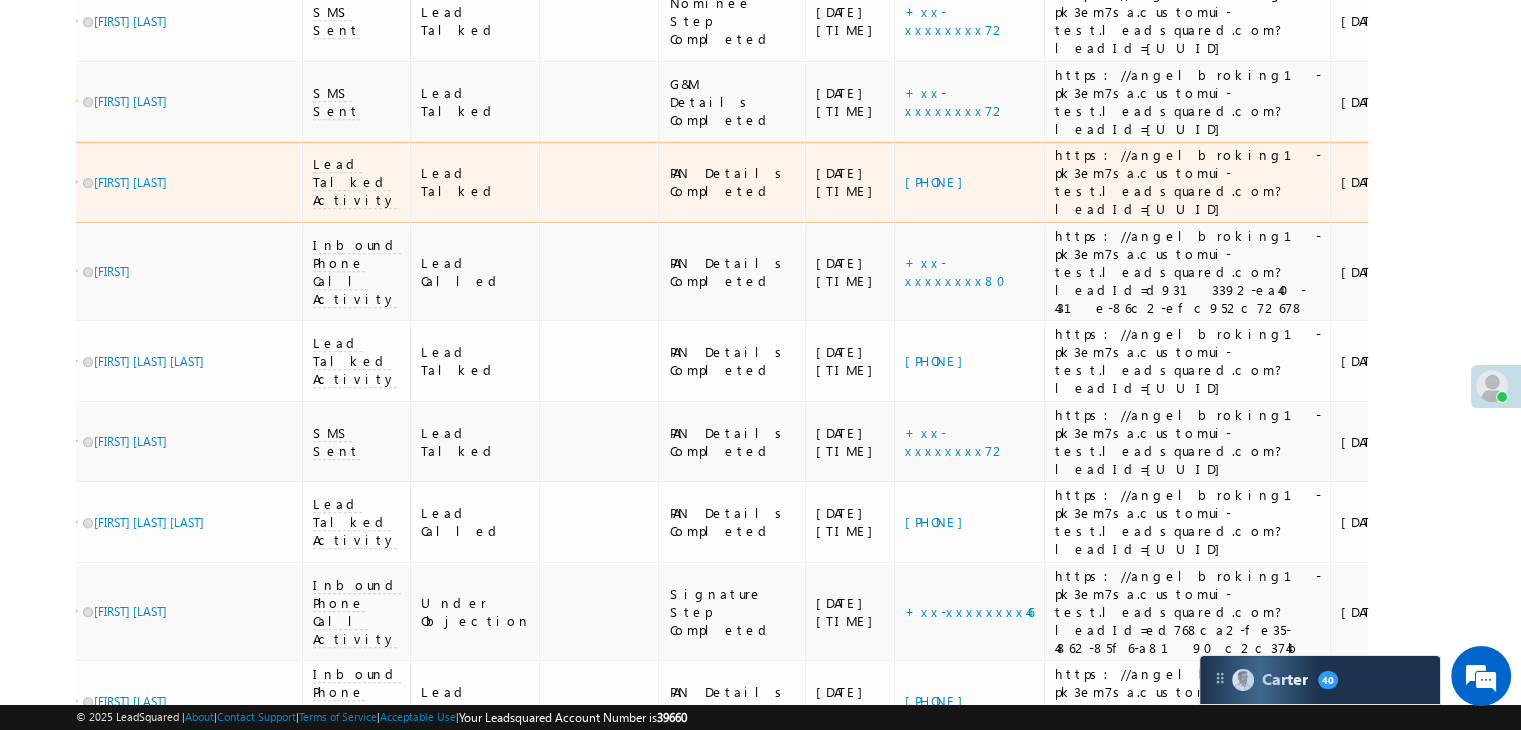 scroll, scrollTop: 0, scrollLeft: 0, axis: both 